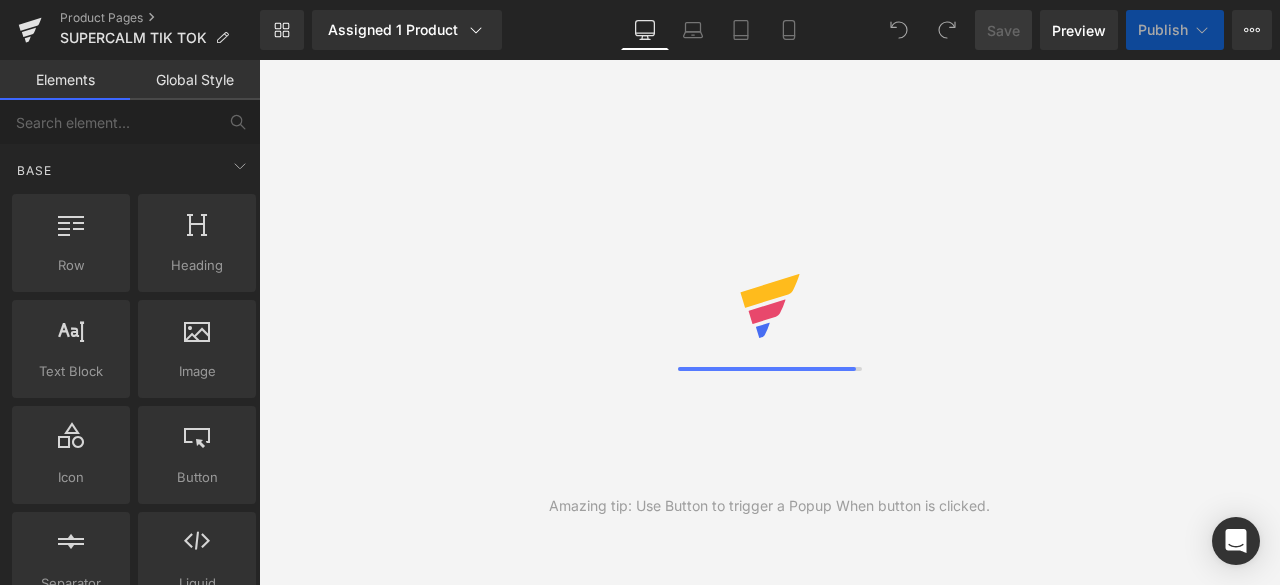scroll, scrollTop: 0, scrollLeft: 0, axis: both 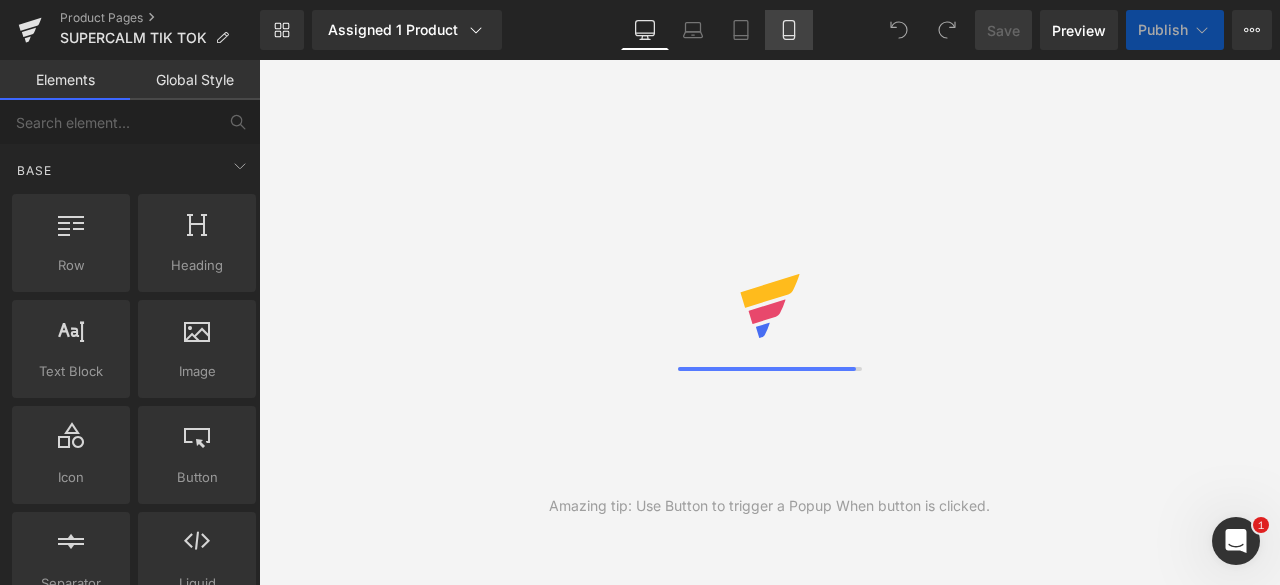 click on "Mobile" at bounding box center (789, 30) 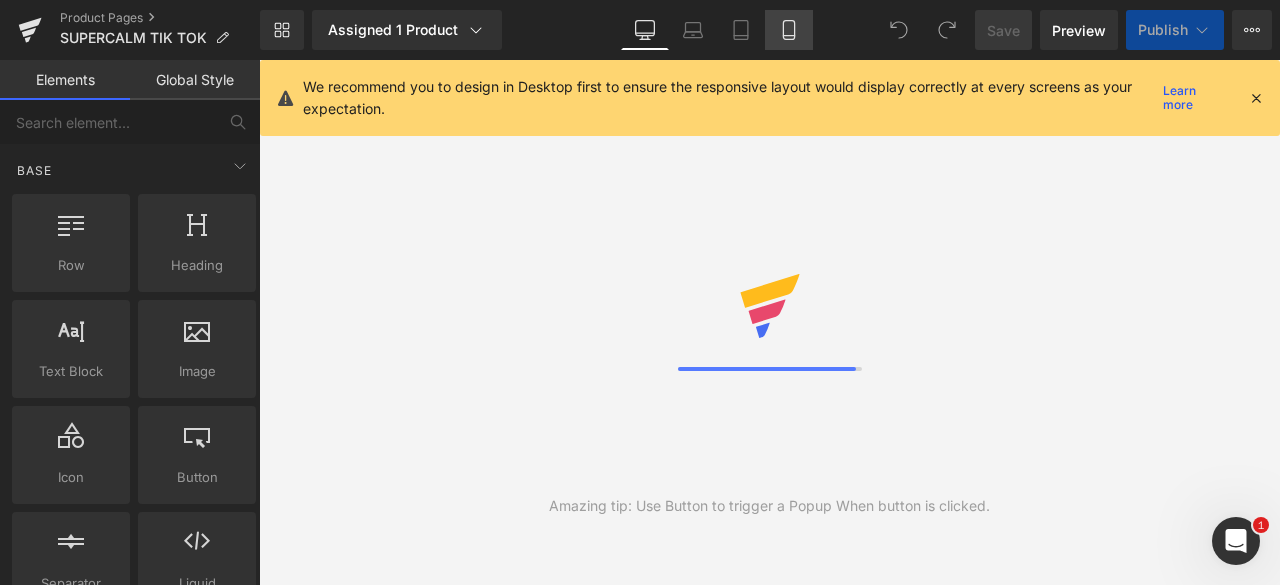 click on "Mobile" at bounding box center [789, 30] 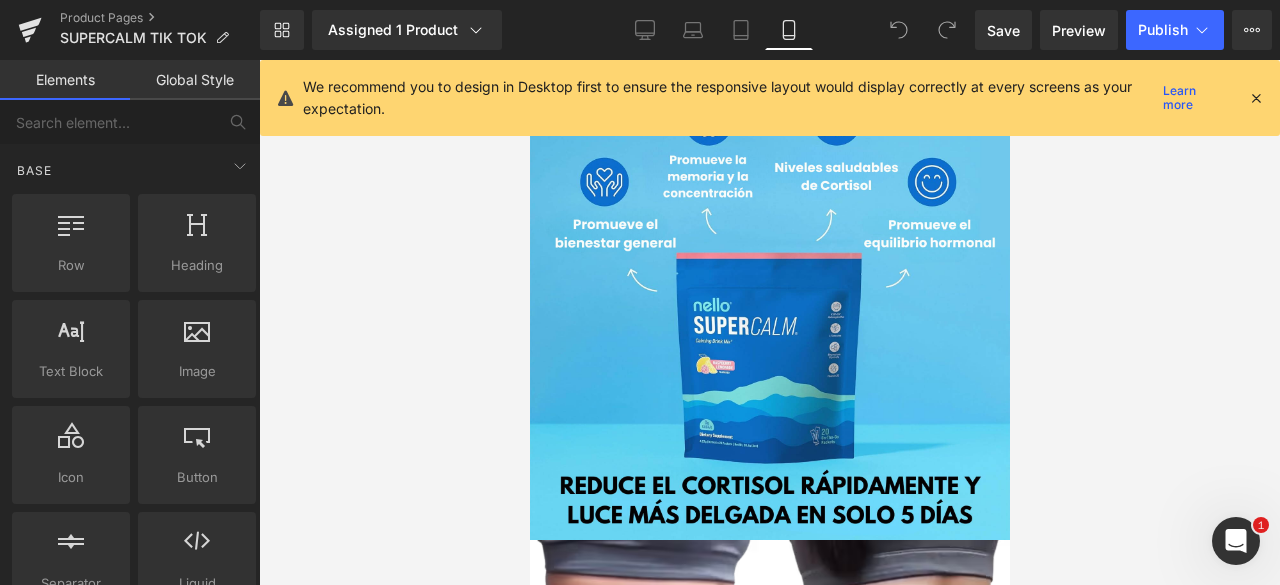 click 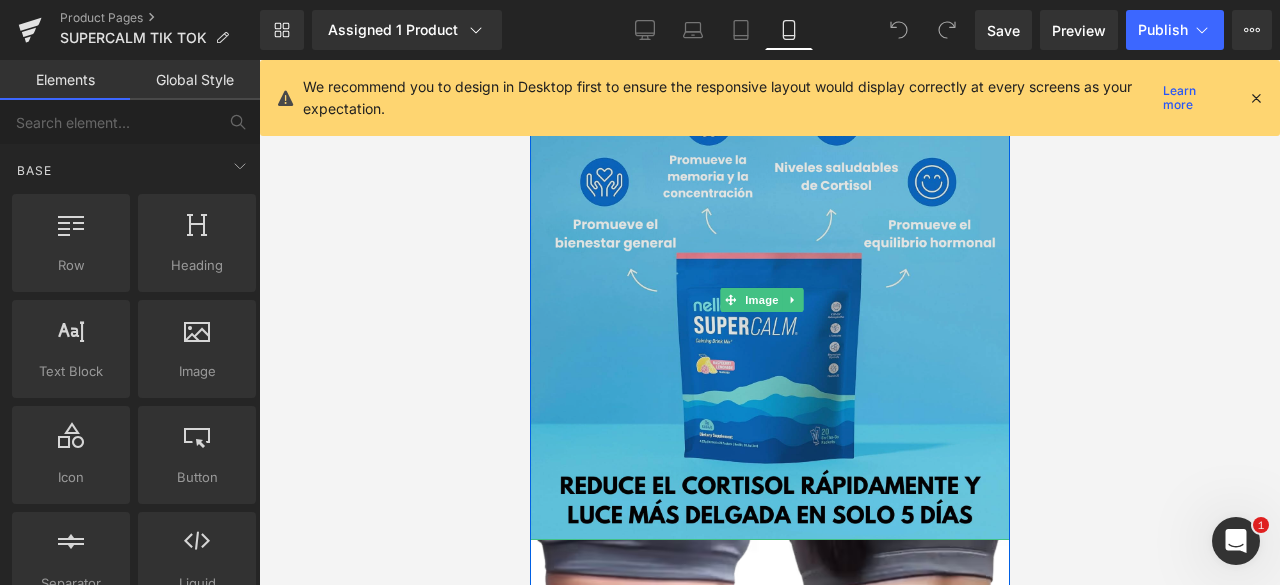 scroll, scrollTop: 200, scrollLeft: 0, axis: vertical 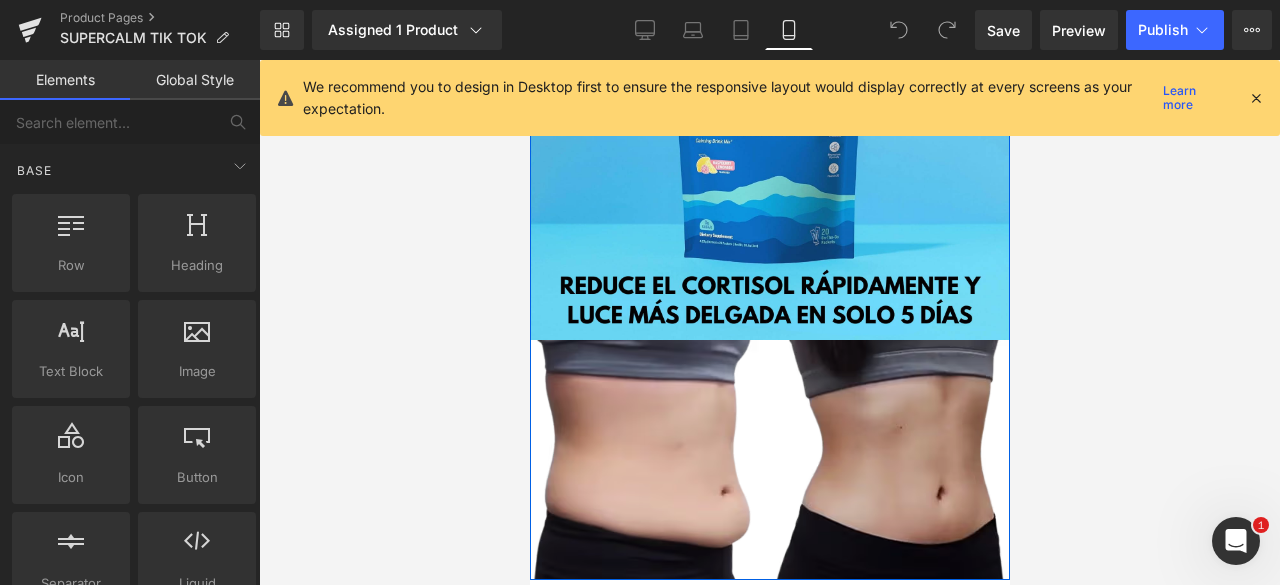 click at bounding box center [769, 460] 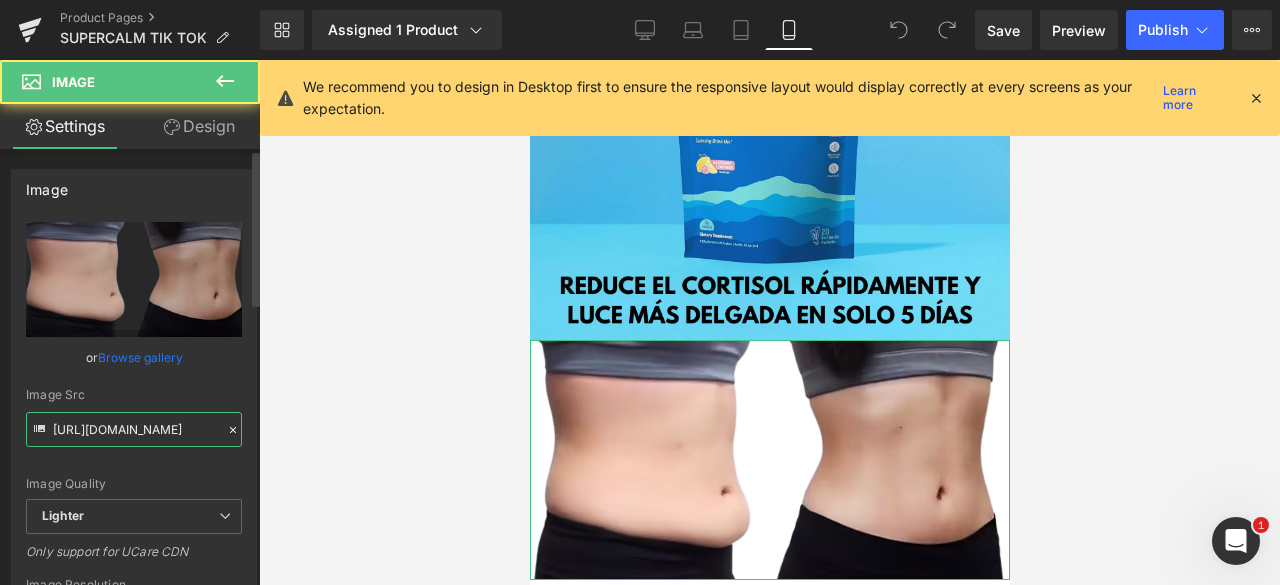click on "[URL][DOMAIN_NAME]" at bounding box center [134, 429] 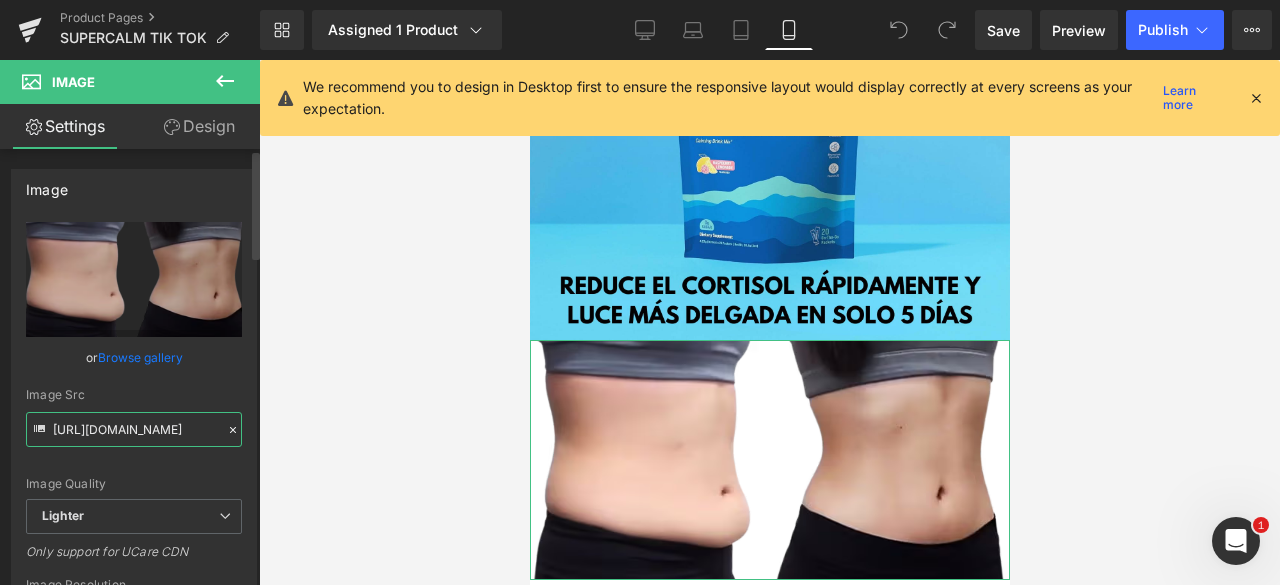 click on "[URL][DOMAIN_NAME]" at bounding box center (134, 429) 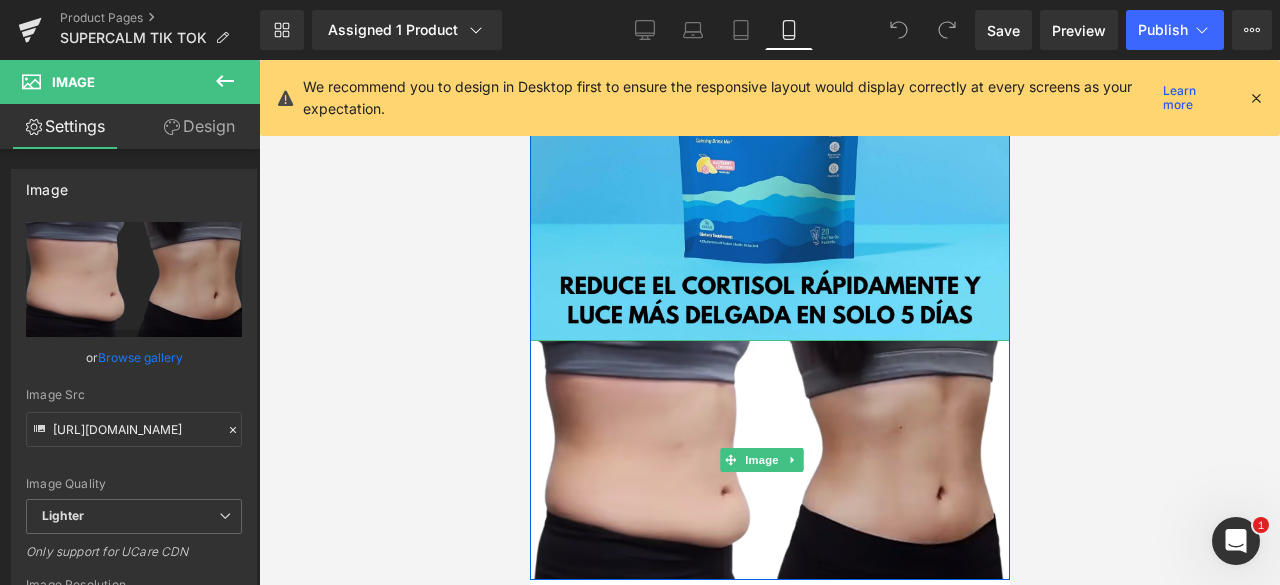 click at bounding box center (769, 460) 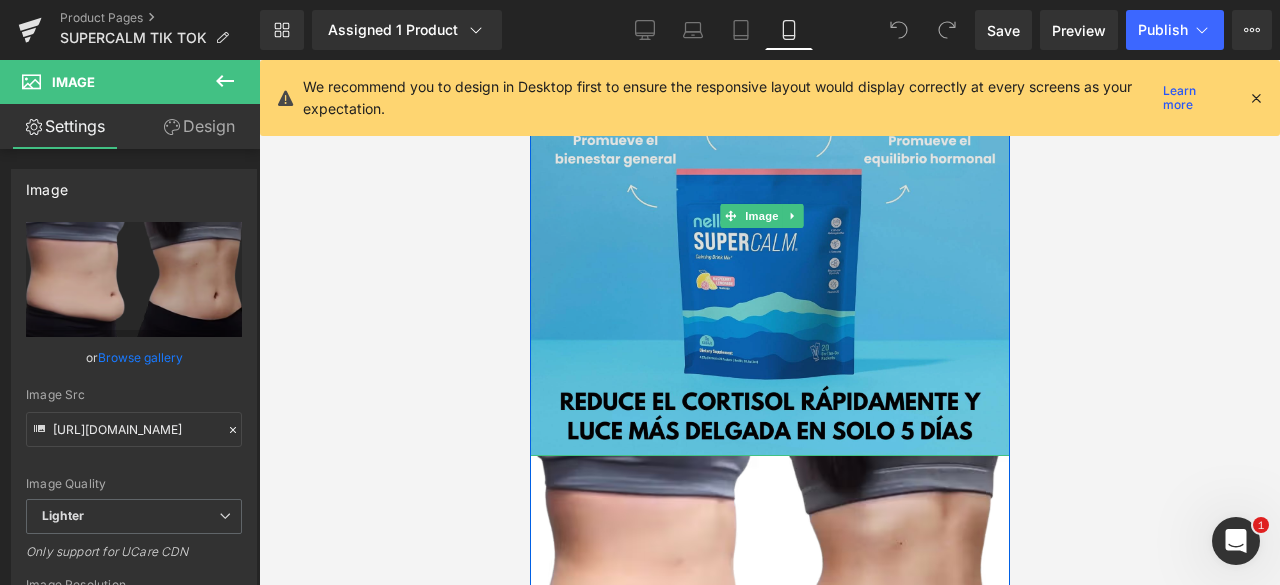 scroll, scrollTop: 0, scrollLeft: 0, axis: both 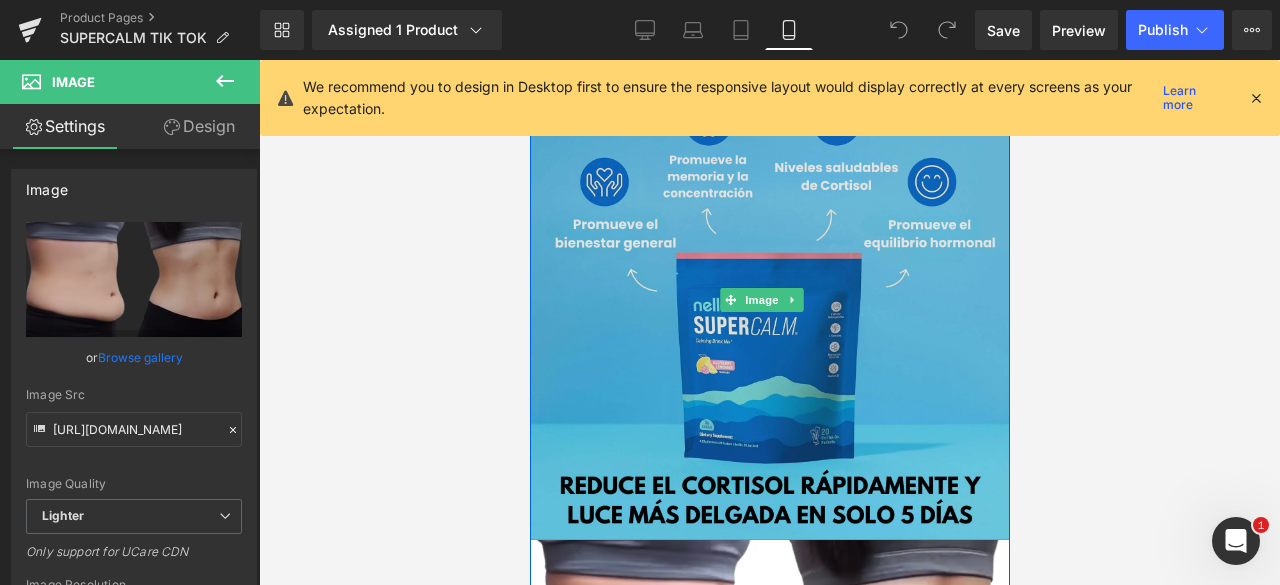 click at bounding box center [769, 300] 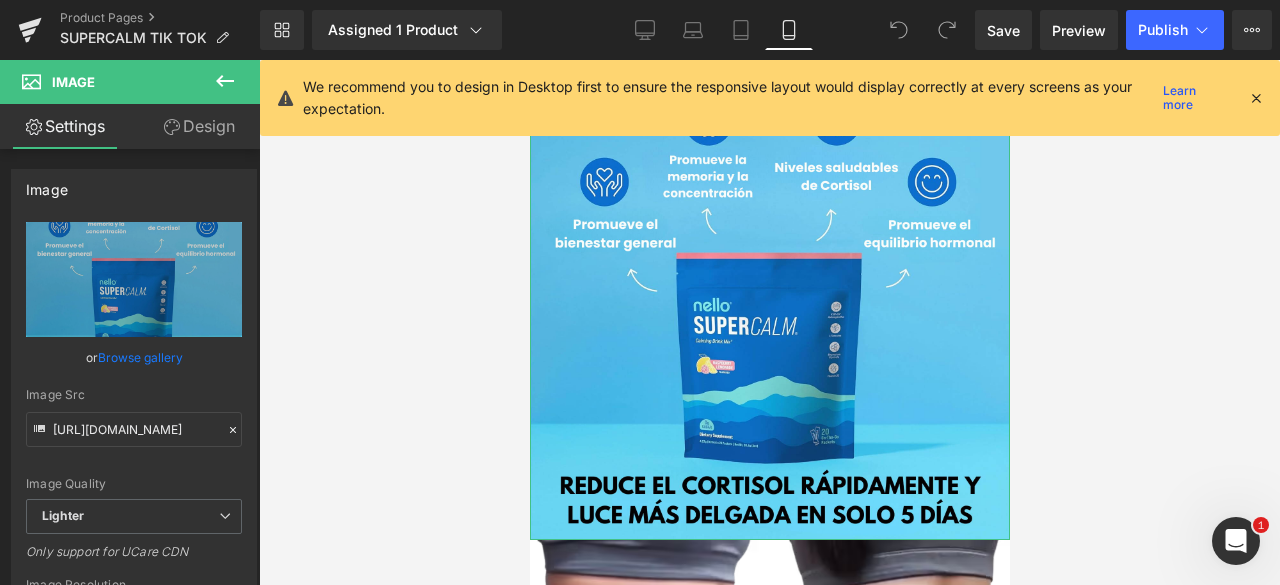 click on "Design" at bounding box center [199, 126] 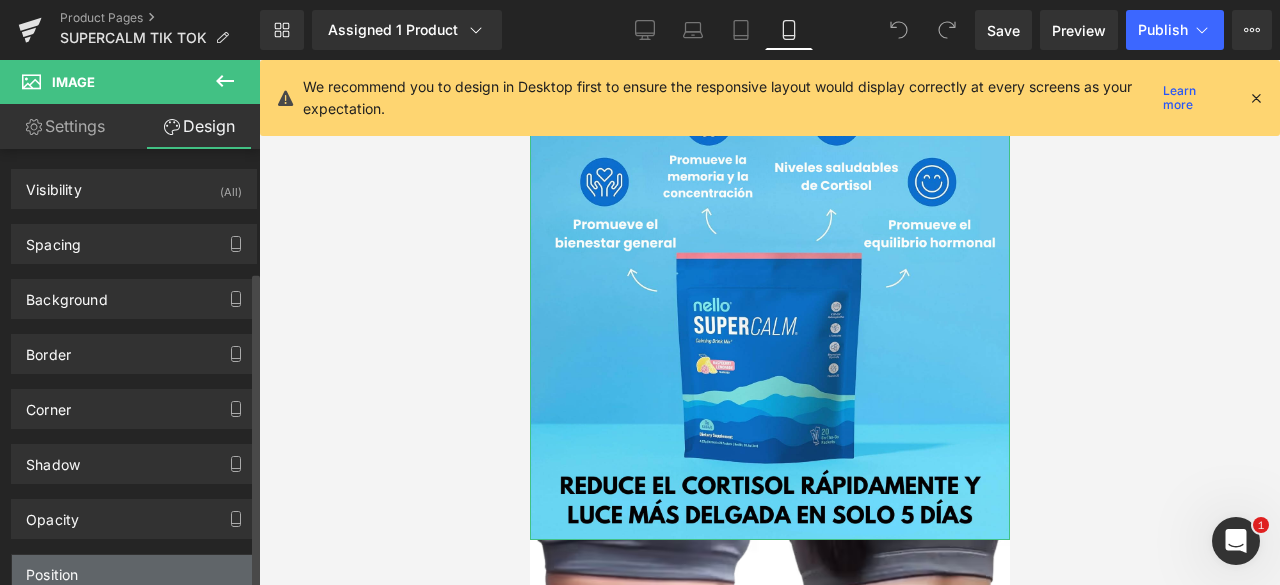 scroll, scrollTop: 168, scrollLeft: 0, axis: vertical 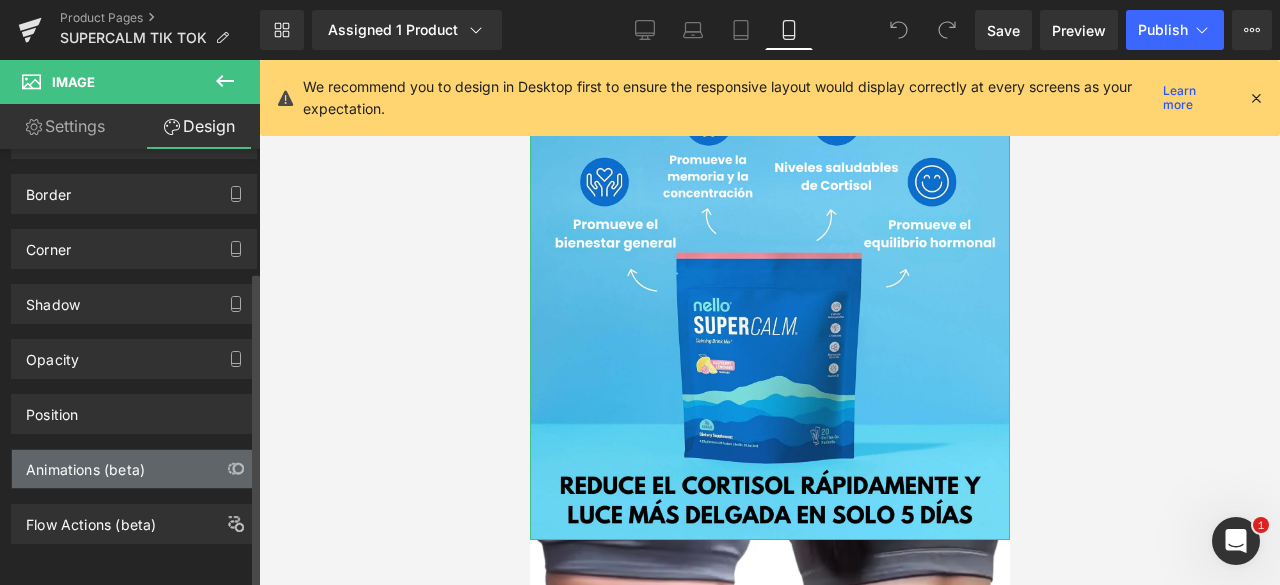 click on "Animations (beta)" at bounding box center [85, 464] 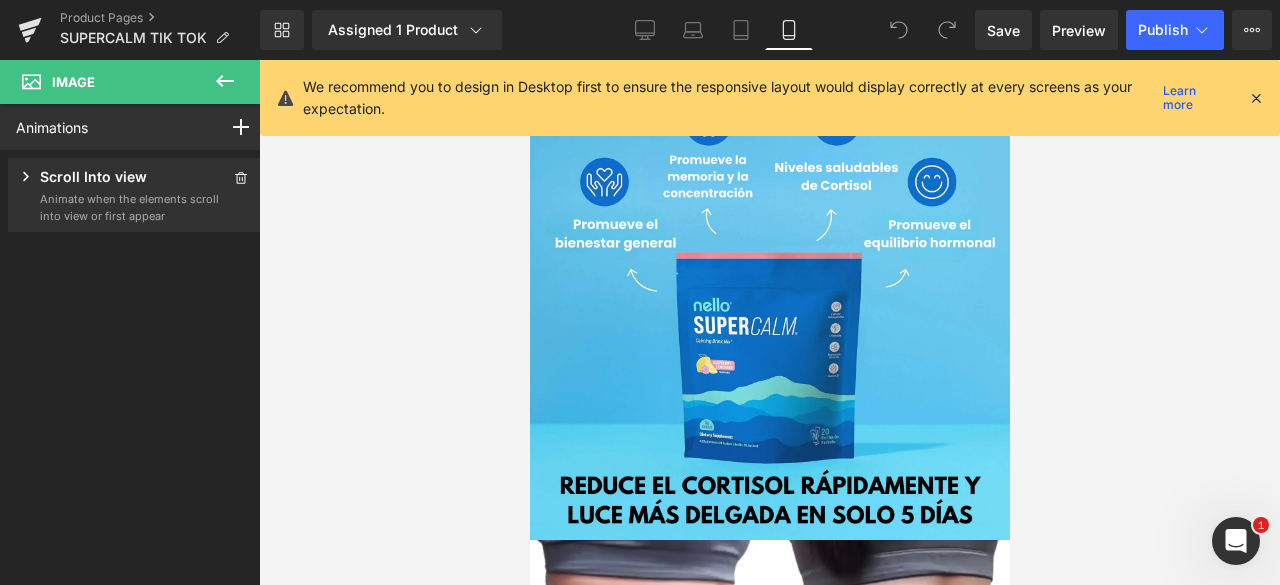 click at bounding box center [769, 322] 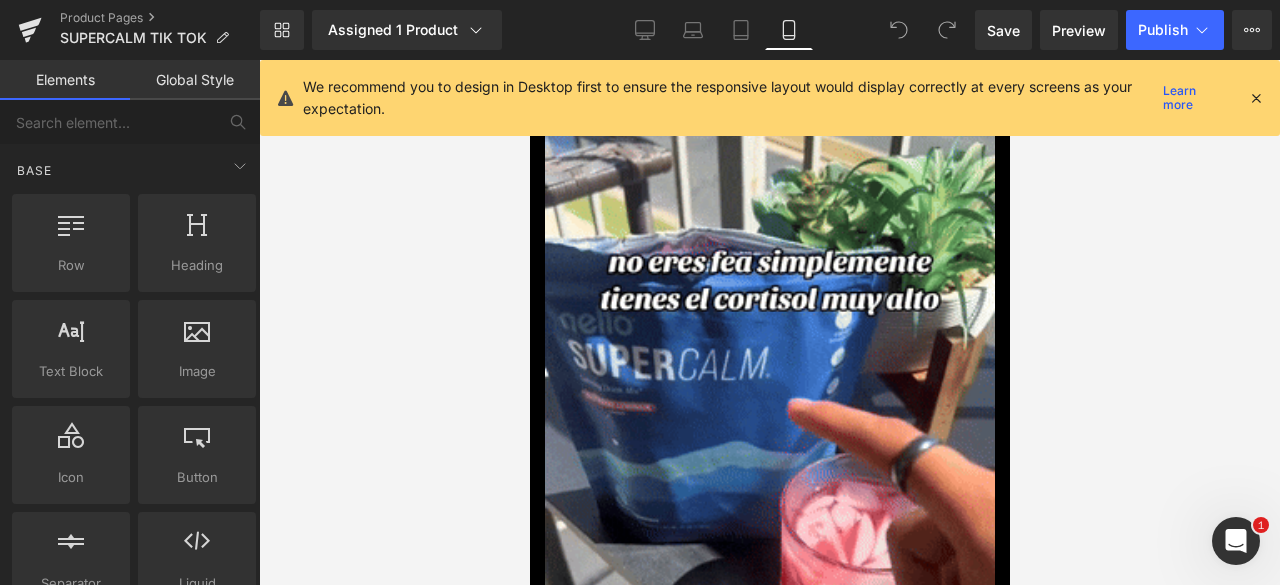 scroll, scrollTop: 2878, scrollLeft: 0, axis: vertical 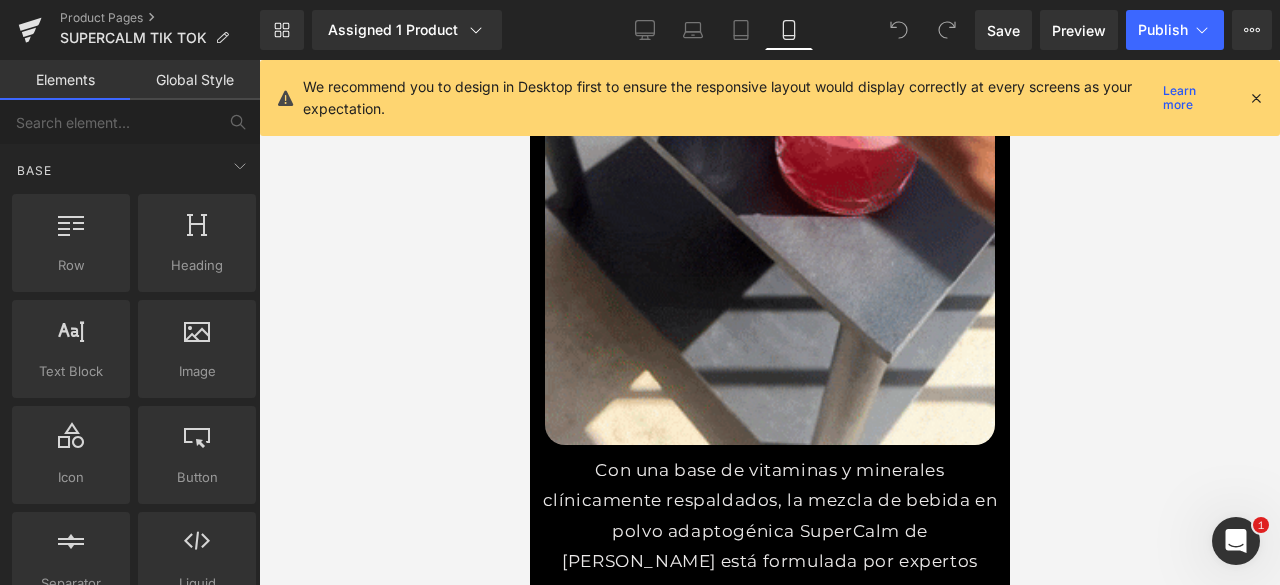 click on "Image         Image         Con una base de vitaminas y minerales clínicamente respaldados, la mezcla de bebida en polvo adaptogénica SuperCalm de [PERSON_NAME] está formulada por expertos para ayudarte a refinar tu enfoque y bienestar general, y optimizar la salud de tu cuerpo sin comprometer el sabor Text Block         Image         Image" at bounding box center [769, 512] 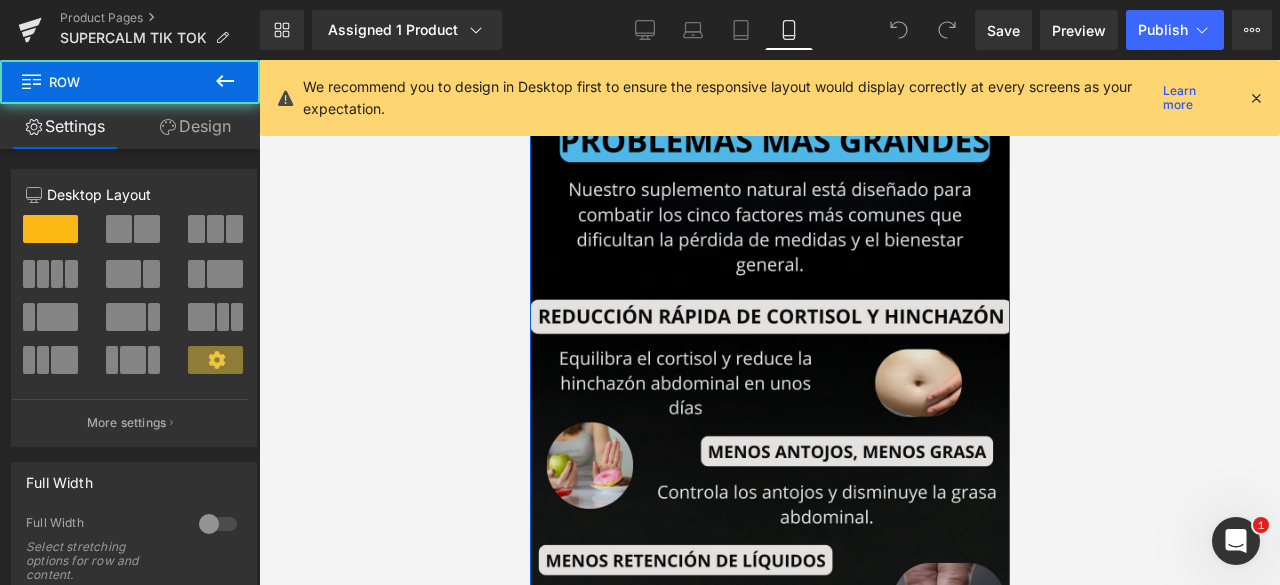scroll, scrollTop: 3978, scrollLeft: 0, axis: vertical 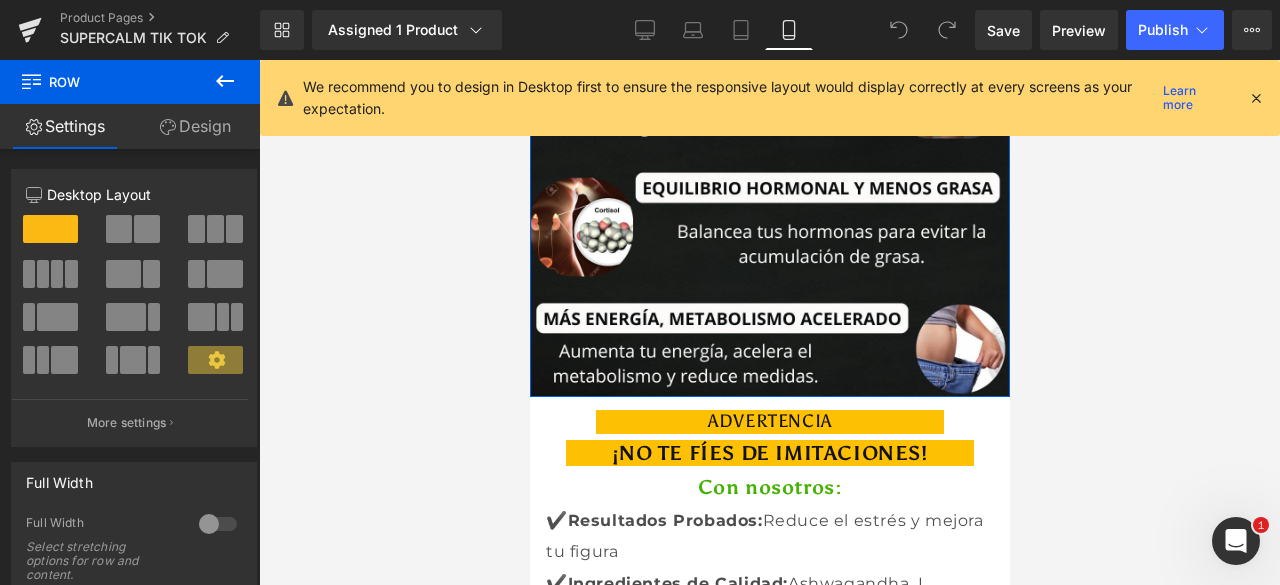 click on "Design" at bounding box center [195, 126] 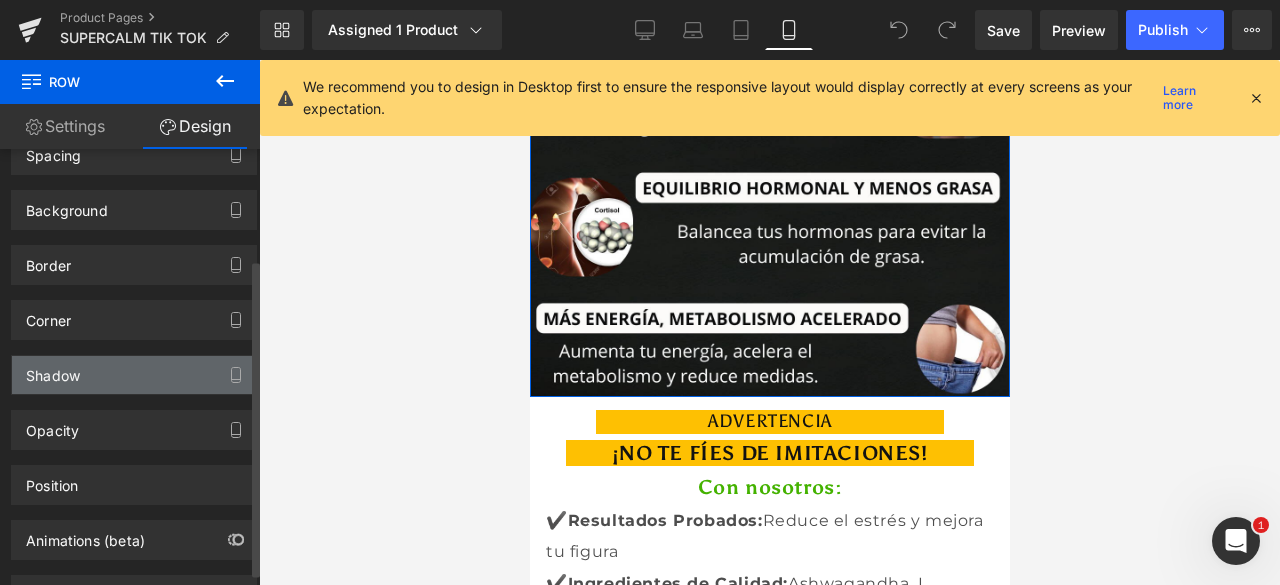 scroll, scrollTop: 168, scrollLeft: 0, axis: vertical 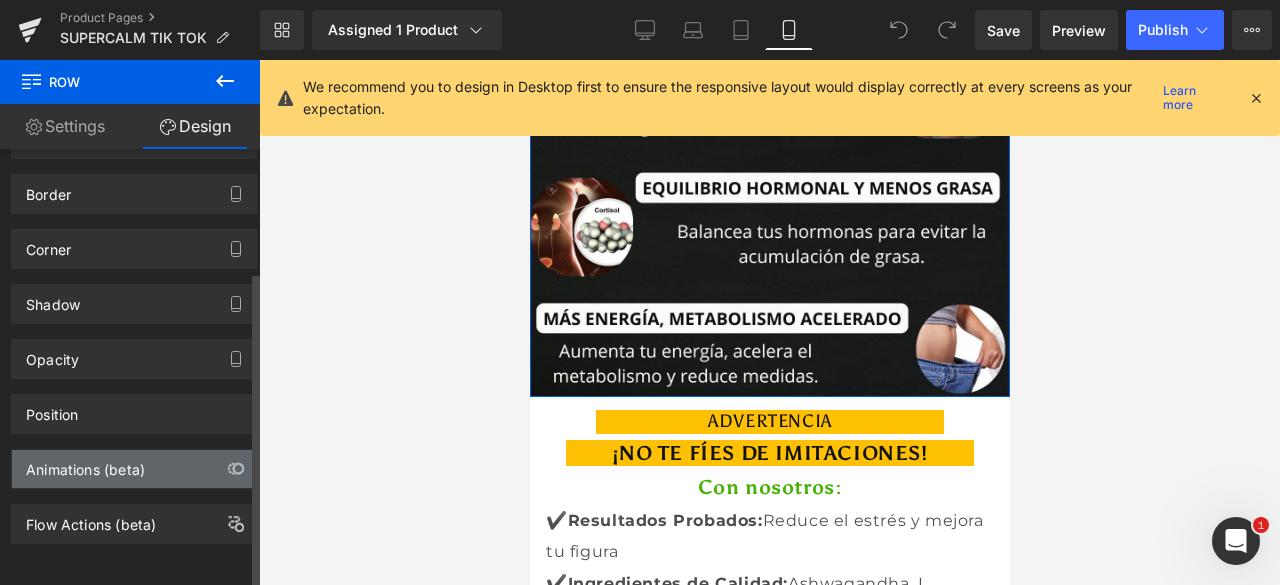 click on "Animations (beta)" at bounding box center [85, 464] 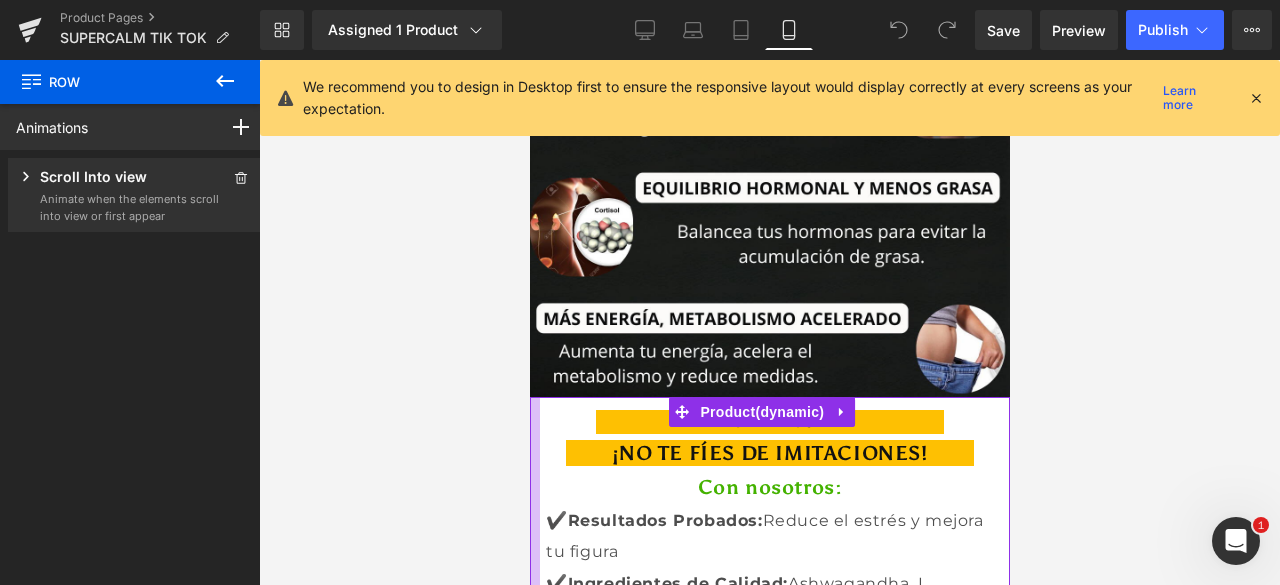 click at bounding box center [534, 821] 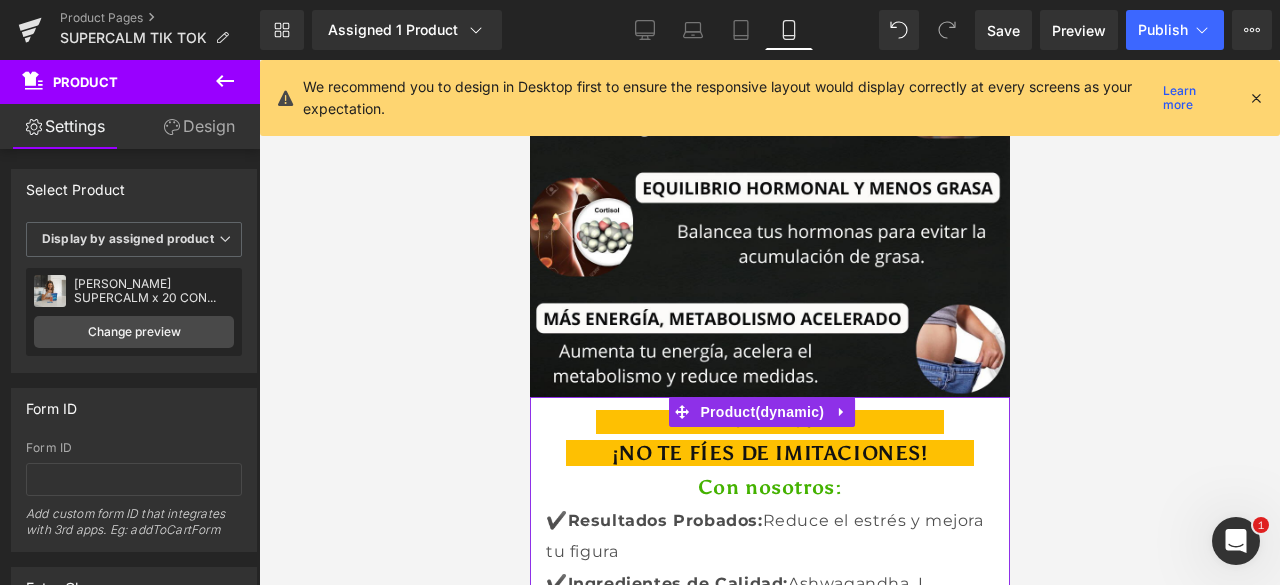 click on "Design" at bounding box center [199, 126] 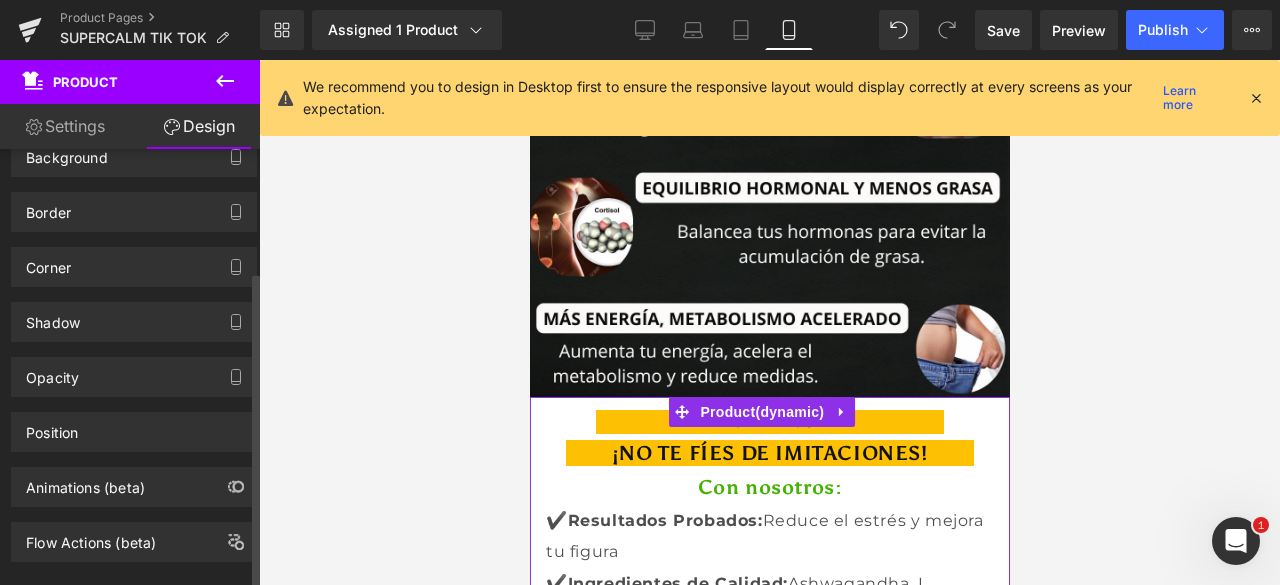 scroll, scrollTop: 168, scrollLeft: 0, axis: vertical 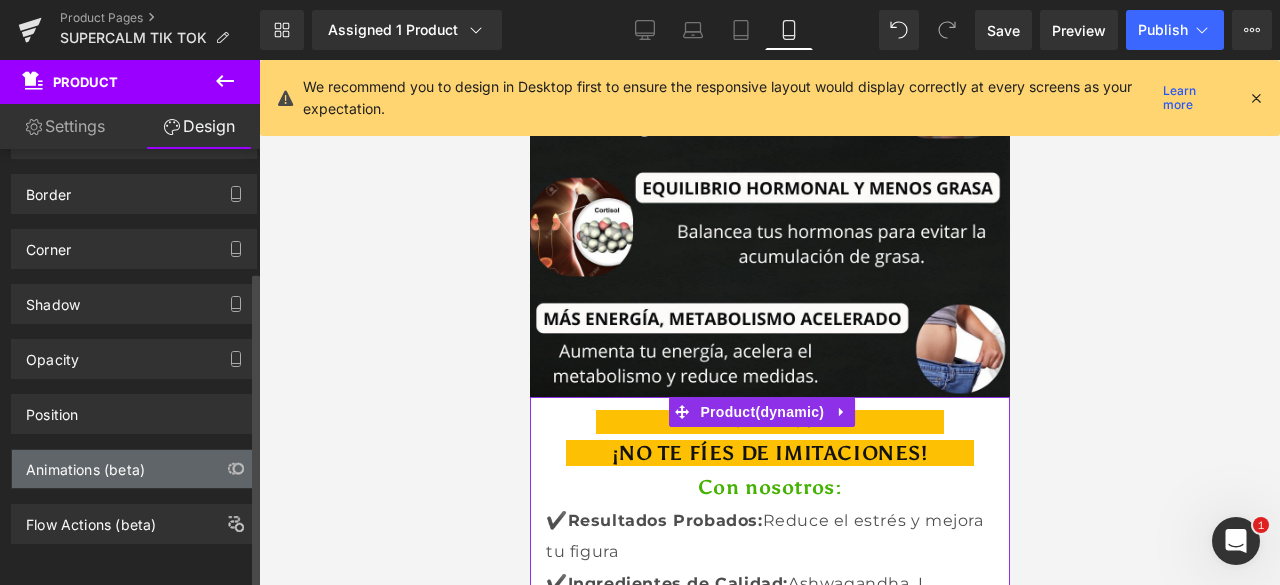 click on "Animations (beta)" at bounding box center [134, 469] 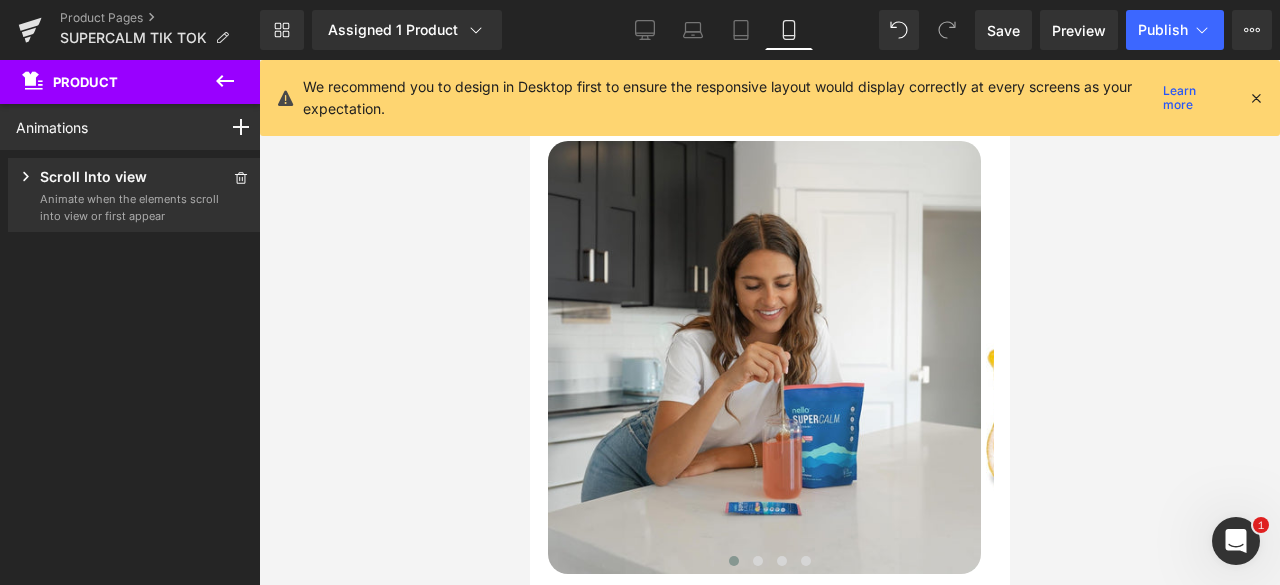 scroll, scrollTop: 7278, scrollLeft: 0, axis: vertical 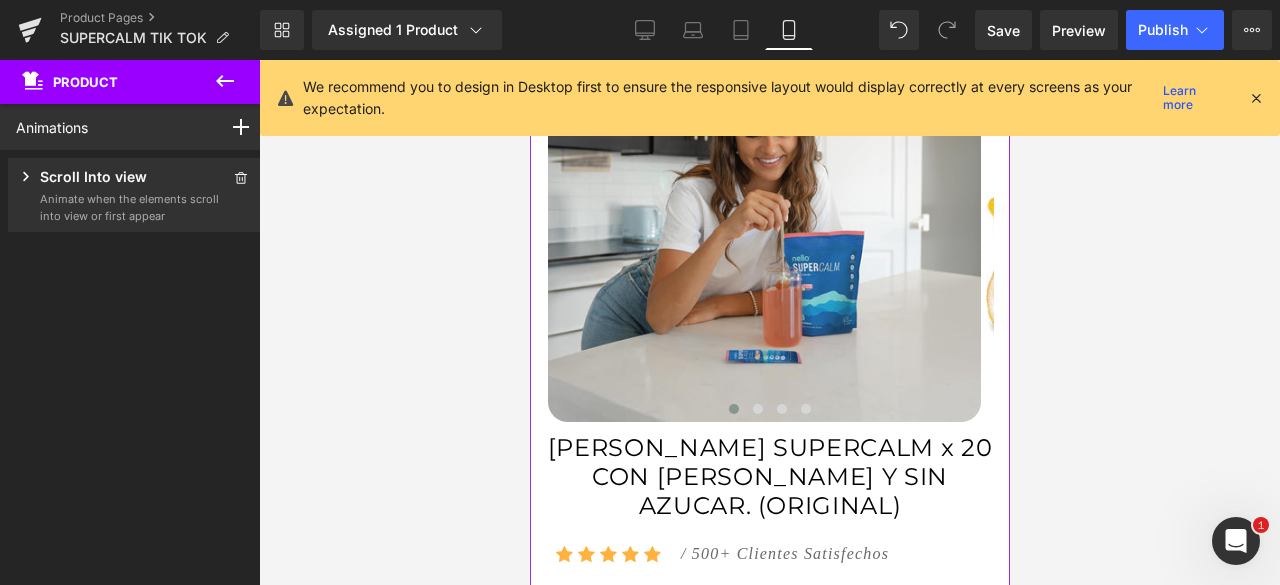 click on "Sale Off
(P) Image
‹ ›" at bounding box center (769, 437) 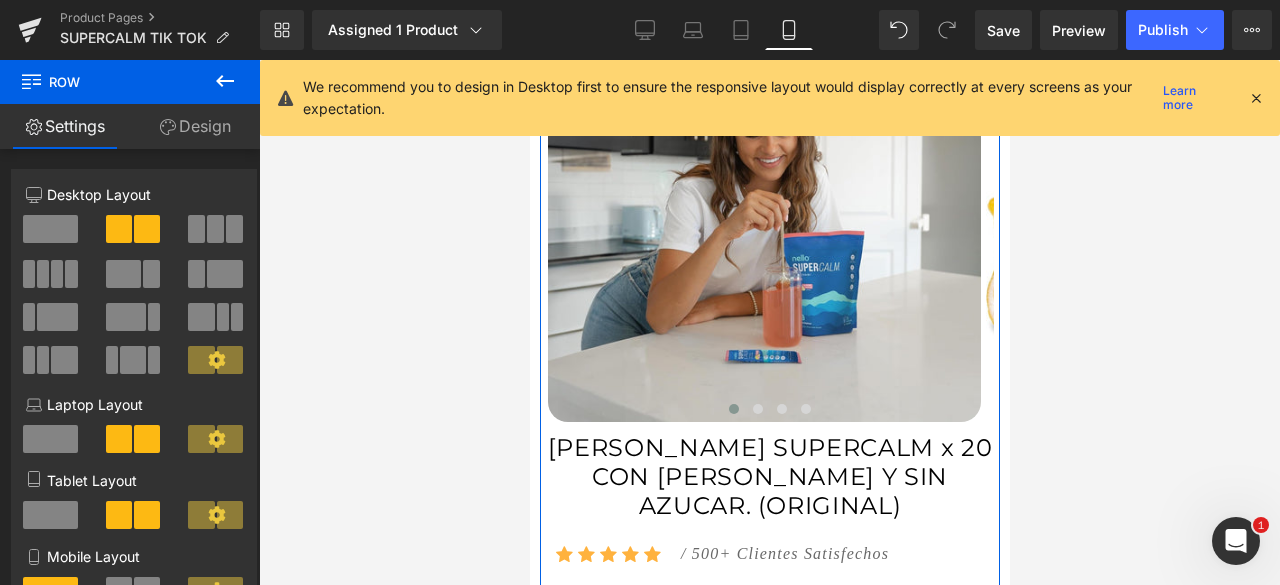 drag, startPoint x: 232, startPoint y: 131, endPoint x: 121, endPoint y: 482, distance: 368.13312 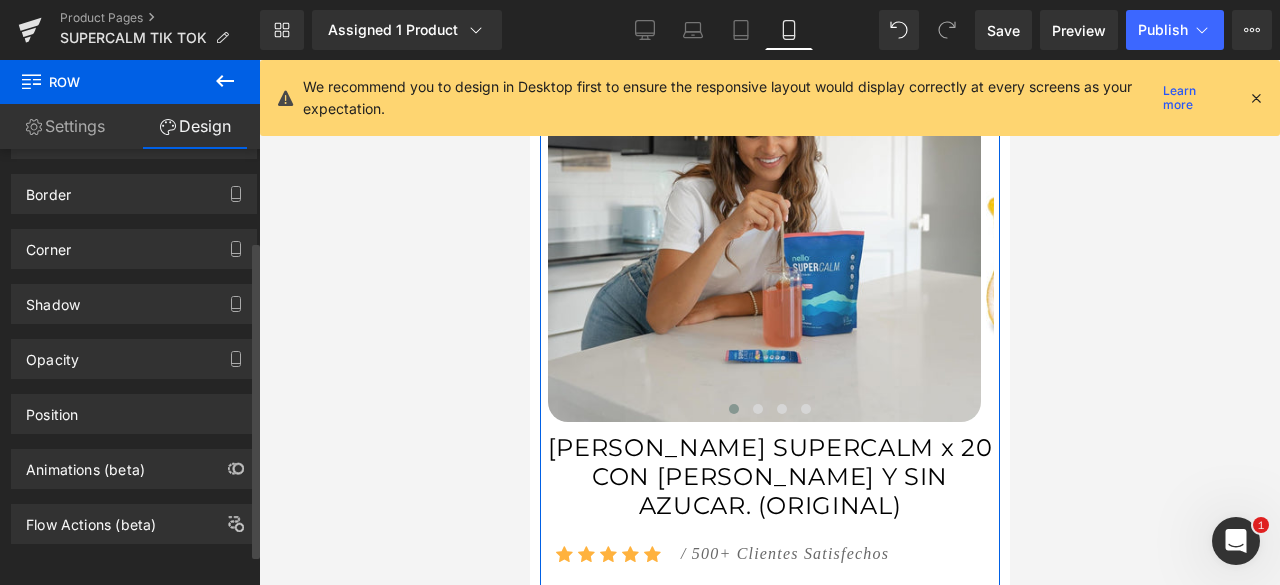 scroll, scrollTop: 168, scrollLeft: 0, axis: vertical 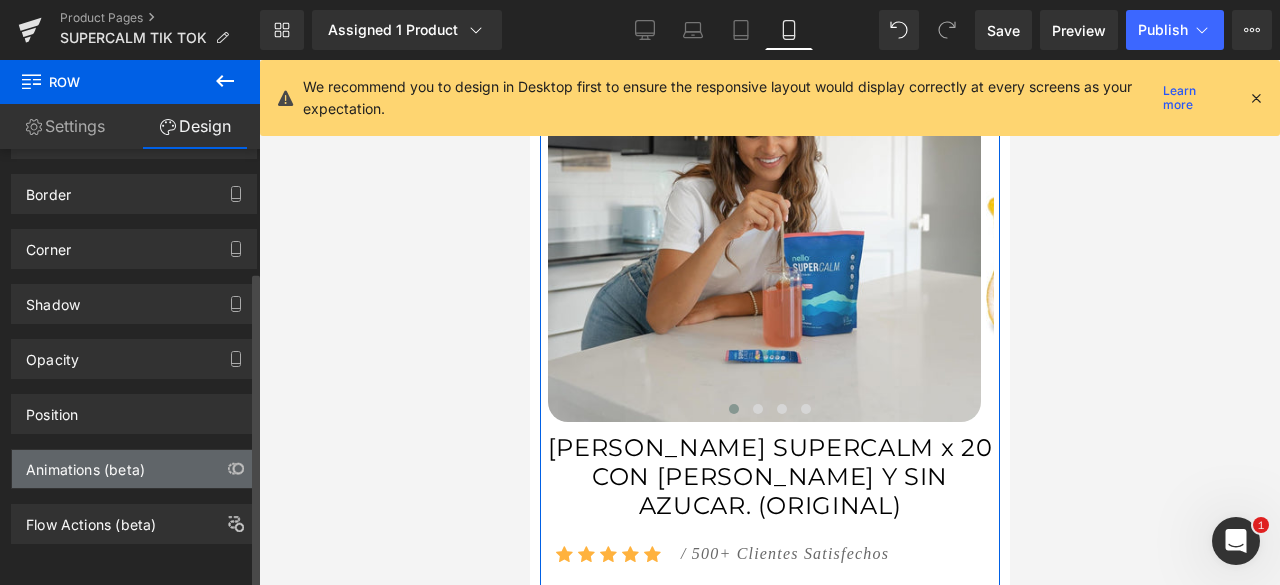 click on "Animations (beta)" at bounding box center [134, 469] 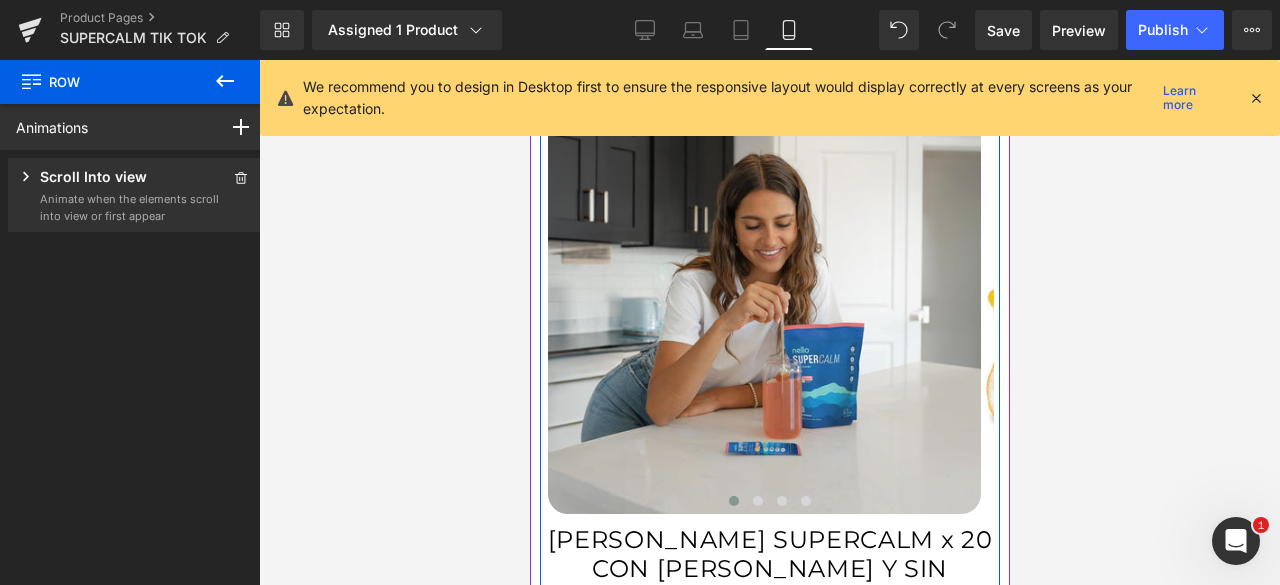 scroll, scrollTop: 7218, scrollLeft: 0, axis: vertical 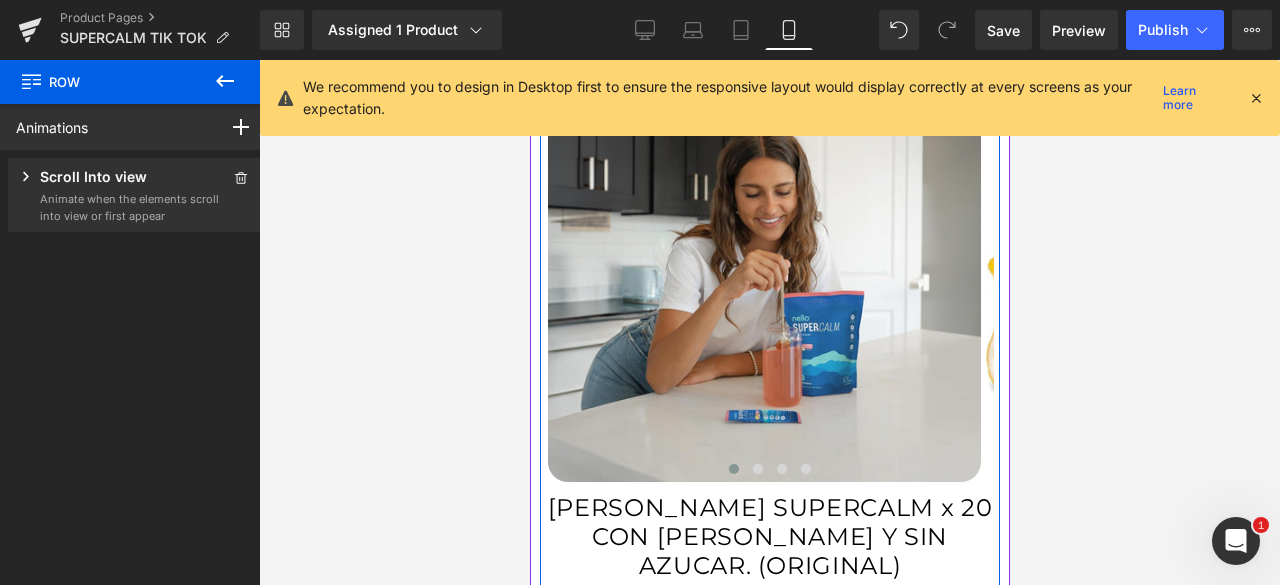 click on "[PERSON_NAME] SUPERCALM x 20 CON [PERSON_NAME] Y SIN AZUCAR. (ORIGINAL)" at bounding box center (769, 537) 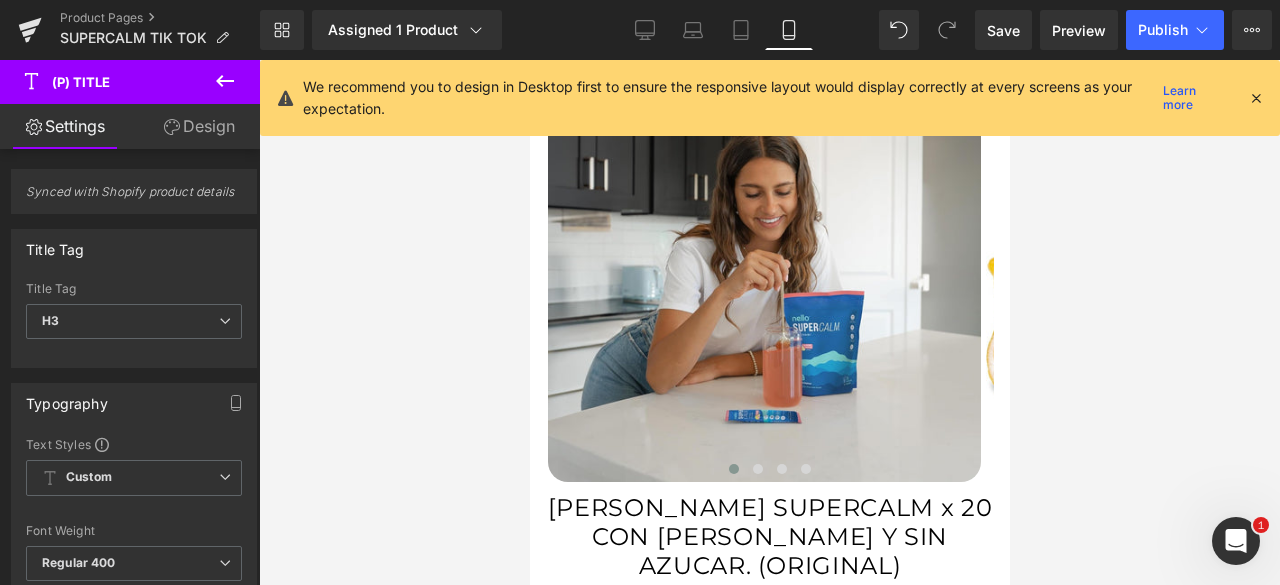 click on "Design" at bounding box center [199, 126] 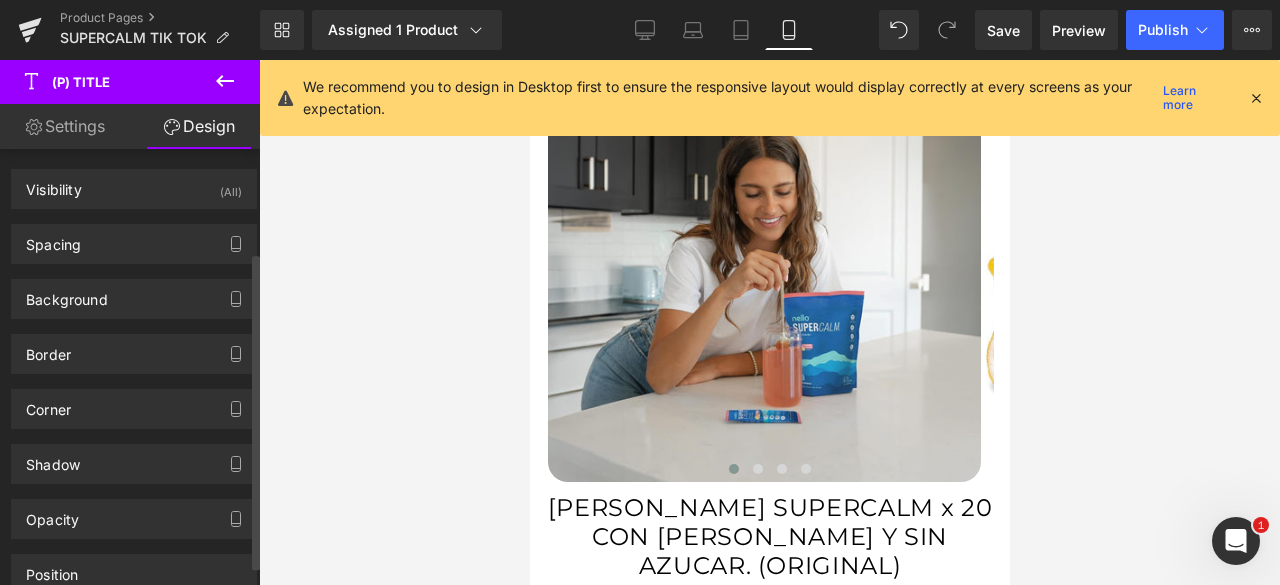 scroll, scrollTop: 168, scrollLeft: 0, axis: vertical 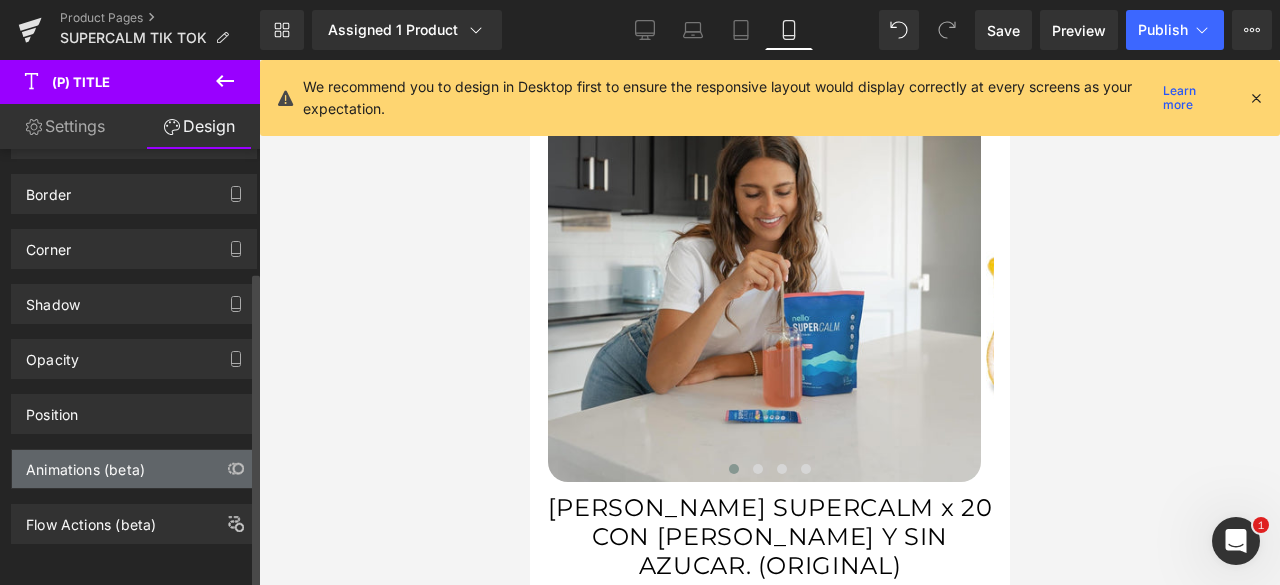 click on "Animations (beta)" at bounding box center (134, 469) 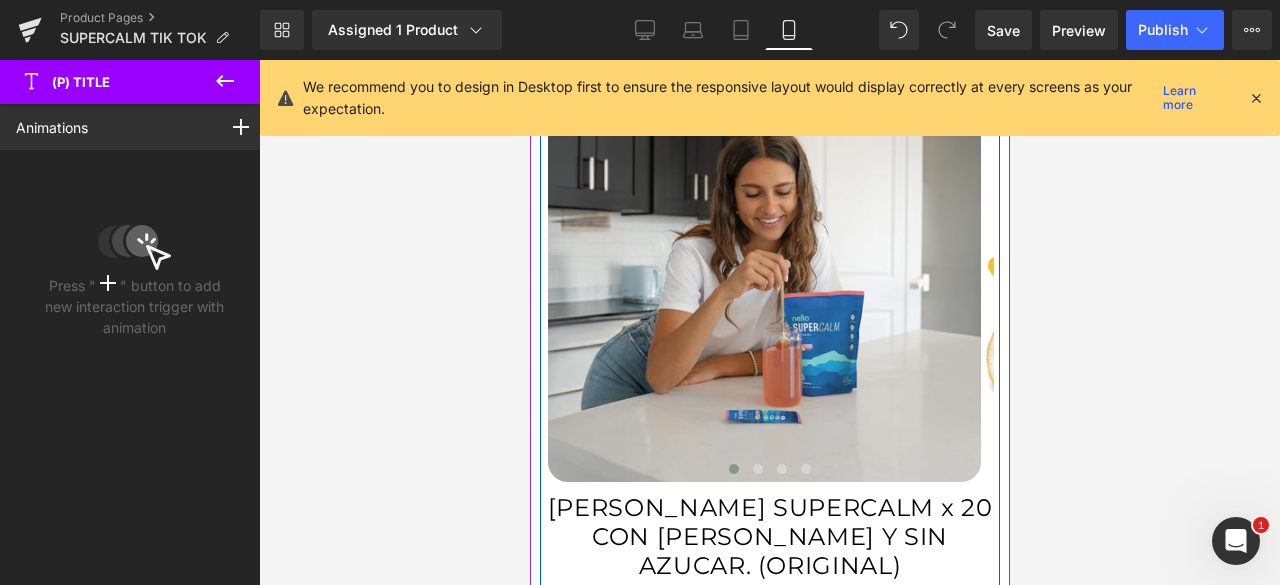 click on "[PERSON_NAME] SUPERCALM x 20 CON [PERSON_NAME] Y SIN AZUCAR. (ORIGINAL)
(P) Title
Icon
Icon
Icon
Icon
Icon
Icon List Hoz
/ 500+ Clientes Satisfechos
Text Block
Icon List
$89,900.00
$119,900.00" at bounding box center (769, 718) 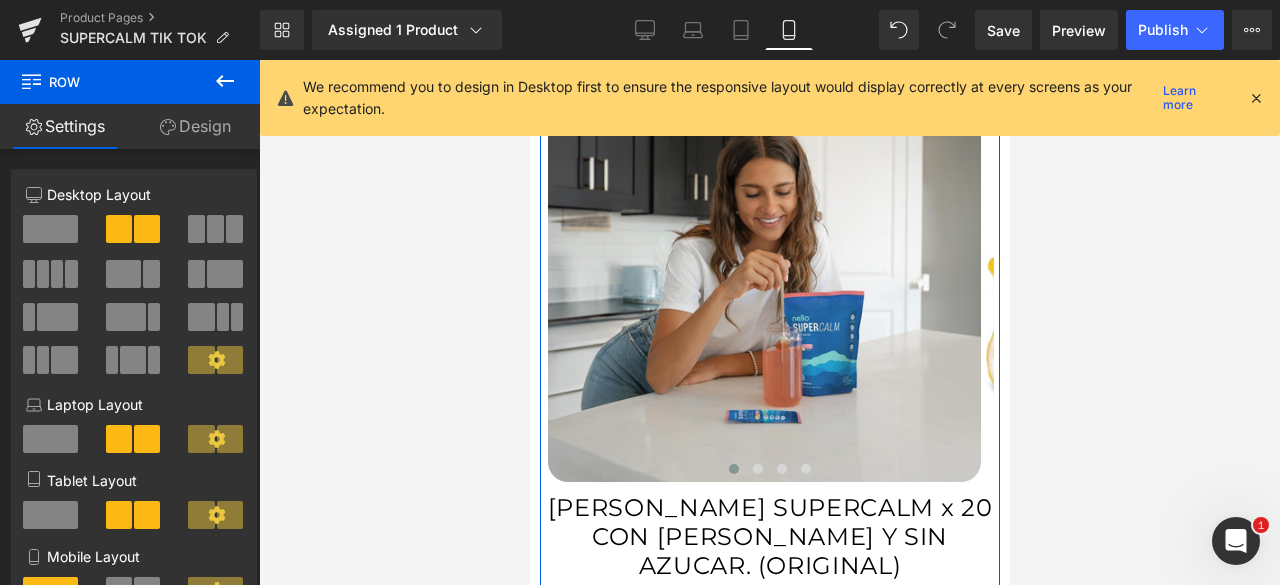 click on "Design" at bounding box center (195, 126) 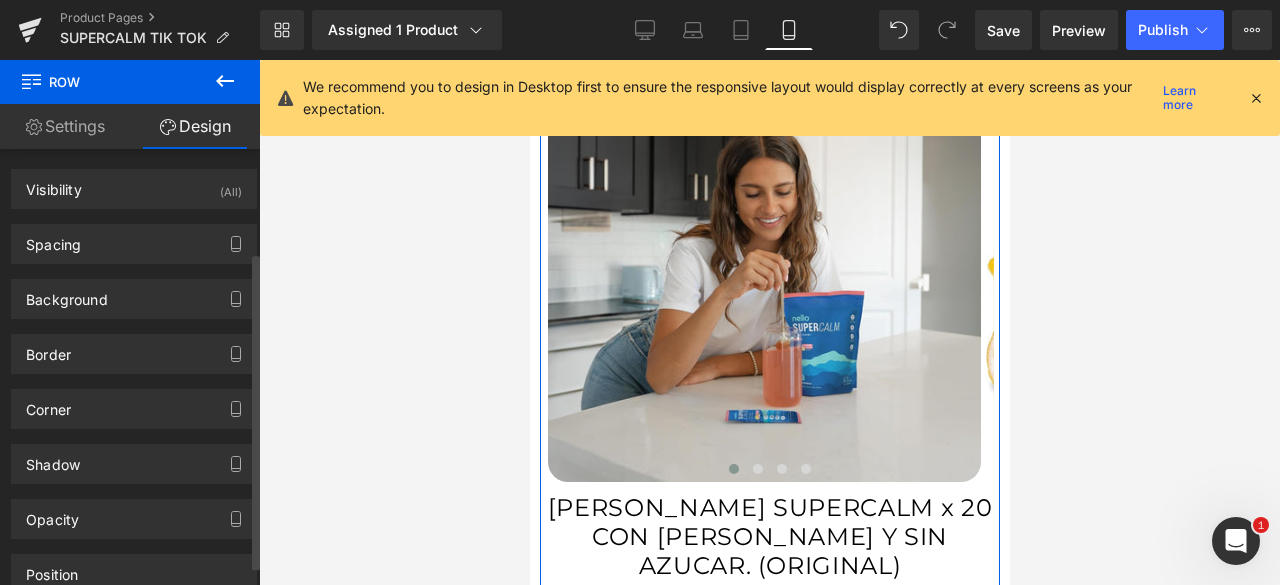 scroll, scrollTop: 168, scrollLeft: 0, axis: vertical 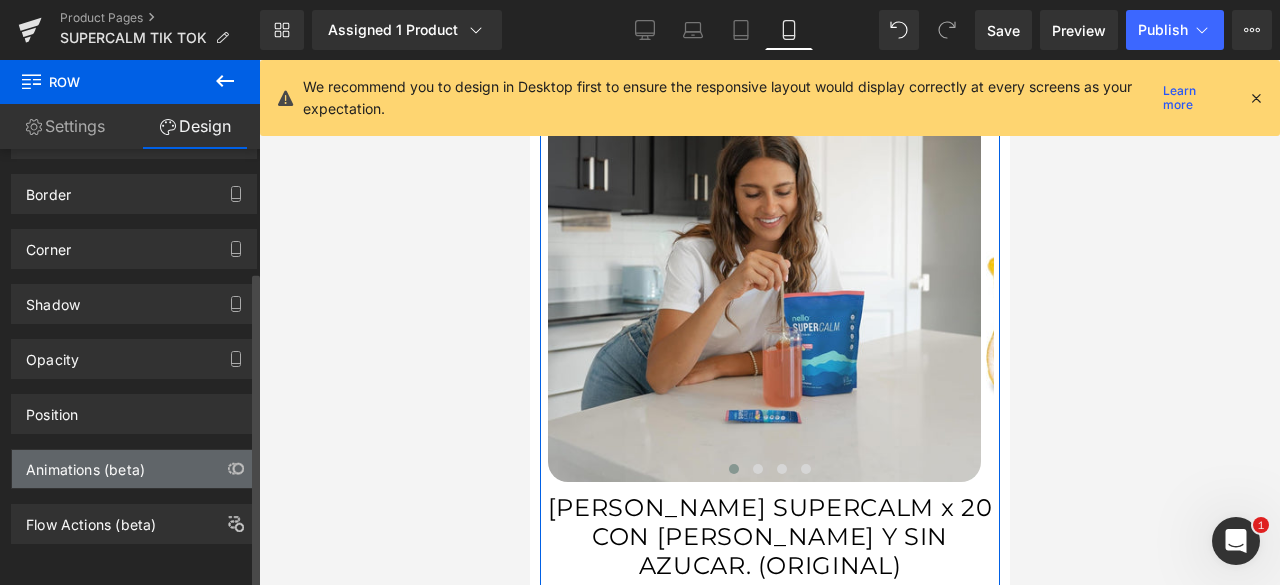 click on "Animations (beta)" at bounding box center [85, 464] 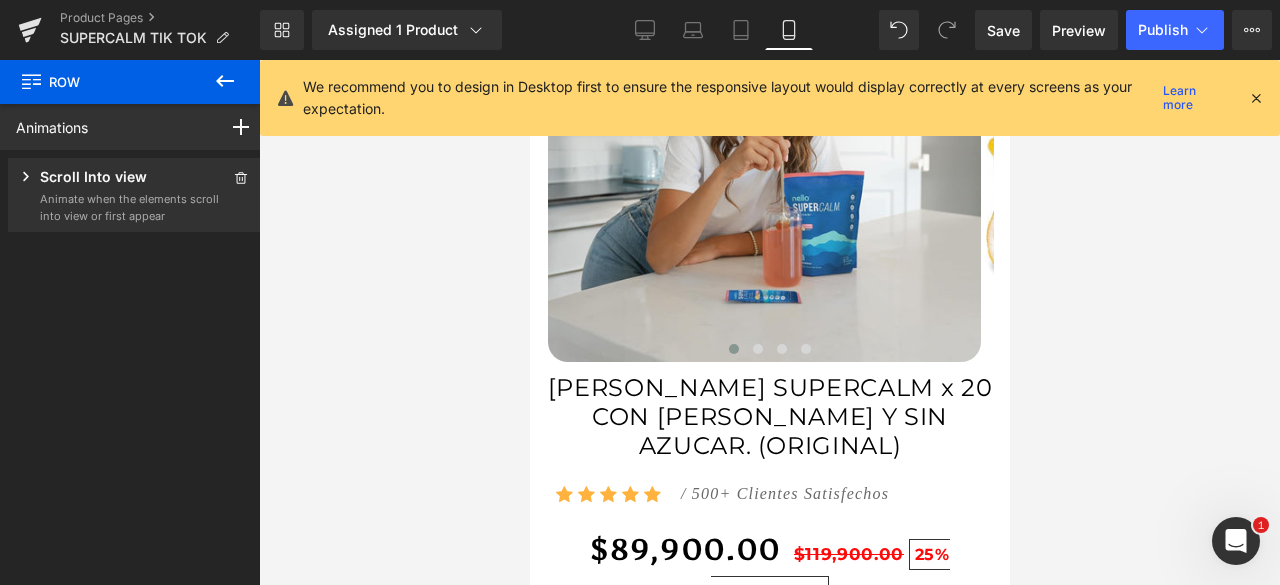 scroll, scrollTop: 7618, scrollLeft: 0, axis: vertical 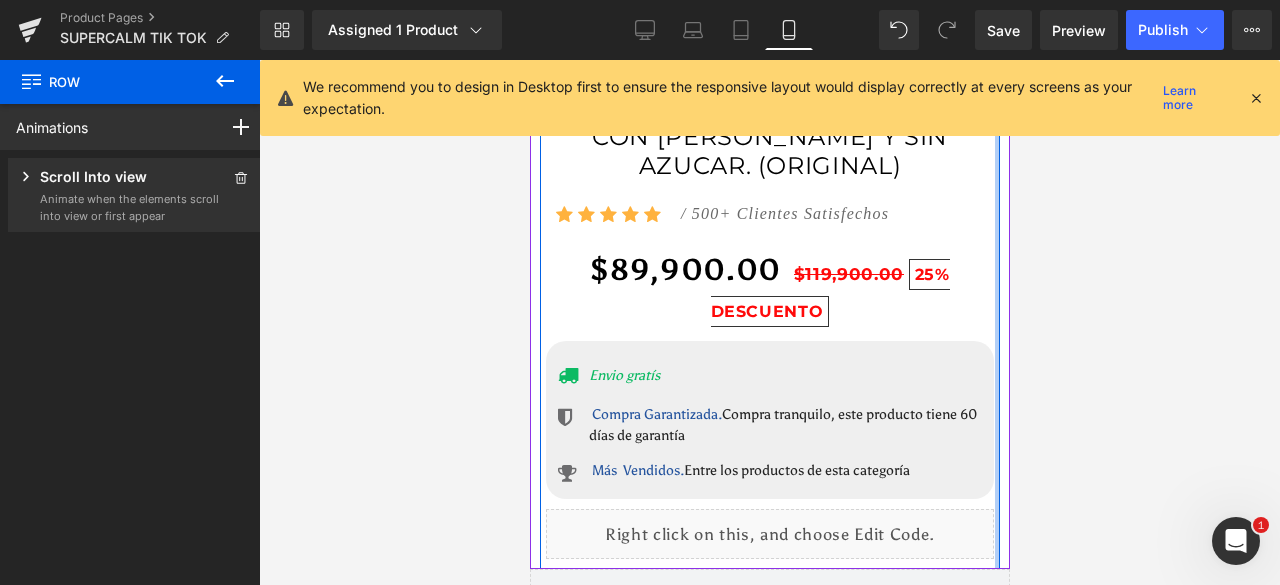 click at bounding box center (996, 97) 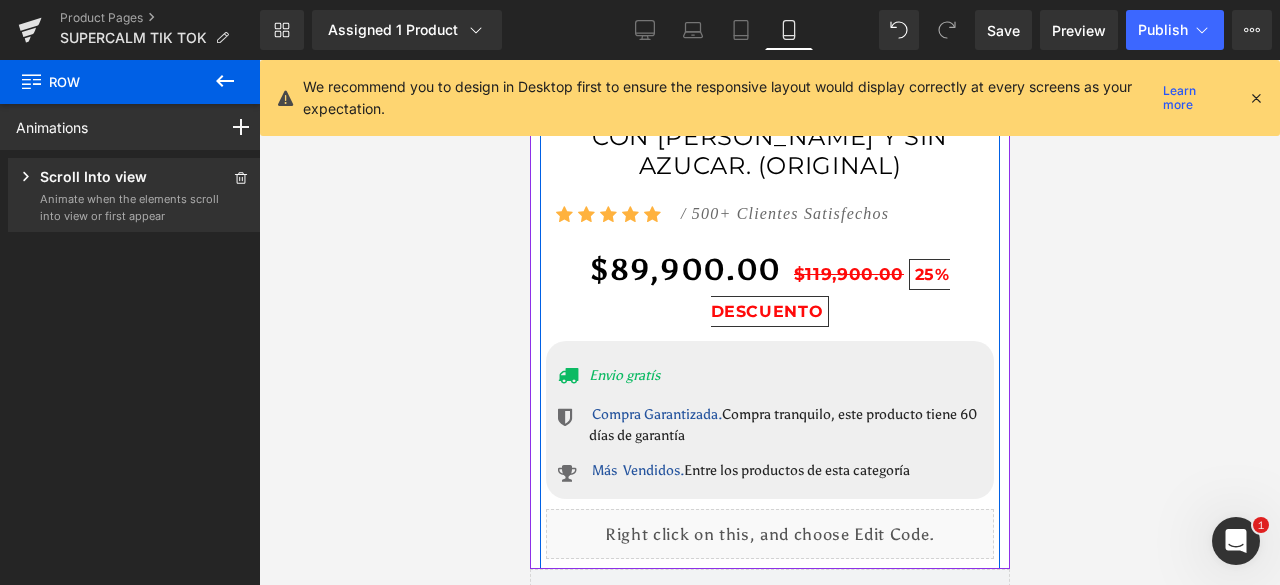 click on "[PERSON_NAME] SUPERCALM x 20 CON [PERSON_NAME] Y SIN AZUCAR. (ORIGINAL)
(P) Title
Icon
Icon
Icon
Icon
Icon
Icon List Hoz
/ 500+ Clientes Satisfechos
Text Block
Icon List
$89,900.00
$119,900.00" at bounding box center (769, 318) 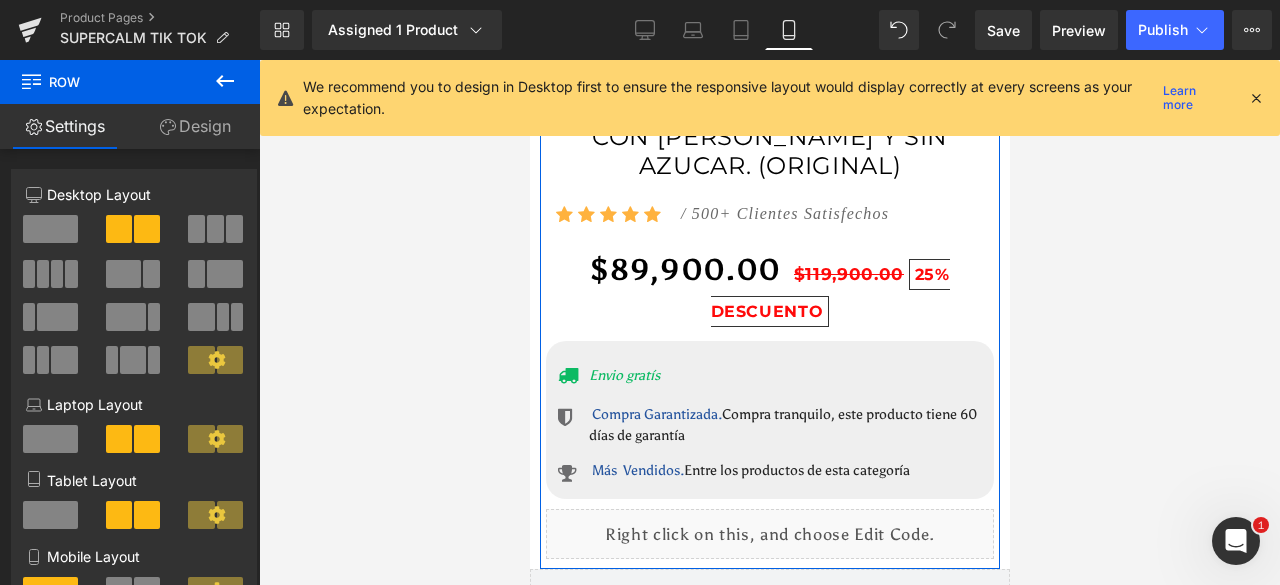drag, startPoint x: 226, startPoint y: 127, endPoint x: 142, endPoint y: 363, distance: 250.5035 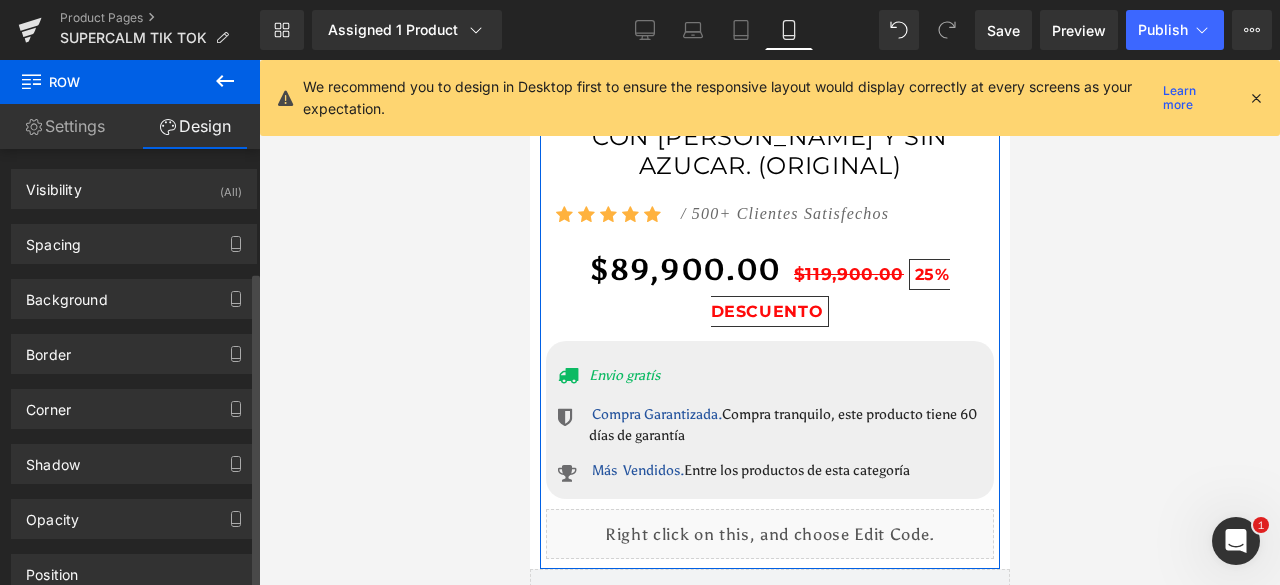 scroll, scrollTop: 168, scrollLeft: 0, axis: vertical 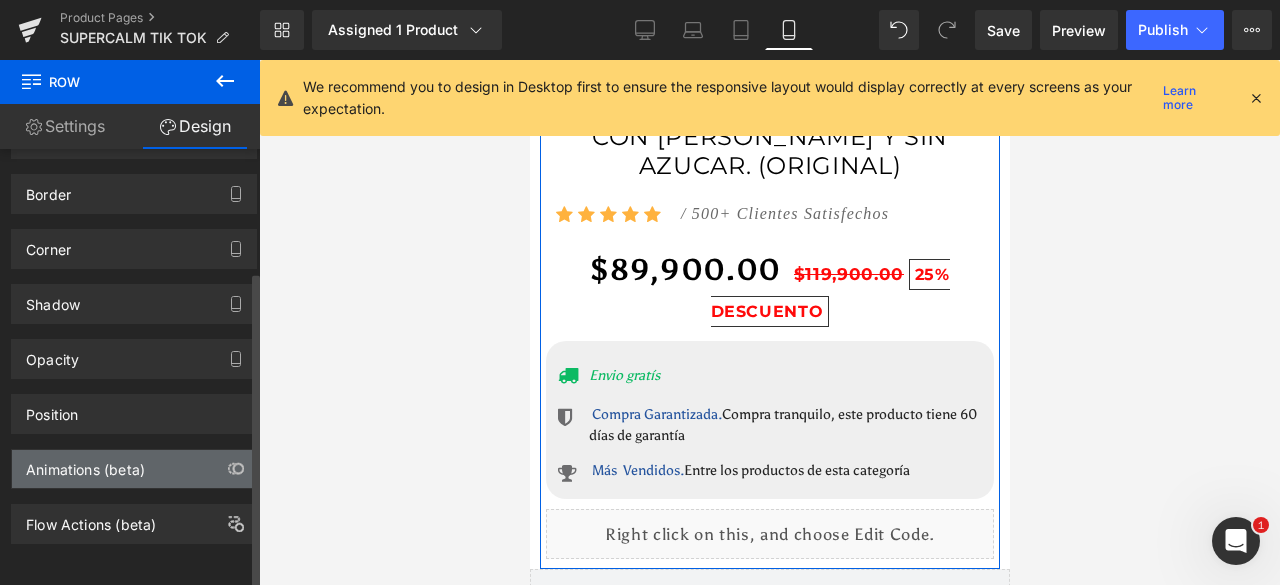 click on "Animations (beta)" at bounding box center [85, 464] 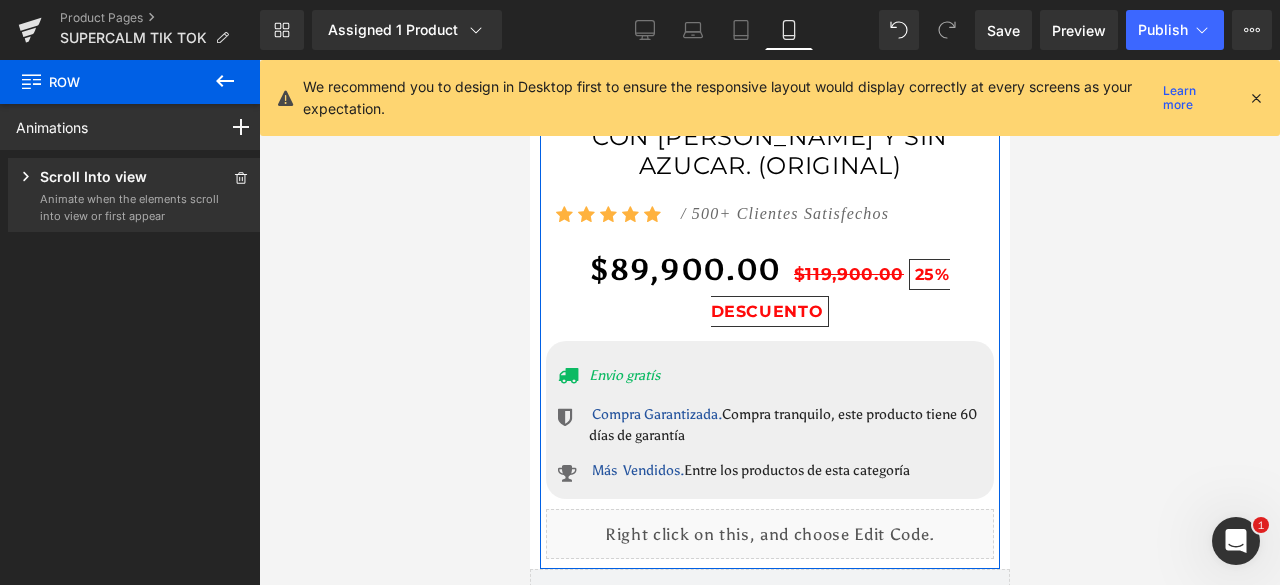 click on "Animate when the elements scroll into view or first appear" at bounding box center [130, 207] 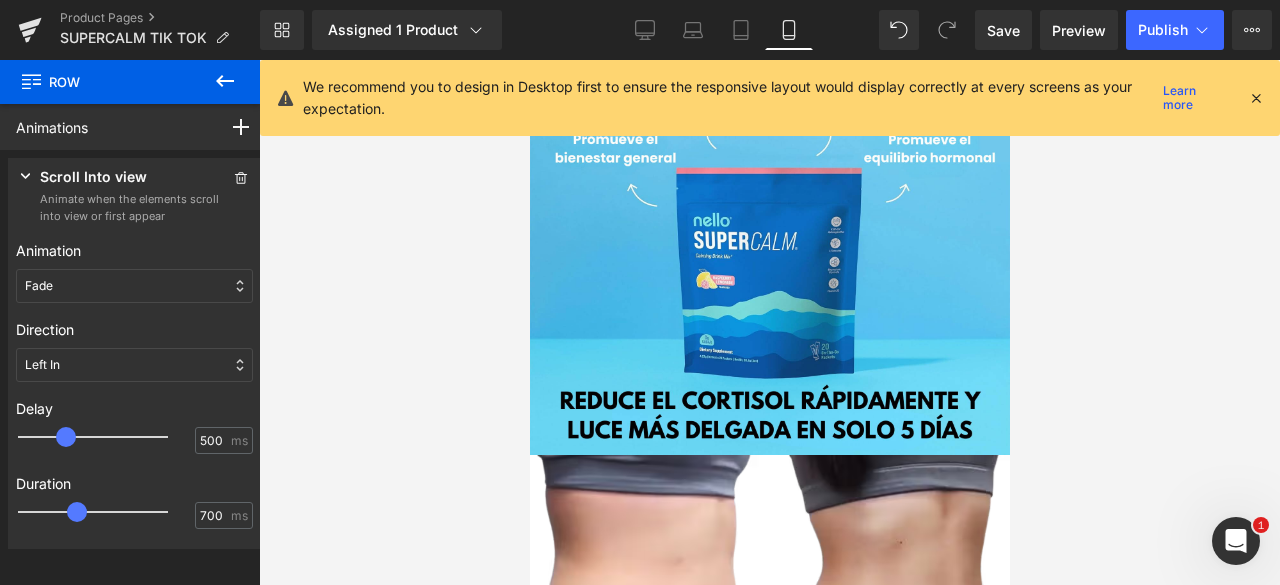 scroll, scrollTop: 0, scrollLeft: 0, axis: both 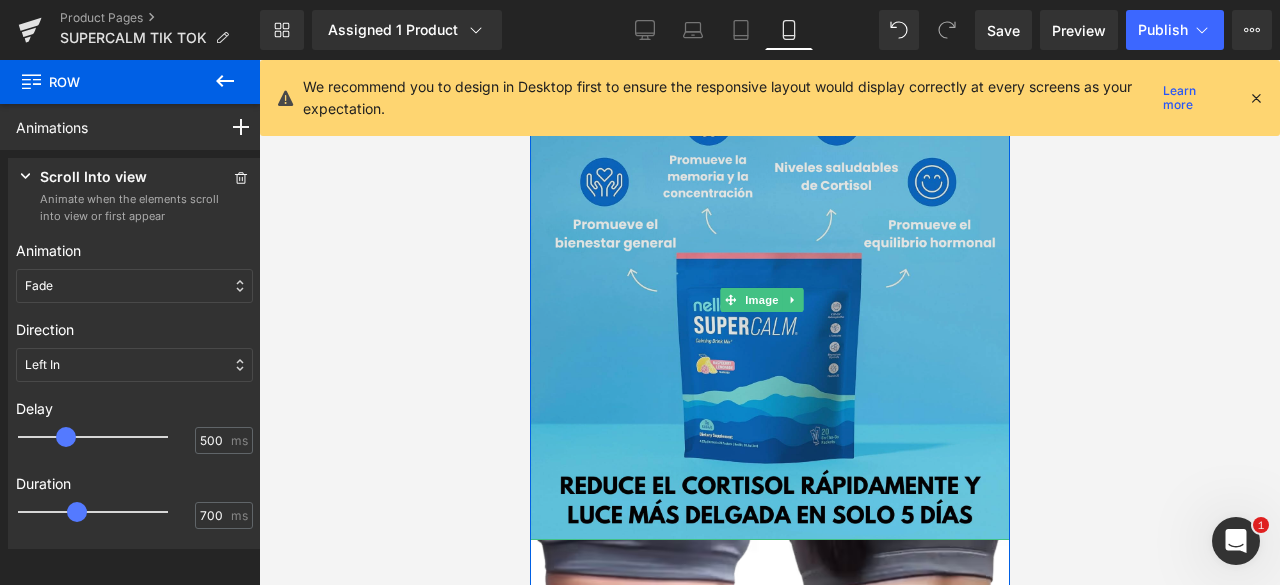 click at bounding box center [769, 300] 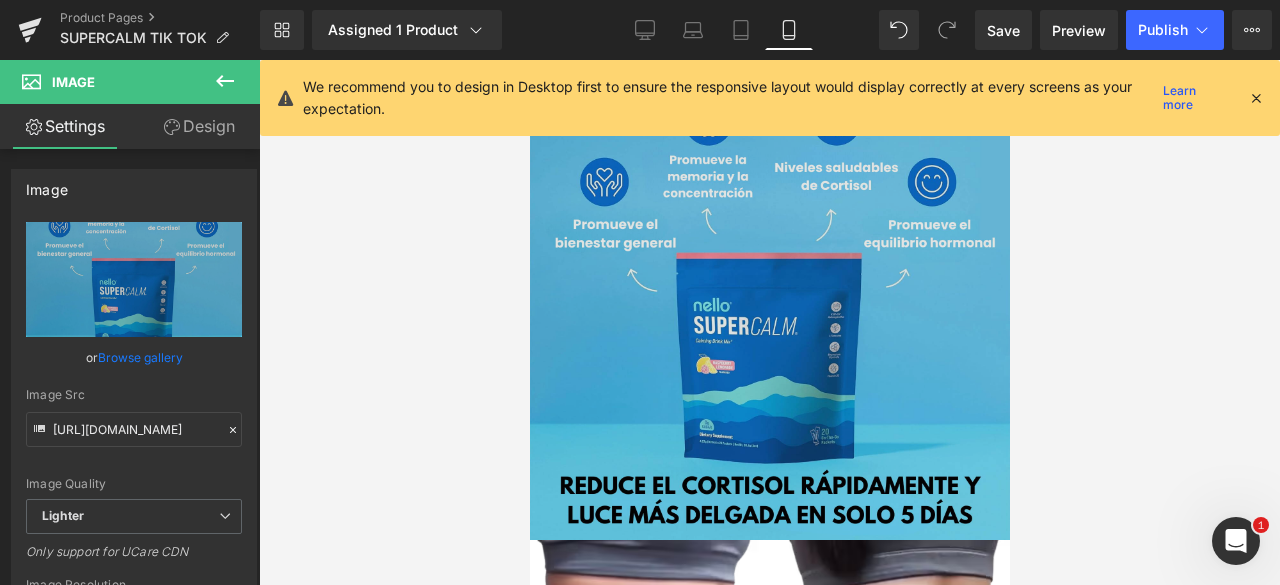 scroll, scrollTop: 300, scrollLeft: 0, axis: vertical 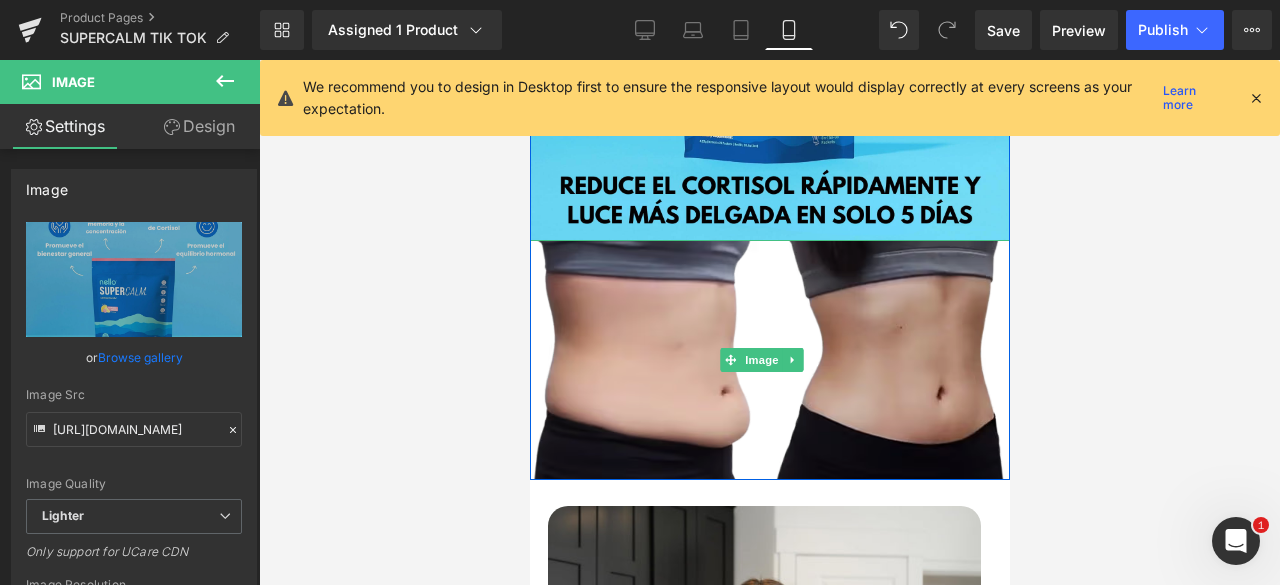 click at bounding box center [769, 360] 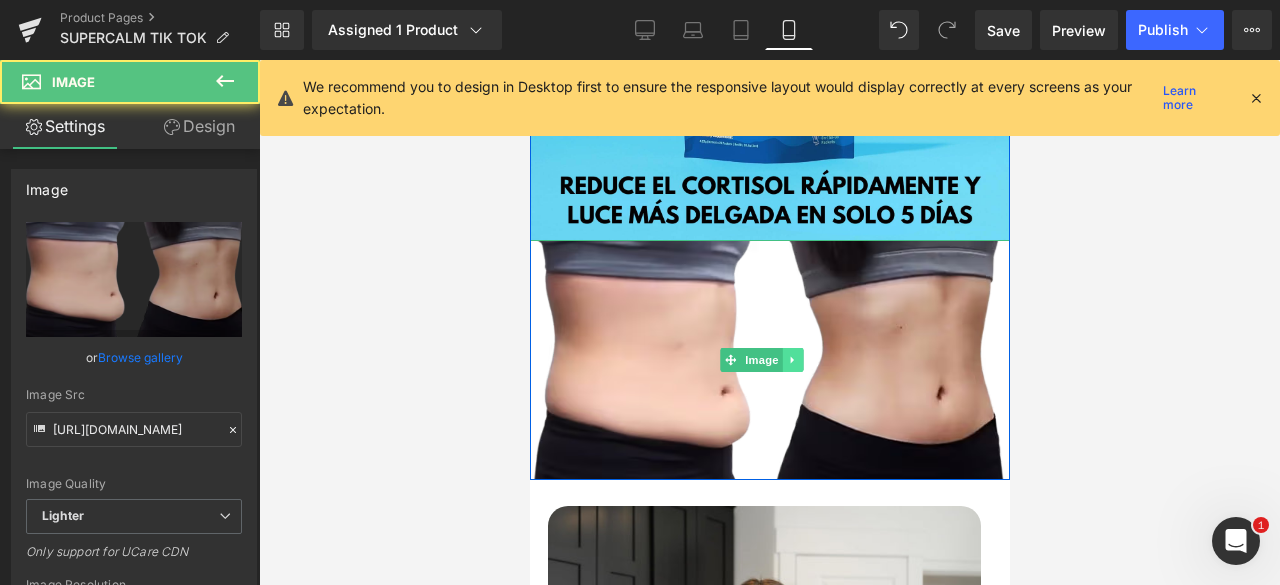 click 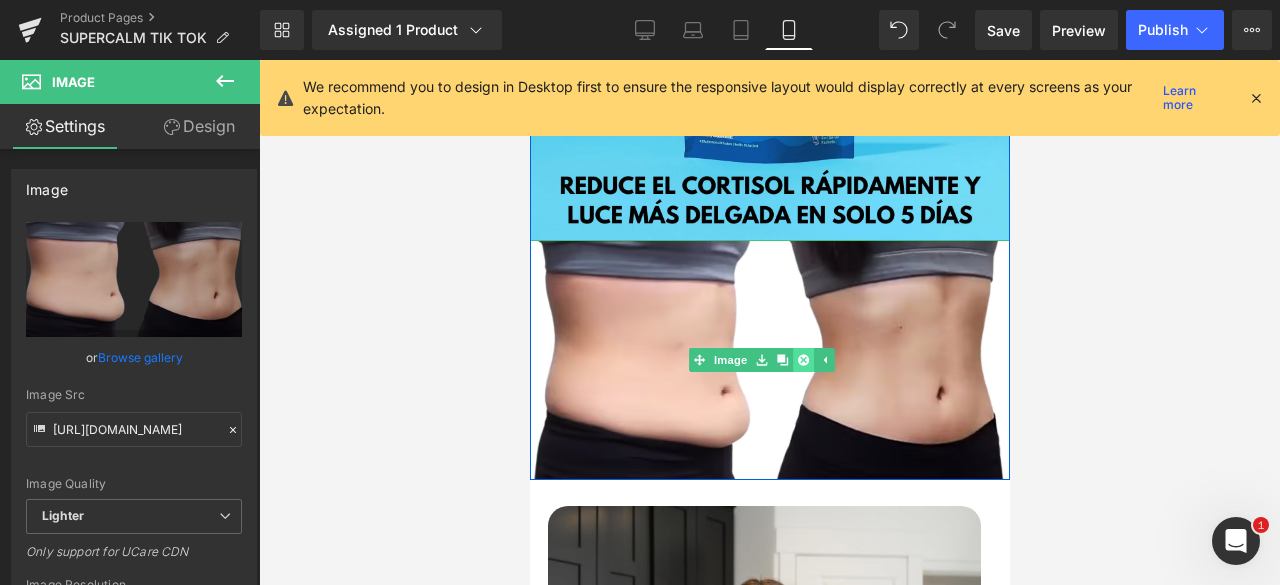 click 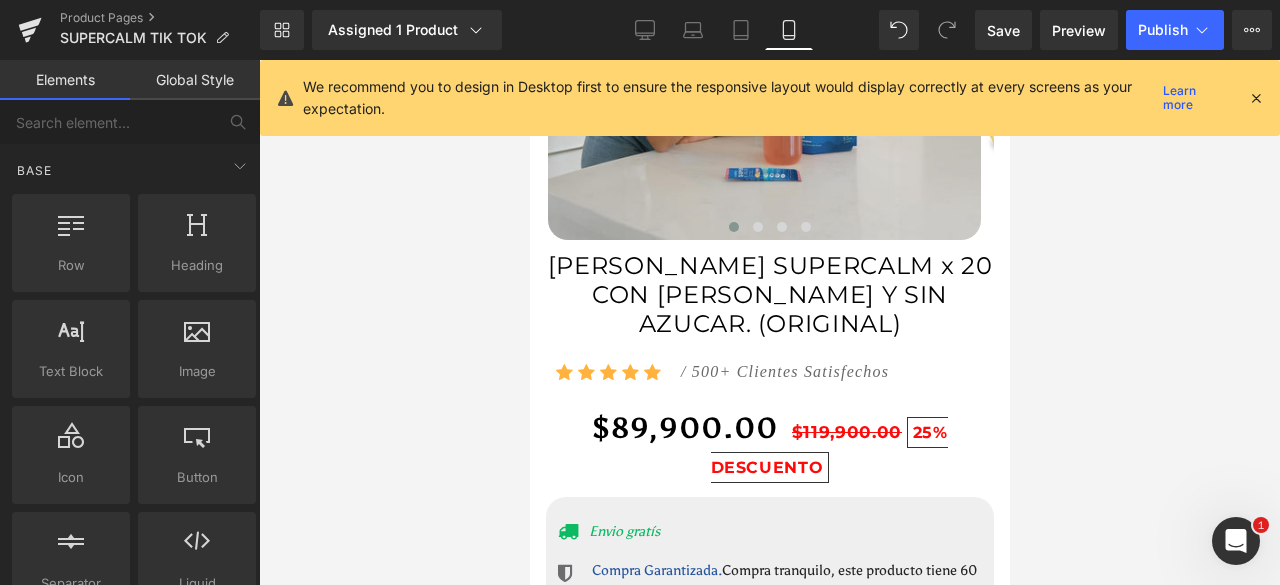 scroll, scrollTop: 1218, scrollLeft: 0, axis: vertical 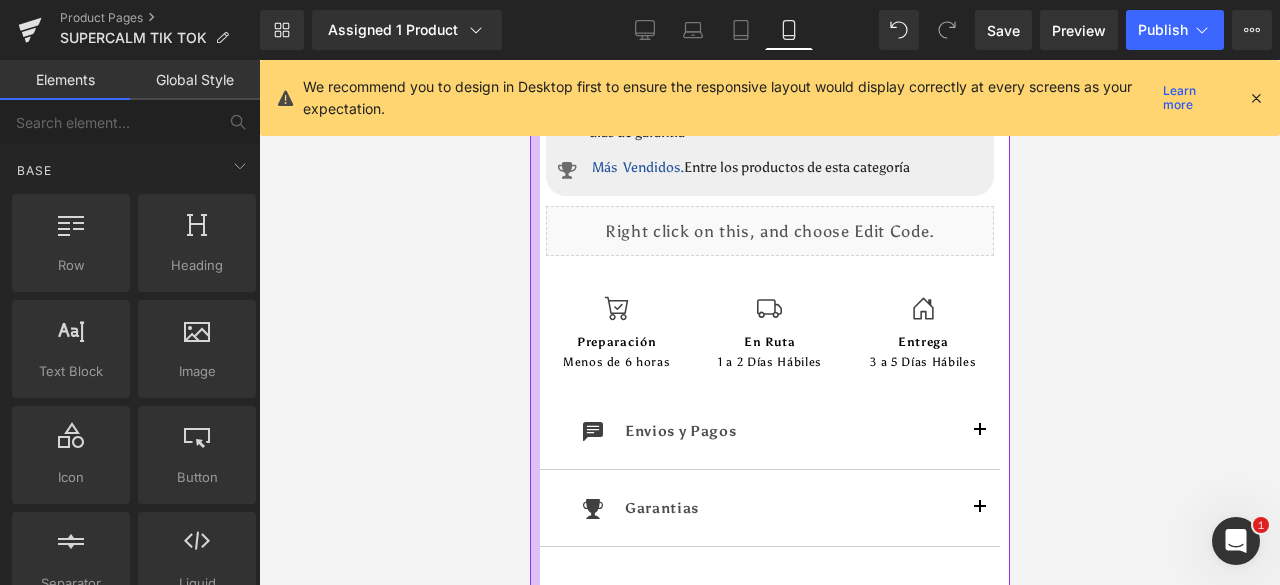 click at bounding box center (534, 131) 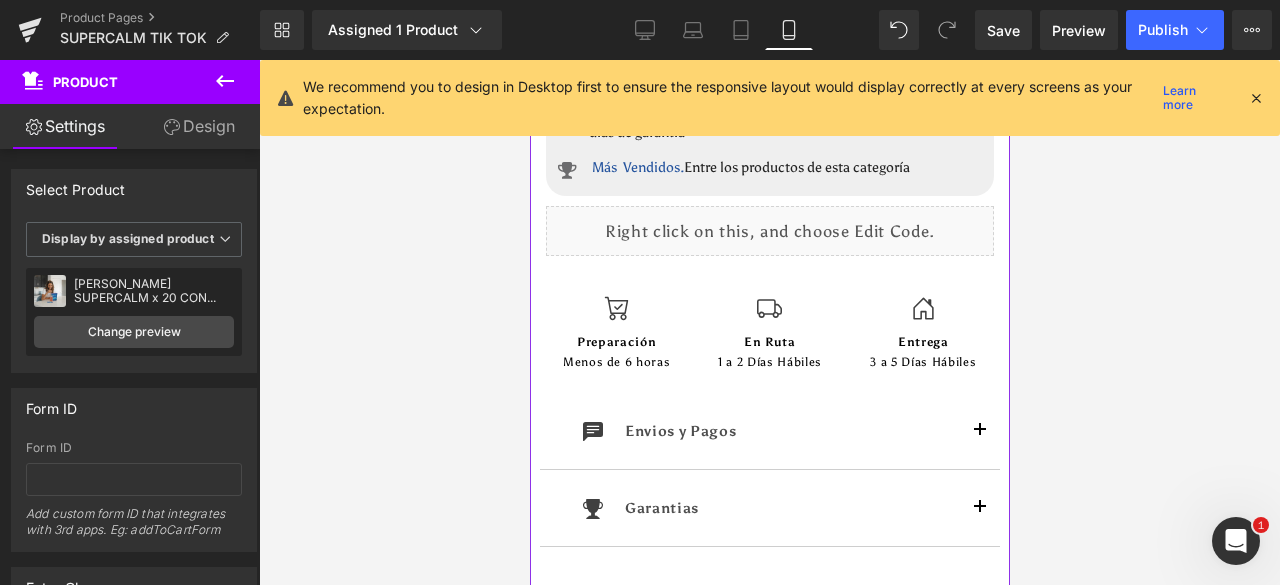click at bounding box center (534, 131) 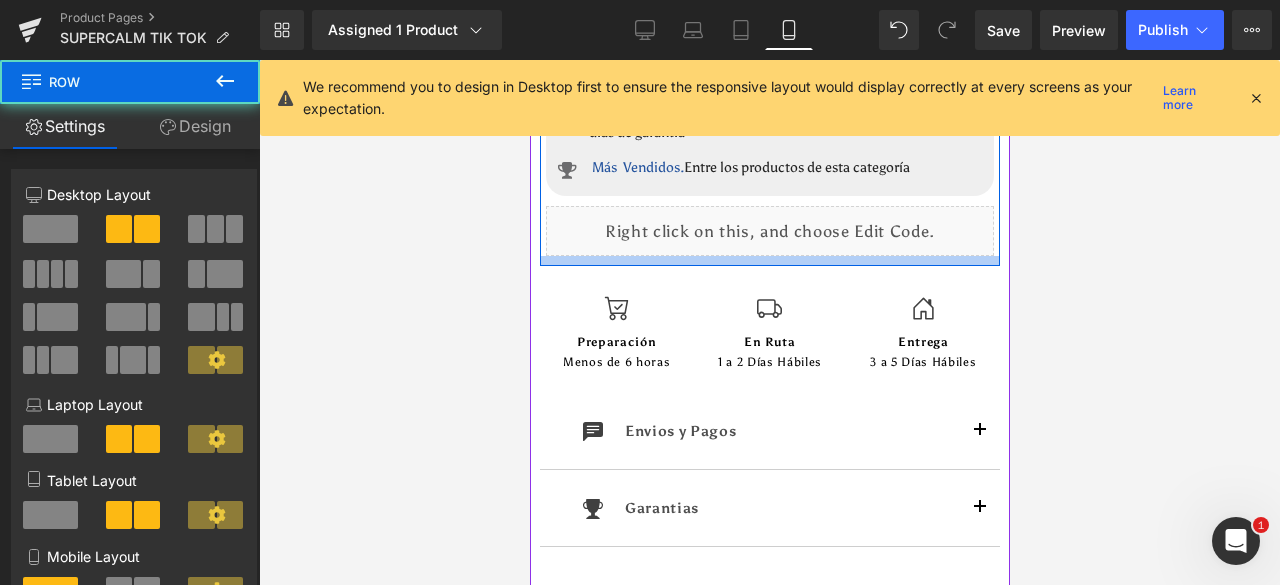 click at bounding box center (769, 261) 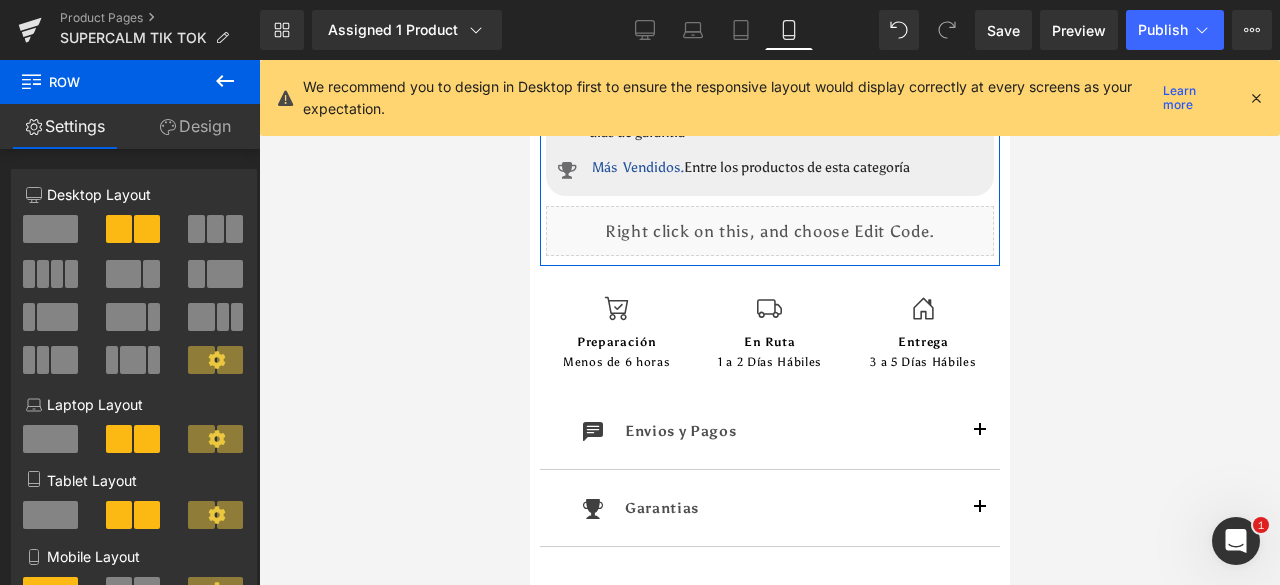 click 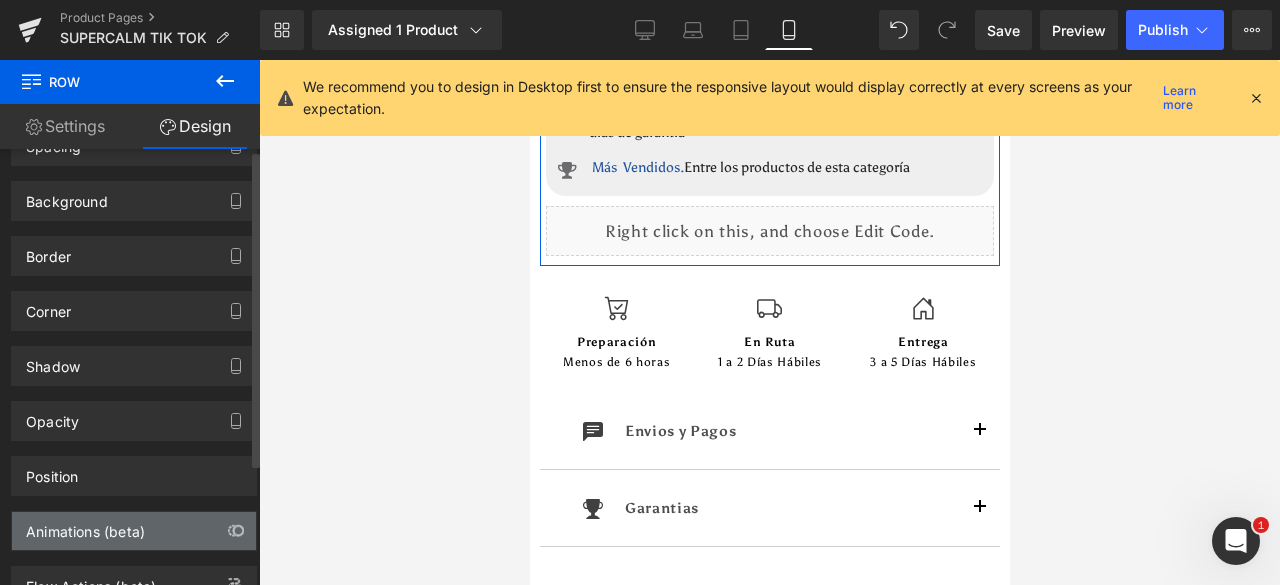 scroll, scrollTop: 168, scrollLeft: 0, axis: vertical 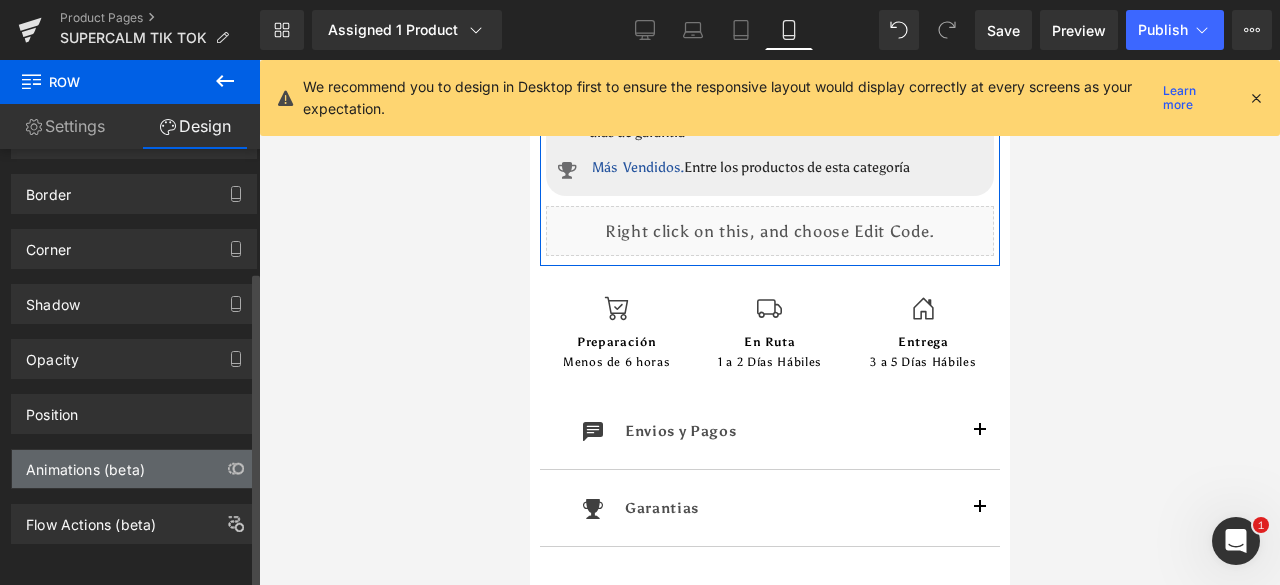 click on "Animations (beta)" at bounding box center [85, 464] 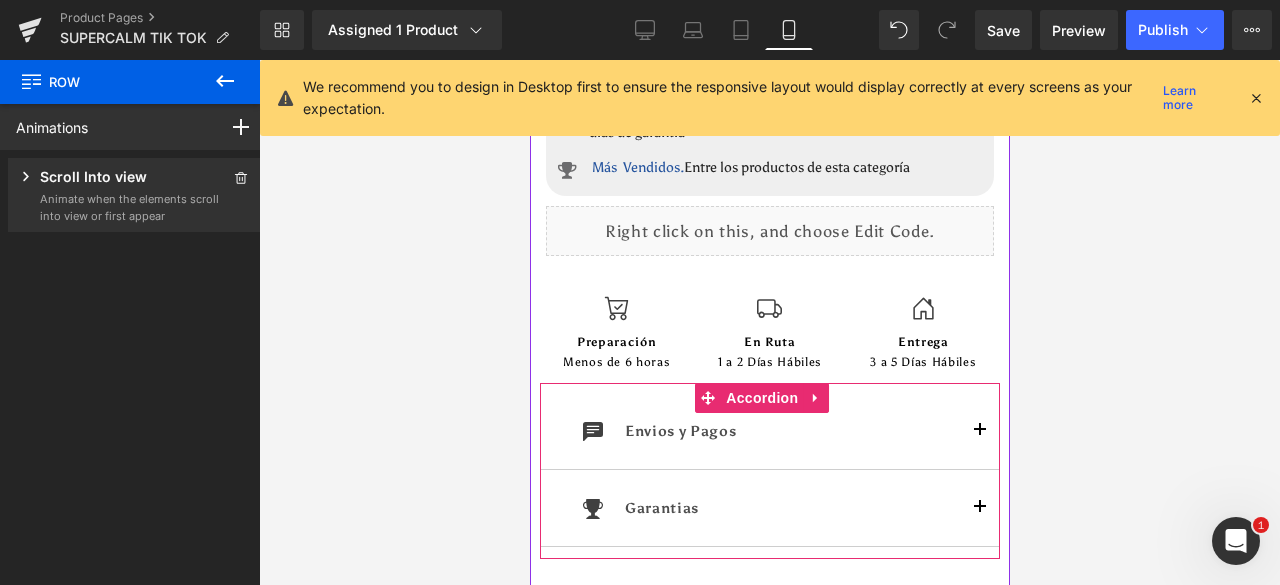 click on "Icon
Envios y Pagos
Text Block
Row" at bounding box center (769, 431) 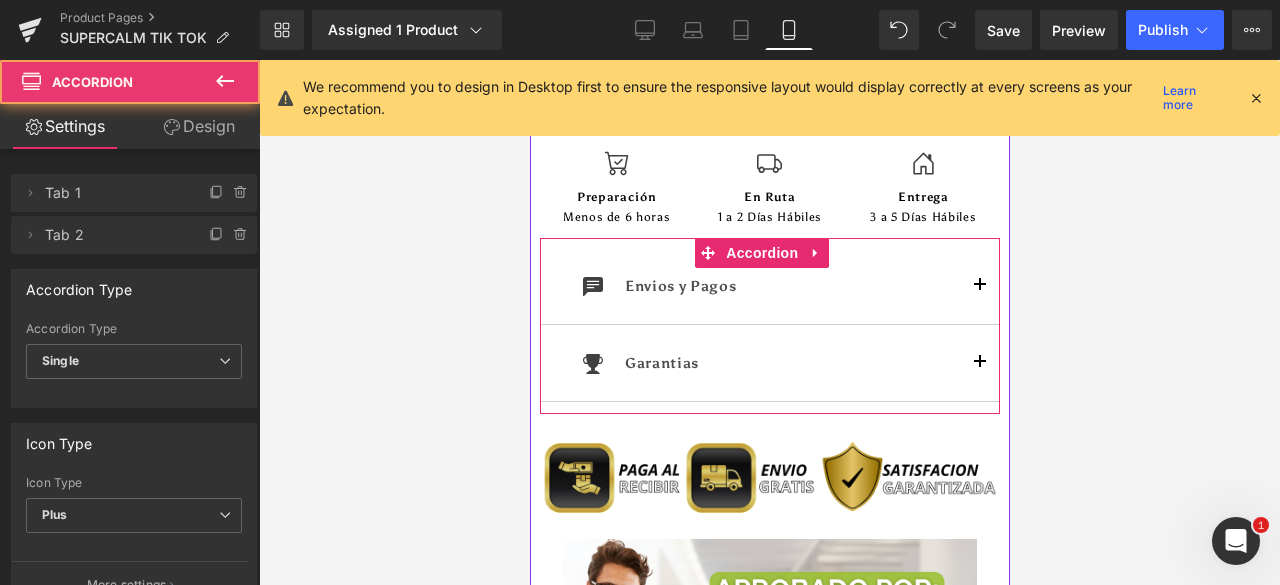 scroll, scrollTop: 1518, scrollLeft: 0, axis: vertical 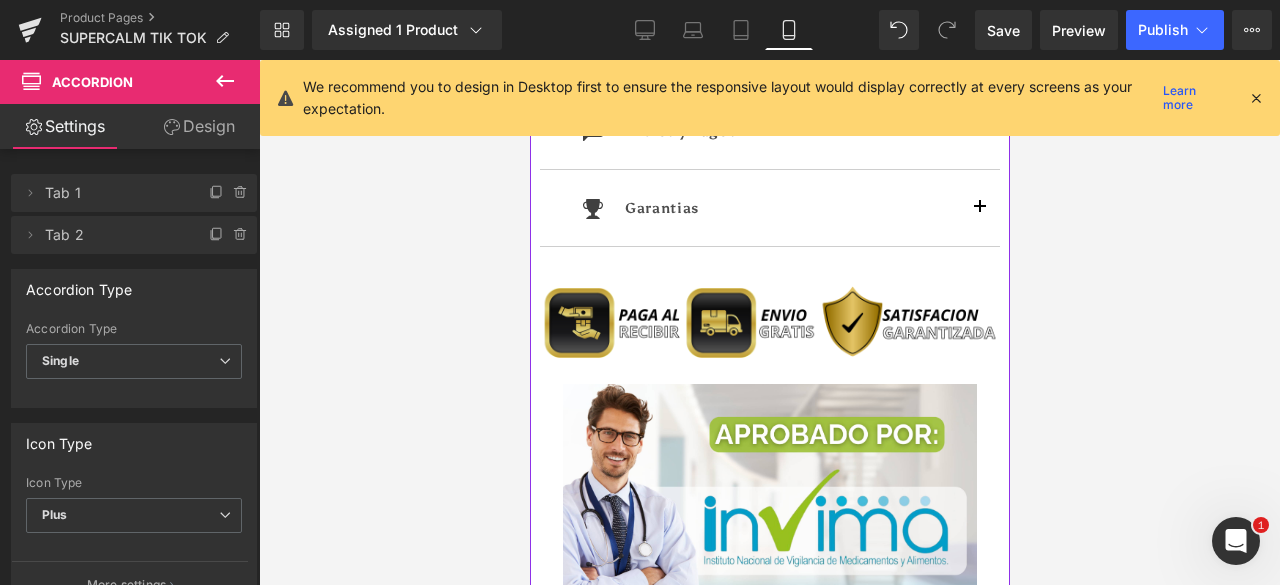 click on "Image" at bounding box center (769, 321) 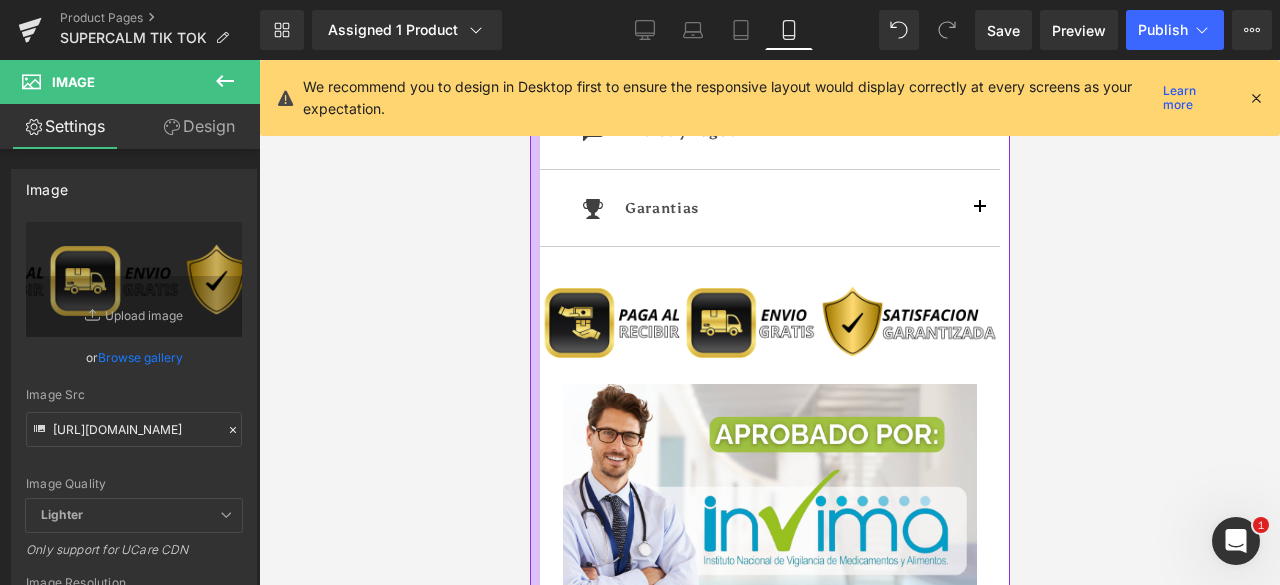 click on "Sale Off
(P) Image
‹ ›" at bounding box center (769, -176) 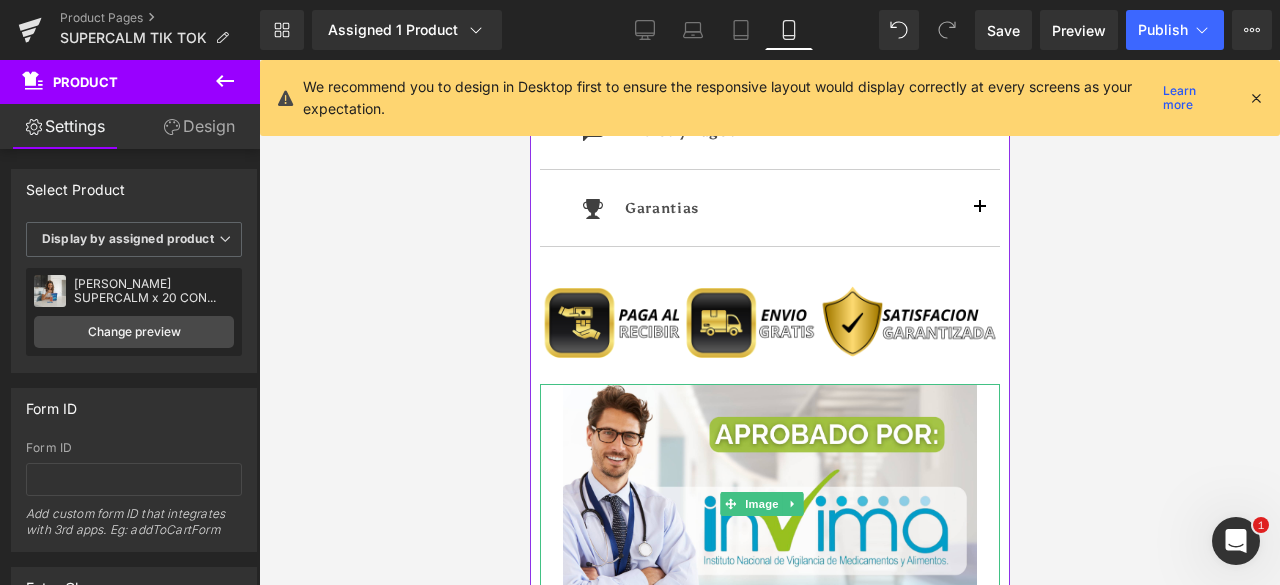 click at bounding box center [541, 503] 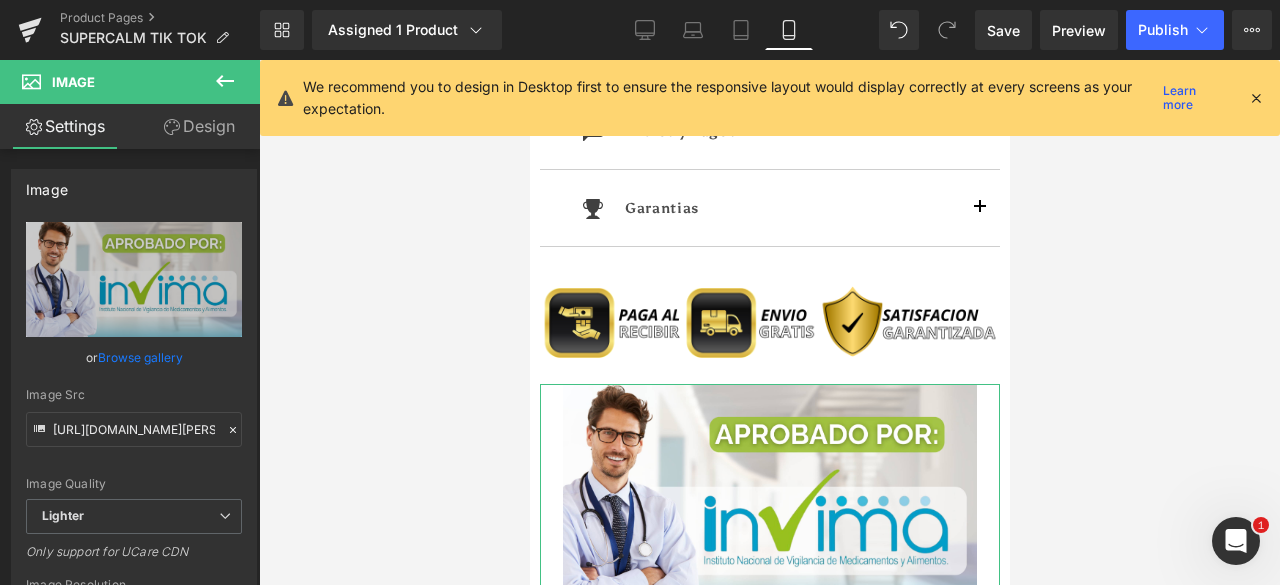 click on "Design" at bounding box center (199, 126) 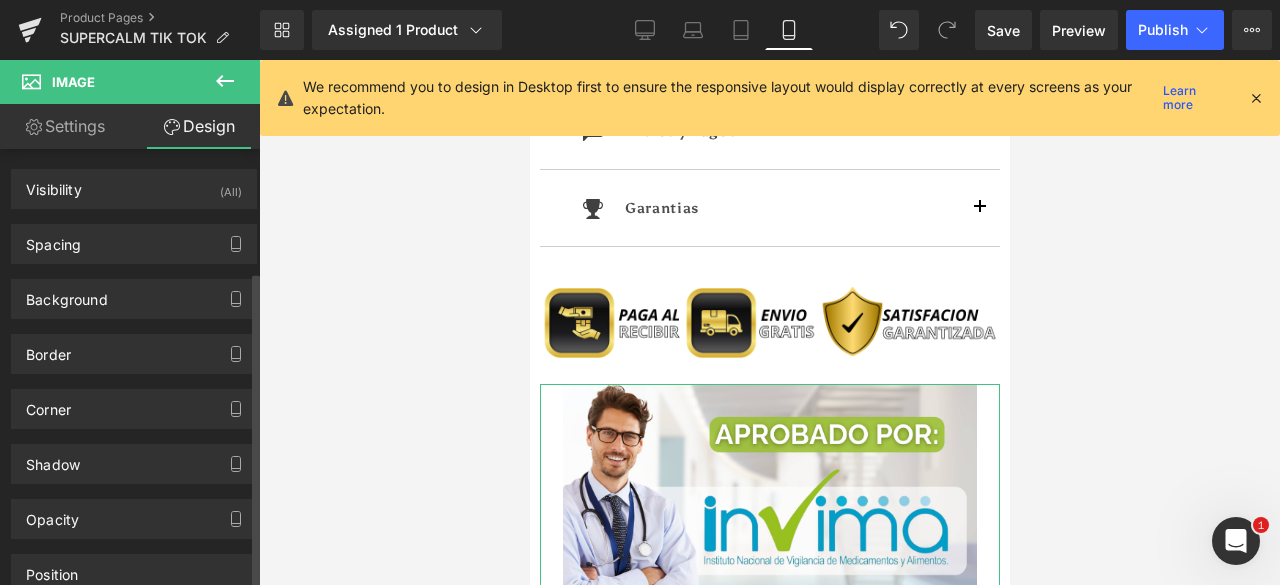 scroll, scrollTop: 168, scrollLeft: 0, axis: vertical 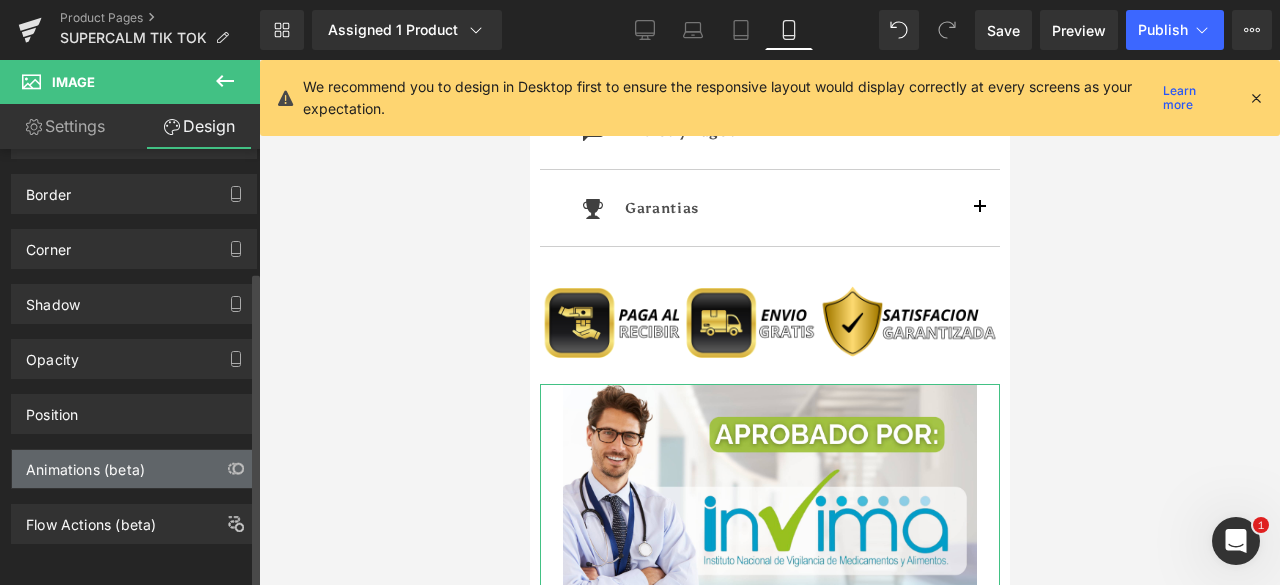 click on "Animations (beta)" at bounding box center (85, 464) 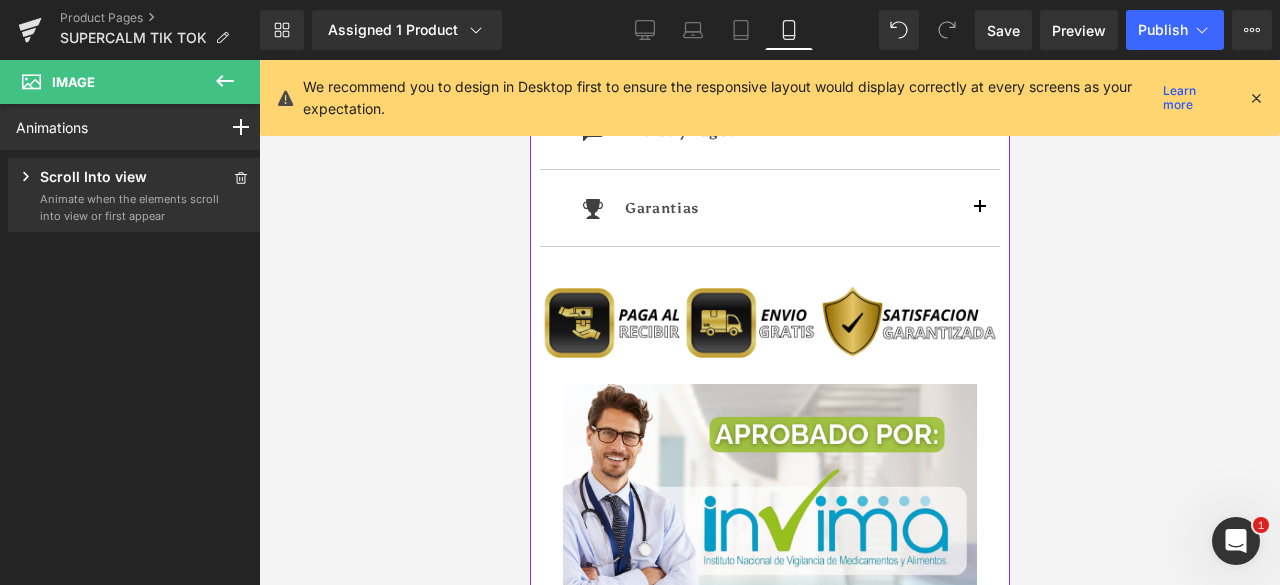 click at bounding box center [529, 60] 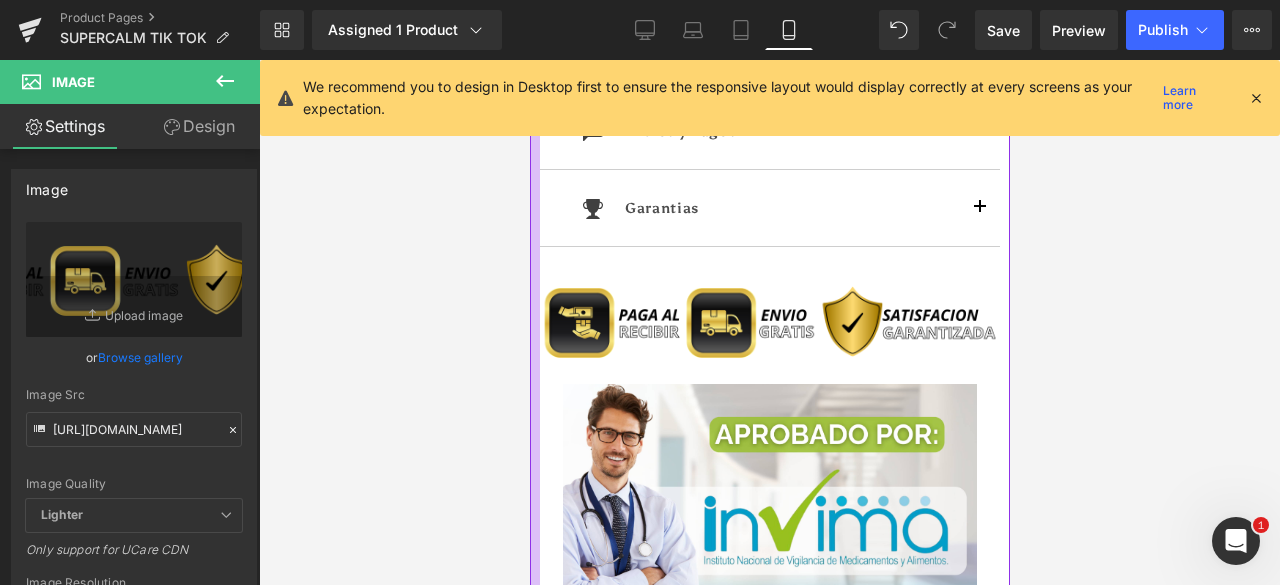 click at bounding box center (534, -169) 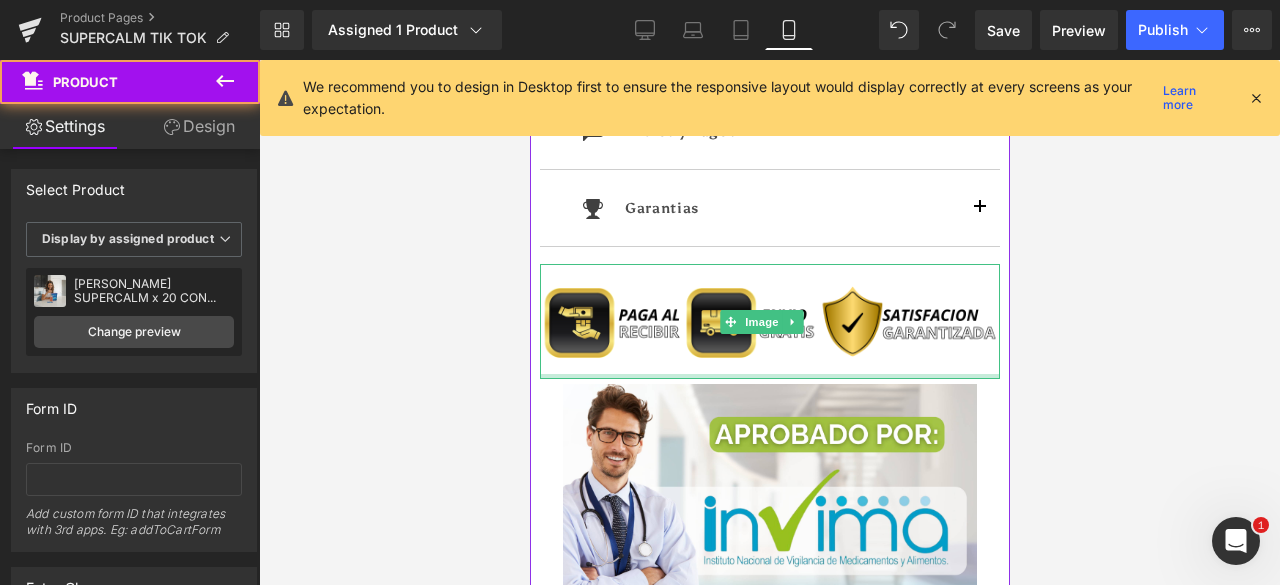 click at bounding box center (769, 376) 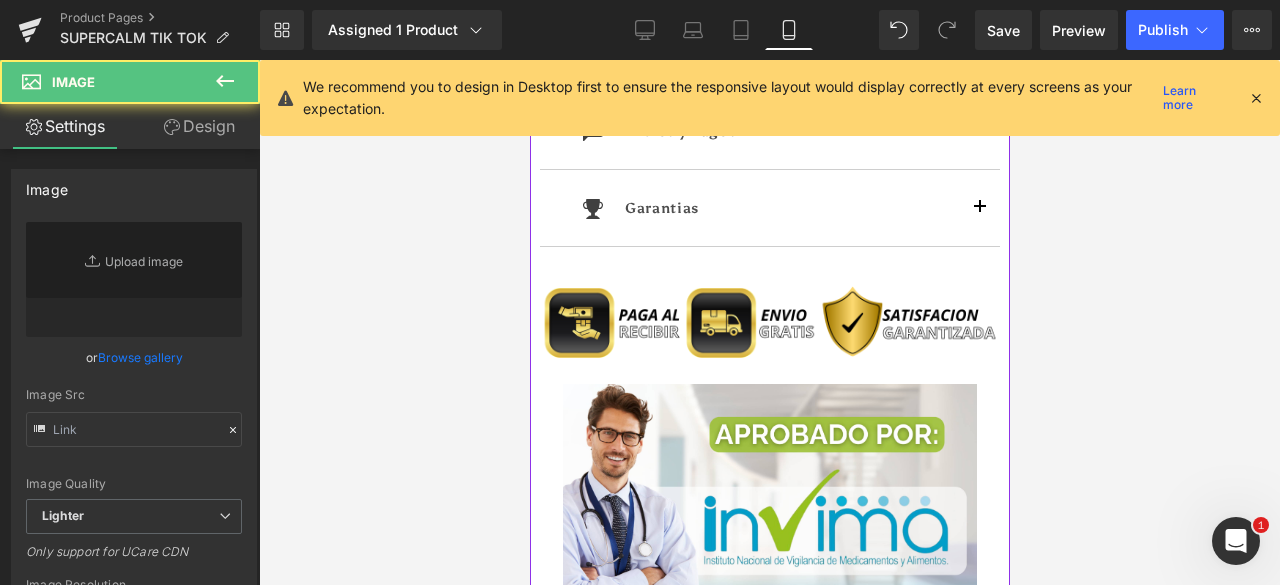 click at bounding box center (769, 503) 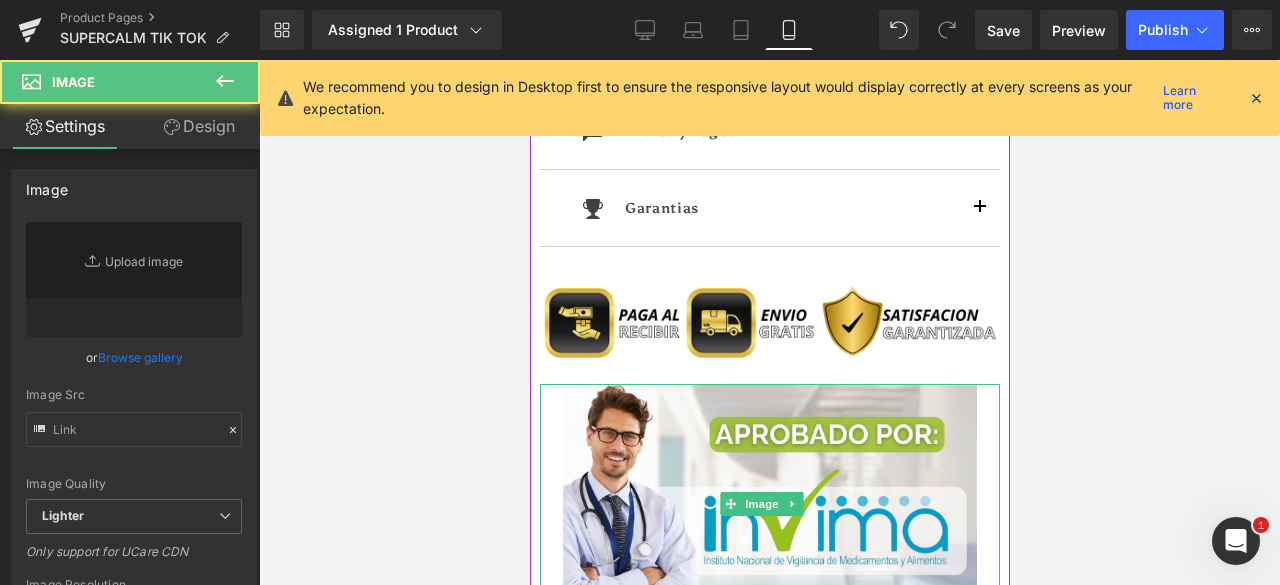 type on "[URL][DOMAIN_NAME][PERSON_NAME]" 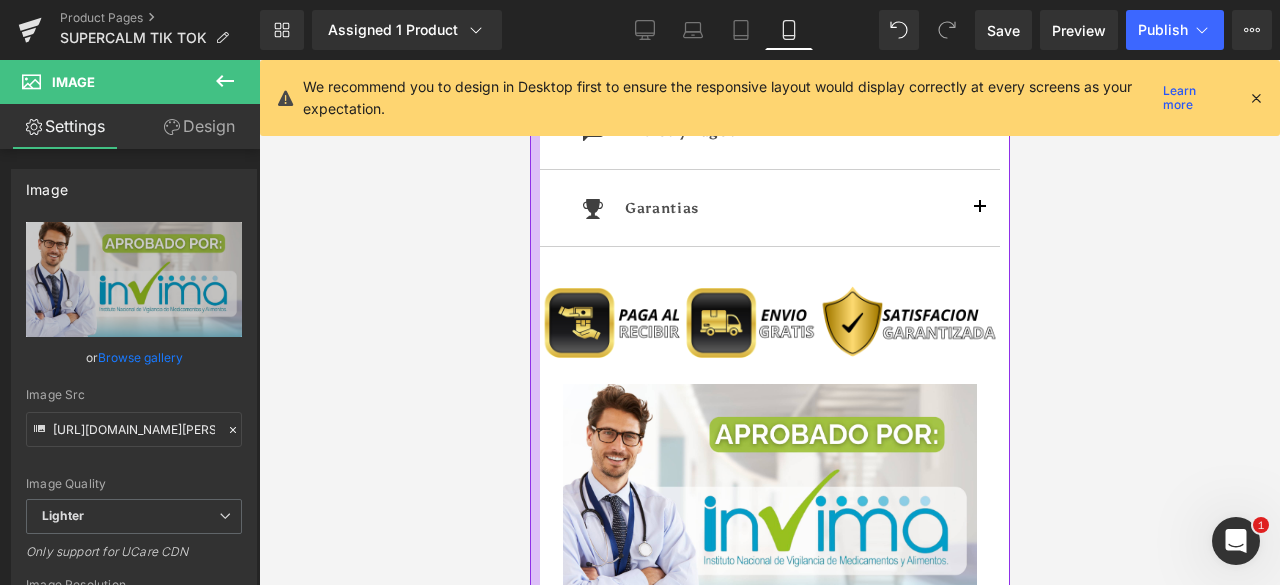 click at bounding box center [534, -169] 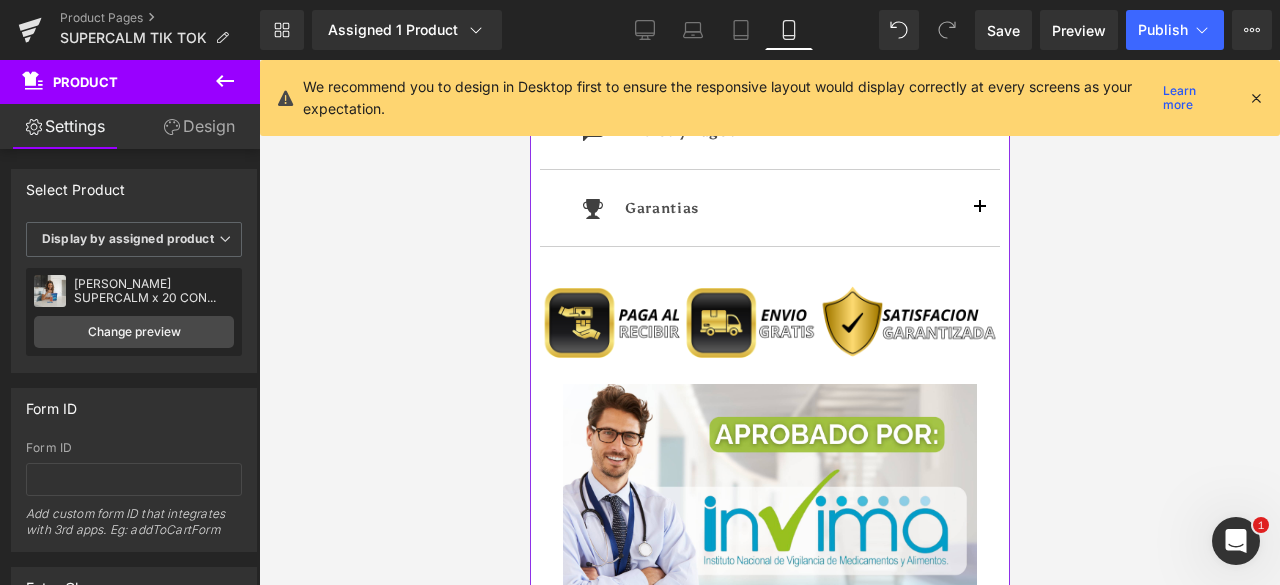 click on "Design" at bounding box center [199, 126] 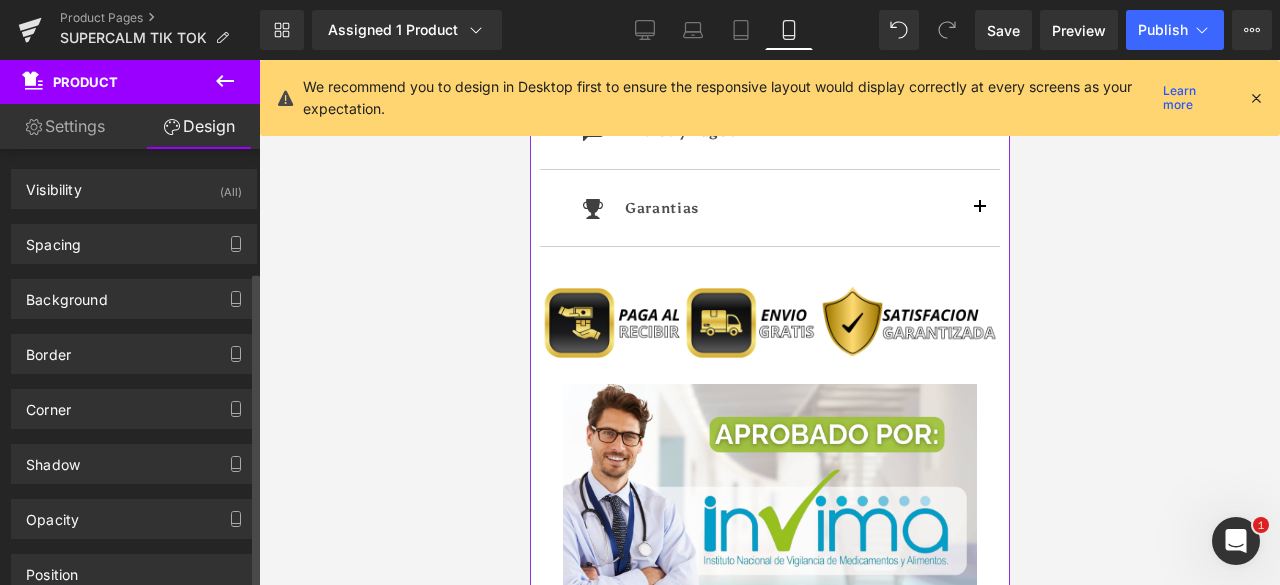 scroll, scrollTop: 168, scrollLeft: 0, axis: vertical 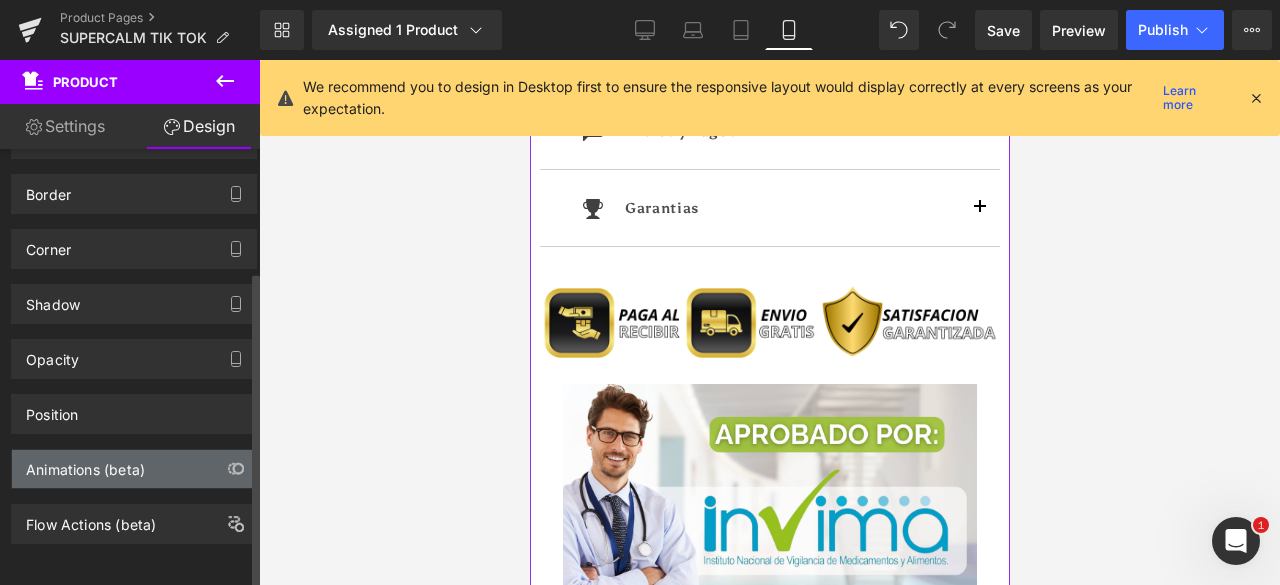 click on "Animations (beta)" at bounding box center [134, 469] 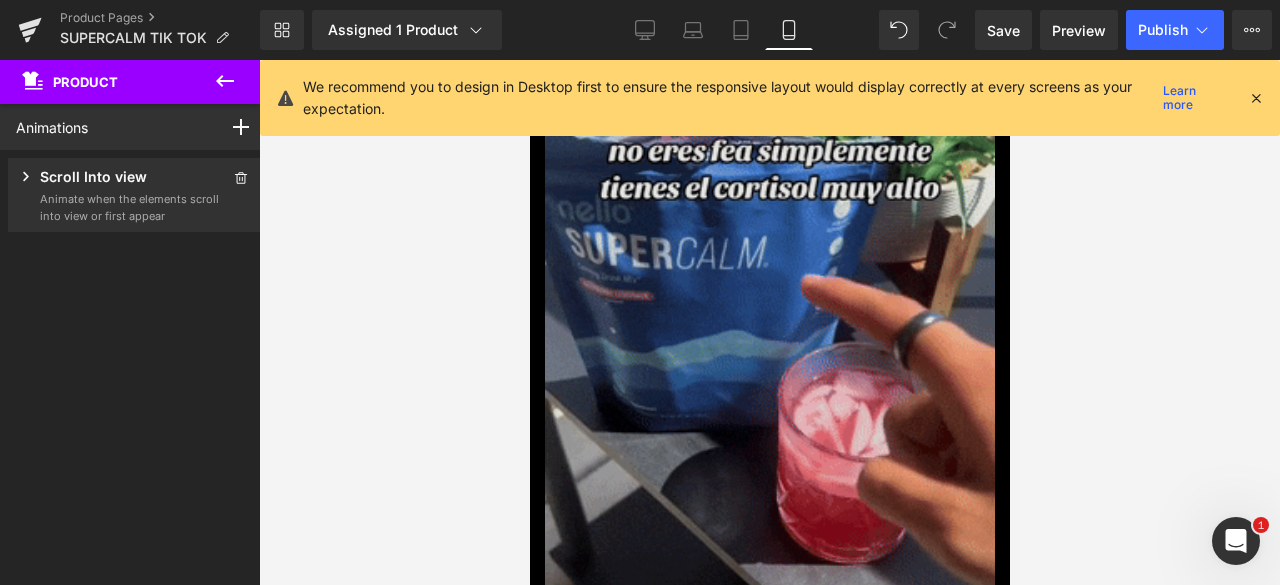 scroll, scrollTop: 2518, scrollLeft: 0, axis: vertical 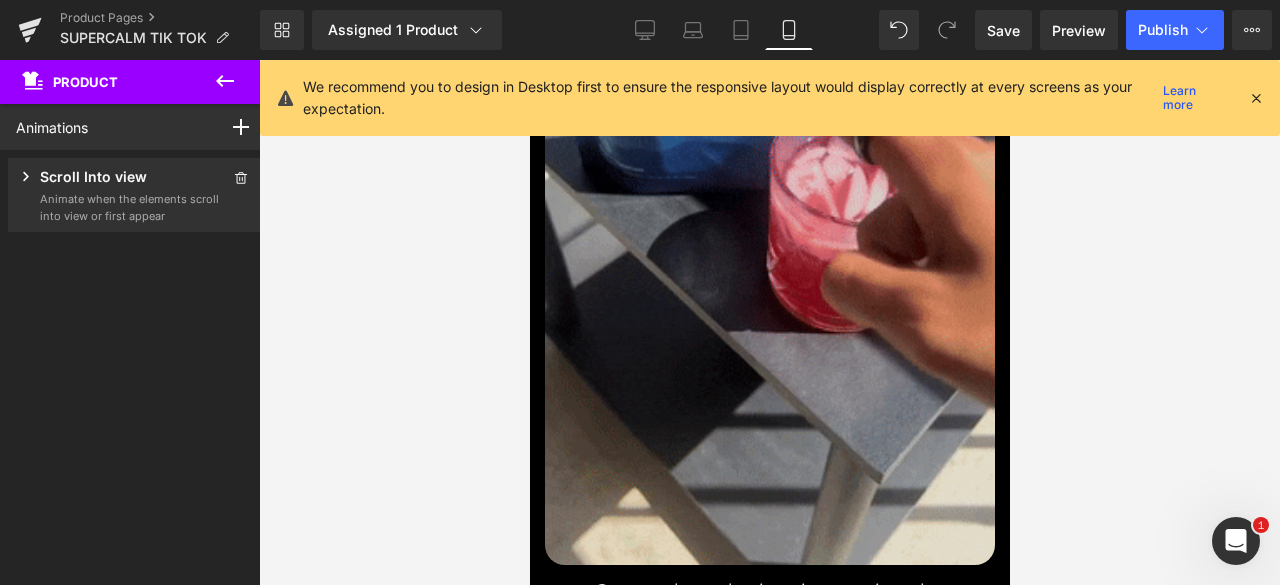 click at bounding box center [769, 164] 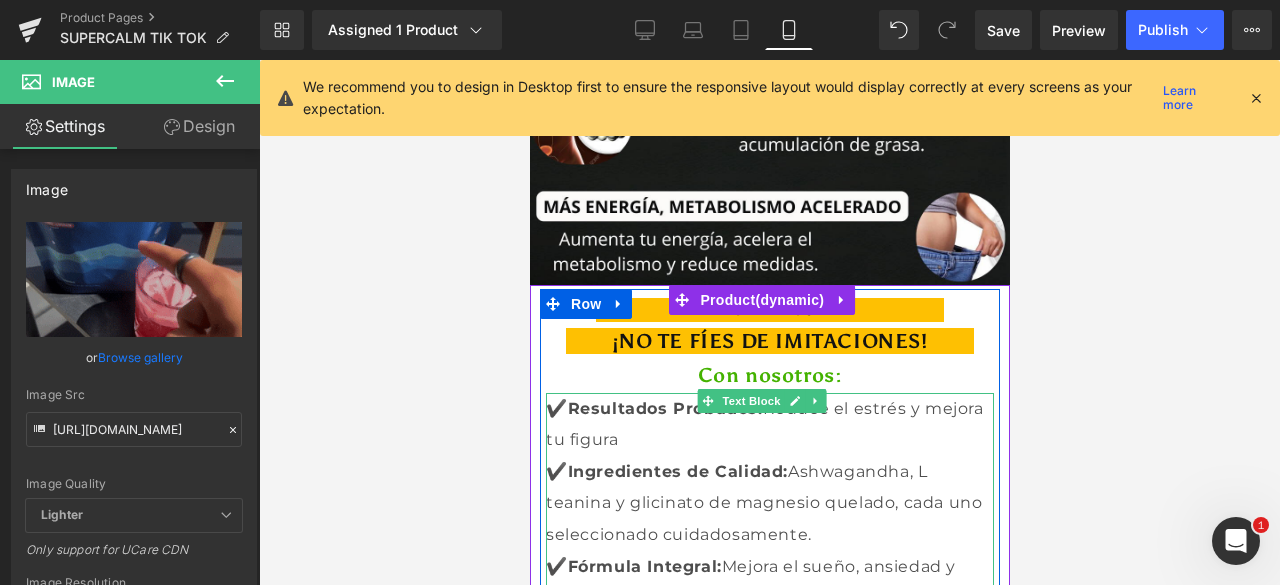 scroll, scrollTop: 3818, scrollLeft: 0, axis: vertical 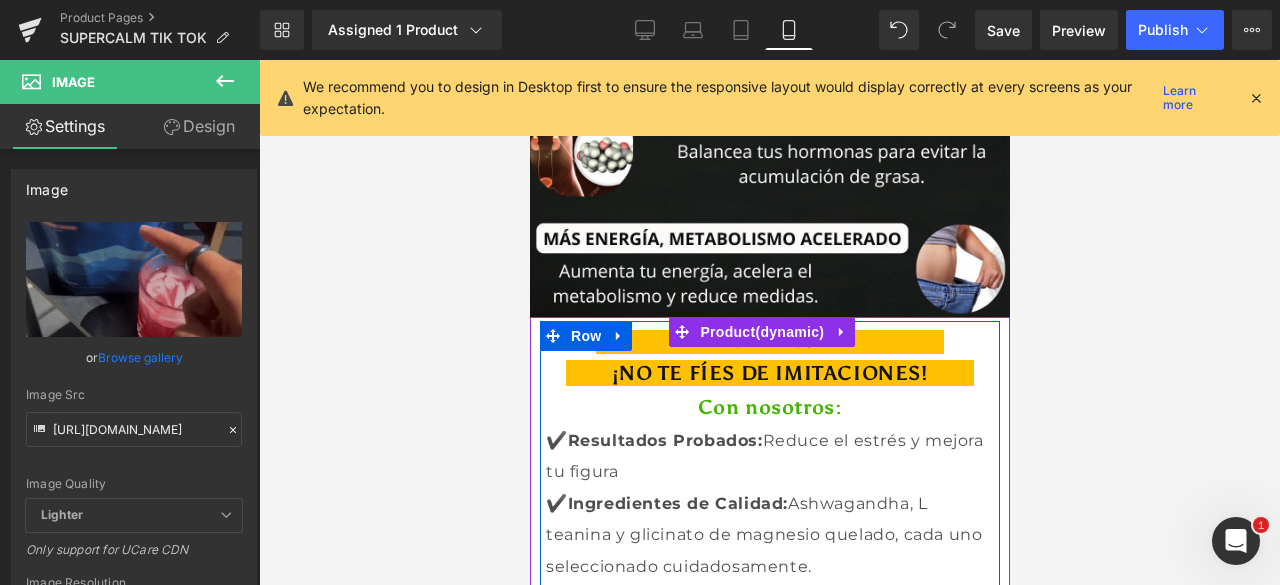 click on "Con nosotros:" at bounding box center [769, 407] 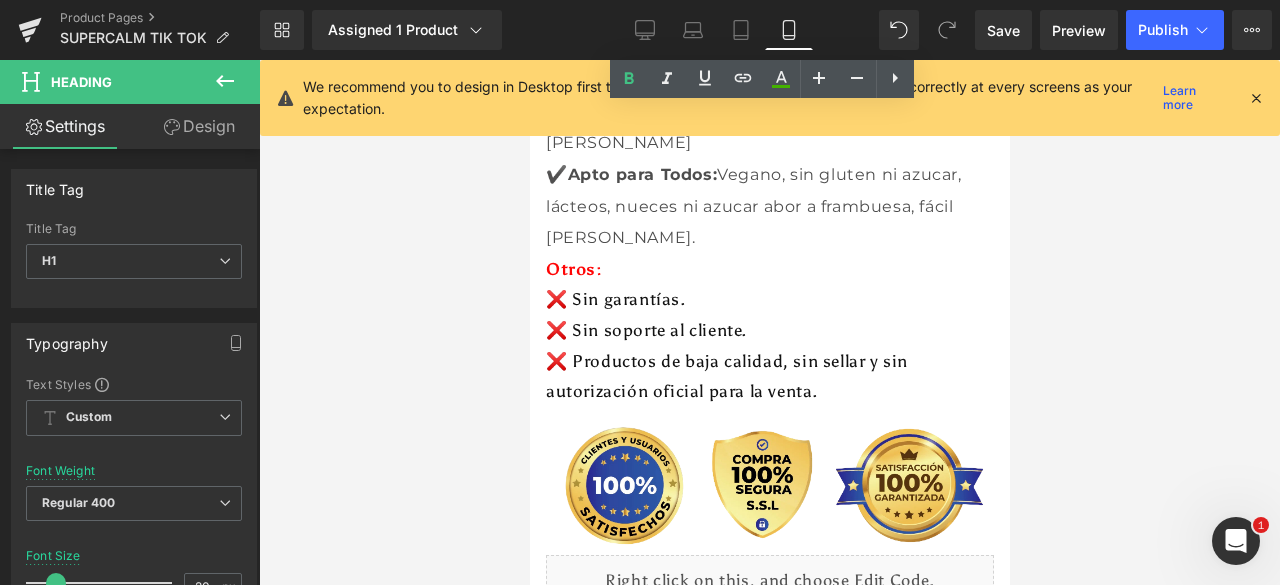 scroll, scrollTop: 4559, scrollLeft: 0, axis: vertical 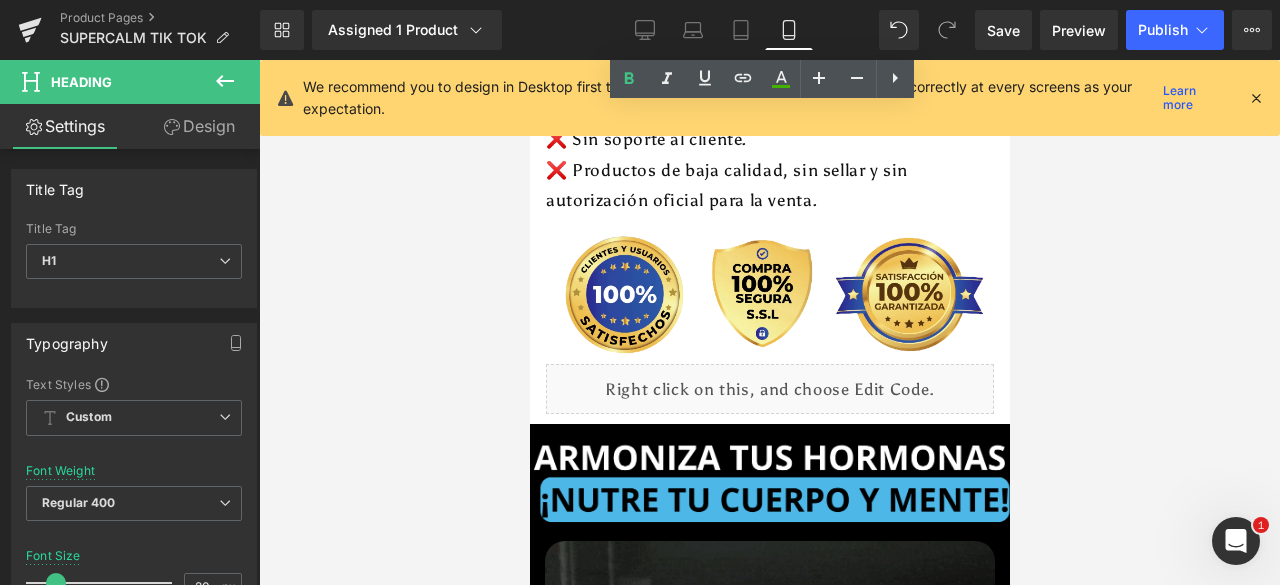 click on "Sale Off
(P) Image
ADVERTENCIA
Heading         ¡NO [PERSON_NAME] DE IMITACIONES! Heading
Con nosotros:
Heading
✔️  Resultados Probados:  Reduce el estrés y mejora tu figura ✔️  Ingredientes de Calidad:  As hwagand ha, L teanina y glicinato de magnesio quelado, cada uno seleccionado cuidadosamente. ✔️  Fórmula Integral:  Mejora el sueño, ansiedad y figura corporal ✔️  Delicioso Sabor:   Sabor a frambuesa, fácil [PERSON_NAME] ✔️  Apto para Todos:  Vegano, sin gluten ni azucar, lácteos, nueces ni azucar abor a frambuesa, fácil [PERSON_NAME]. Otros: ❌ Sin garantías.
❌ Sin soporte al cliente.
❌ Productos de baja calidad, sin sellar y sin autorización oficial para la venta." at bounding box center (769, 2) 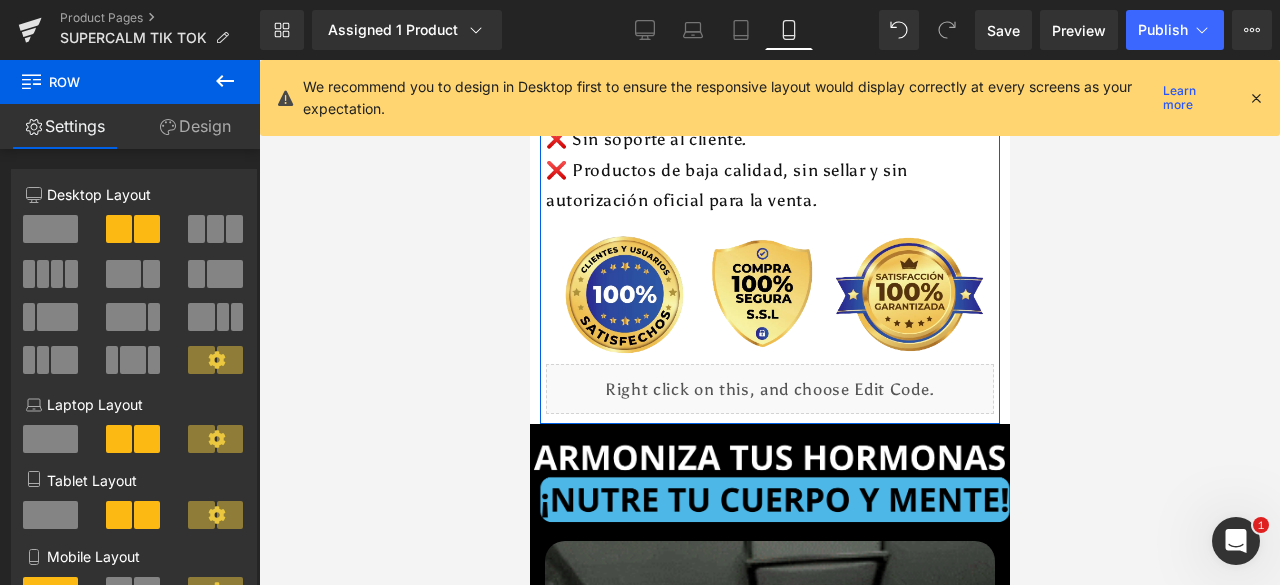 click on "Design" at bounding box center (195, 126) 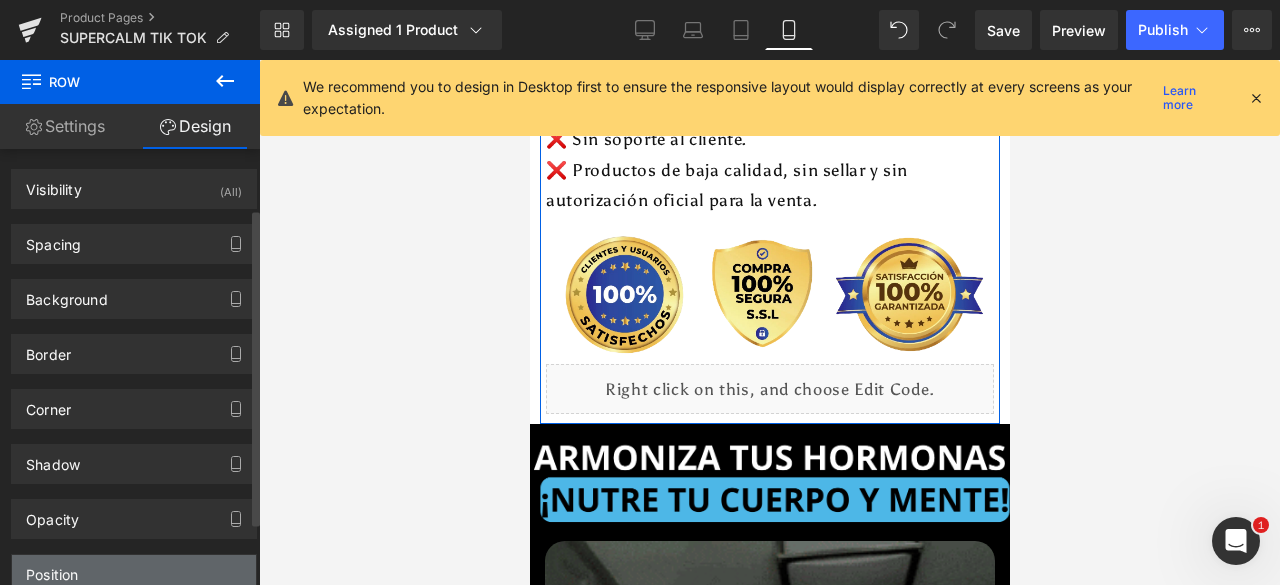 scroll, scrollTop: 168, scrollLeft: 0, axis: vertical 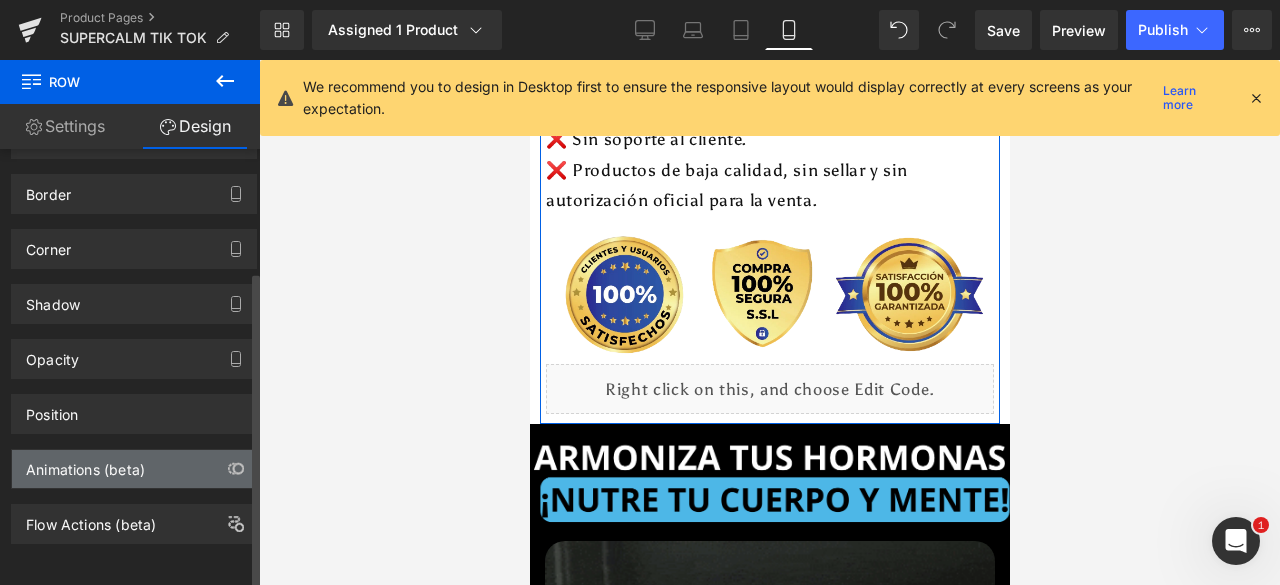 click on "Animations (beta)" at bounding box center [85, 464] 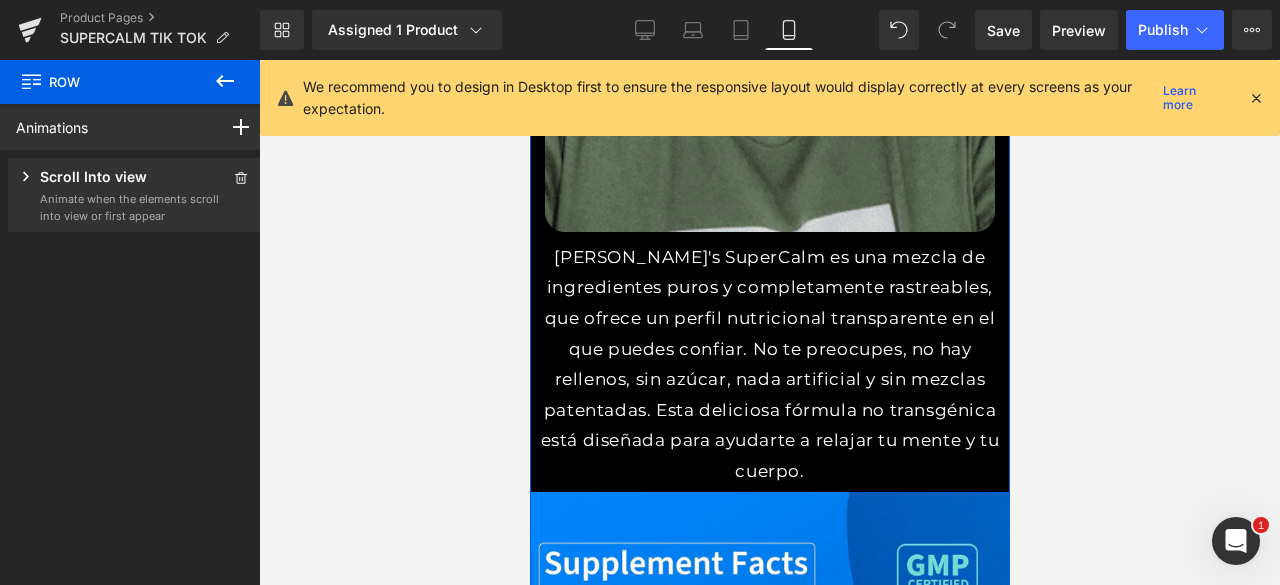 scroll, scrollTop: 5959, scrollLeft: 0, axis: vertical 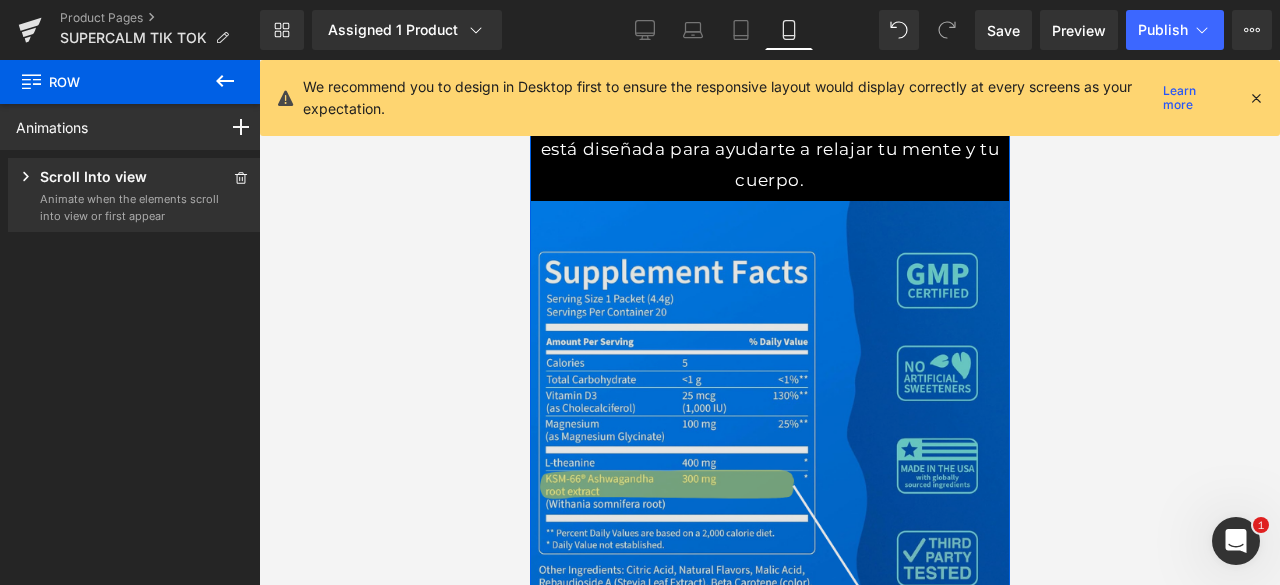 click at bounding box center [769, 622] 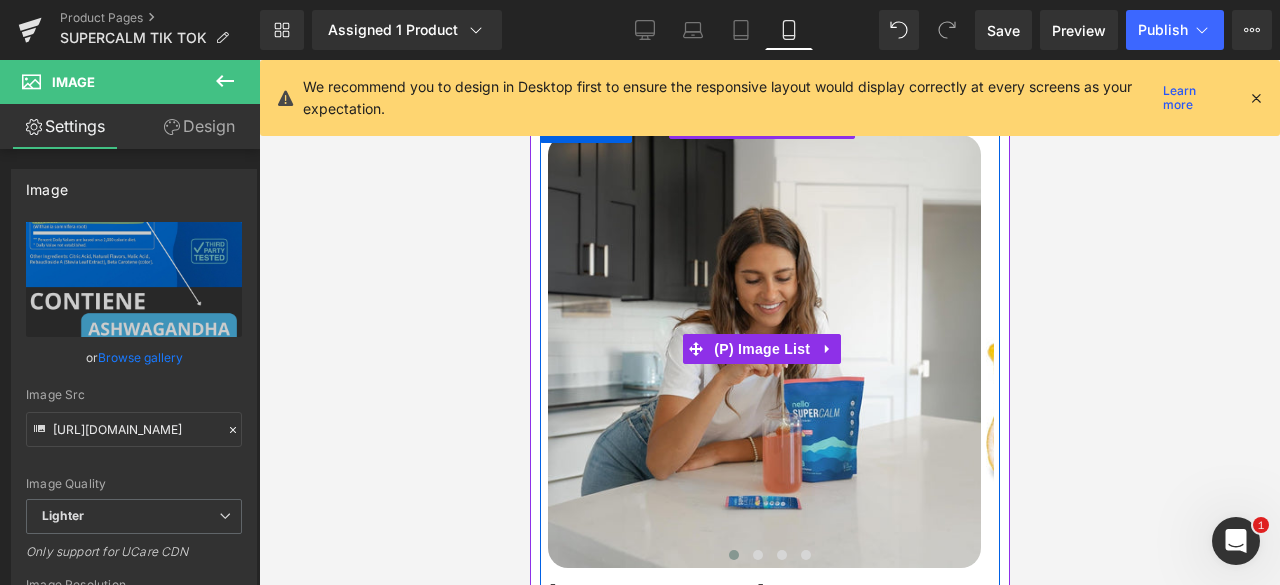 scroll, scrollTop: 7059, scrollLeft: 0, axis: vertical 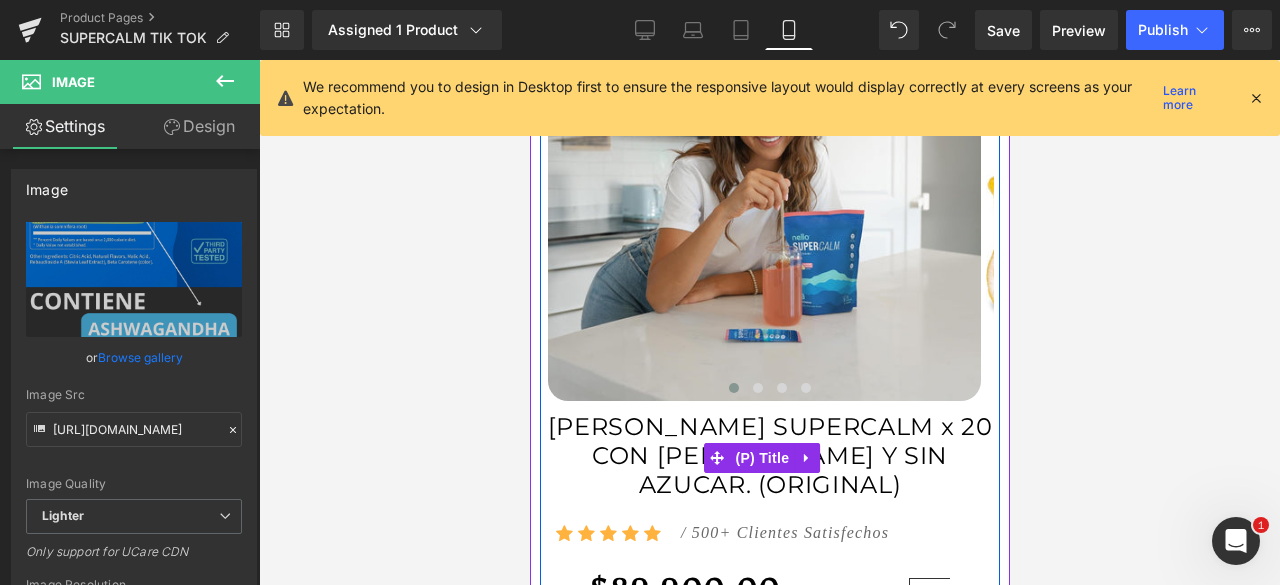 click on "[PERSON_NAME] SUPERCALM x 20 CON [PERSON_NAME] Y SIN AZUCAR. (ORIGINAL)" at bounding box center [769, 456] 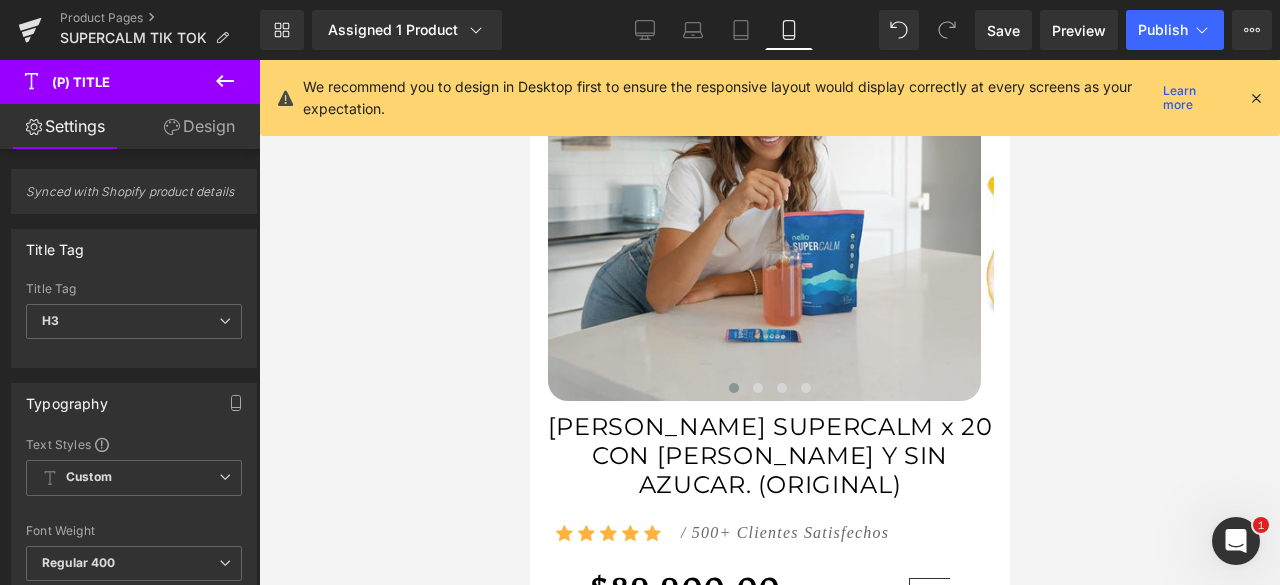 click on "Design" at bounding box center [199, 126] 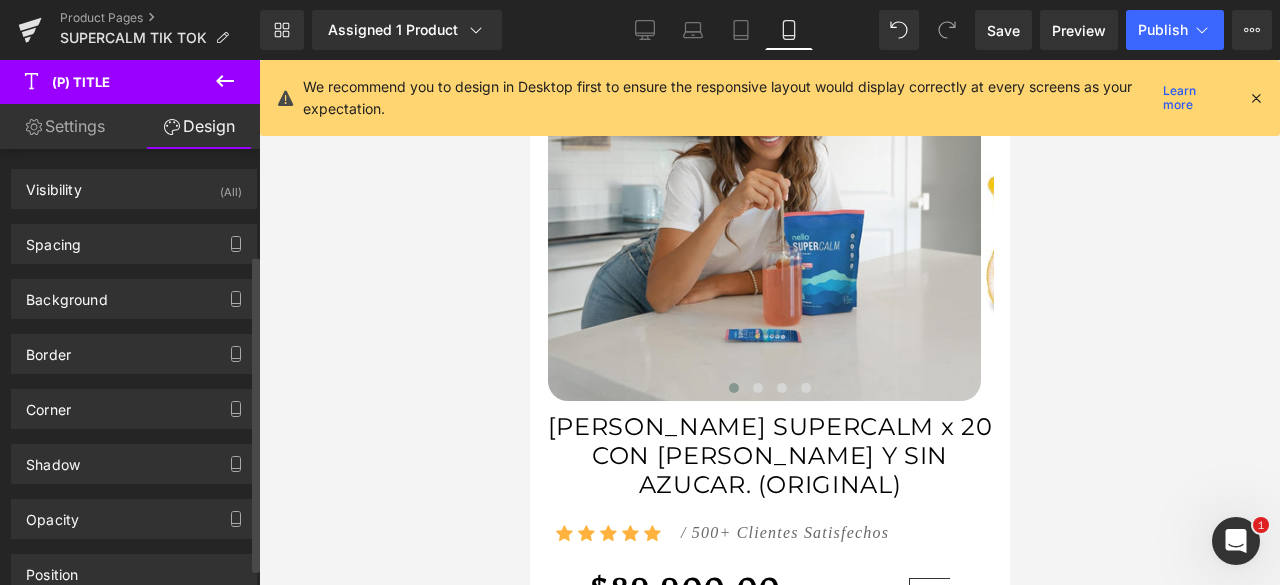 scroll, scrollTop: 168, scrollLeft: 0, axis: vertical 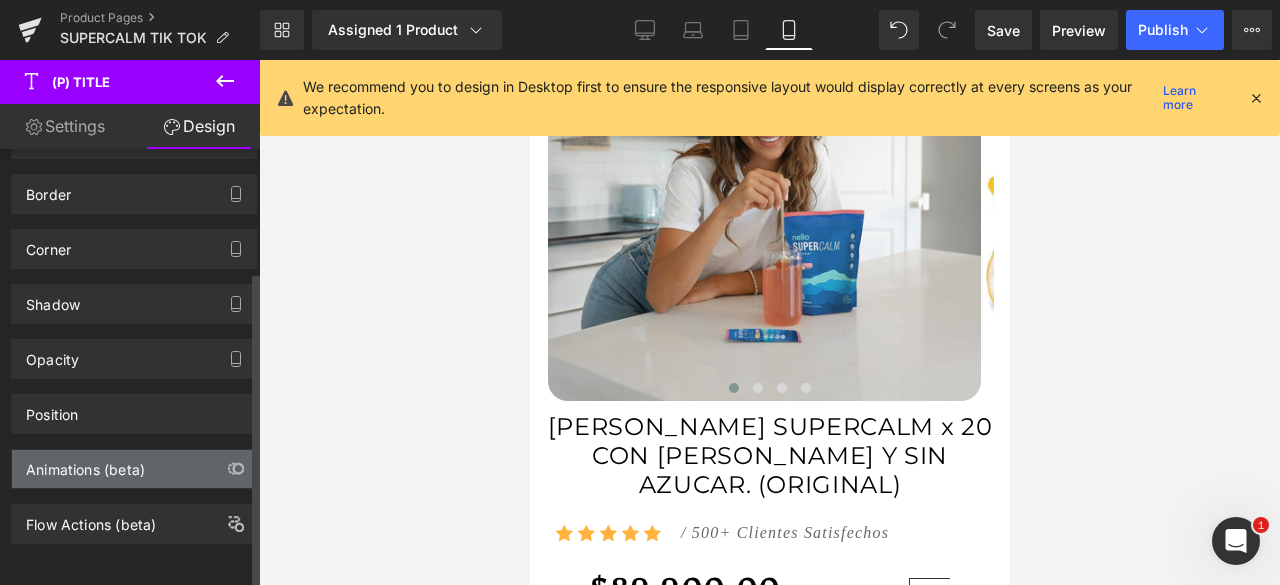 click on "Animations (beta)" at bounding box center [85, 464] 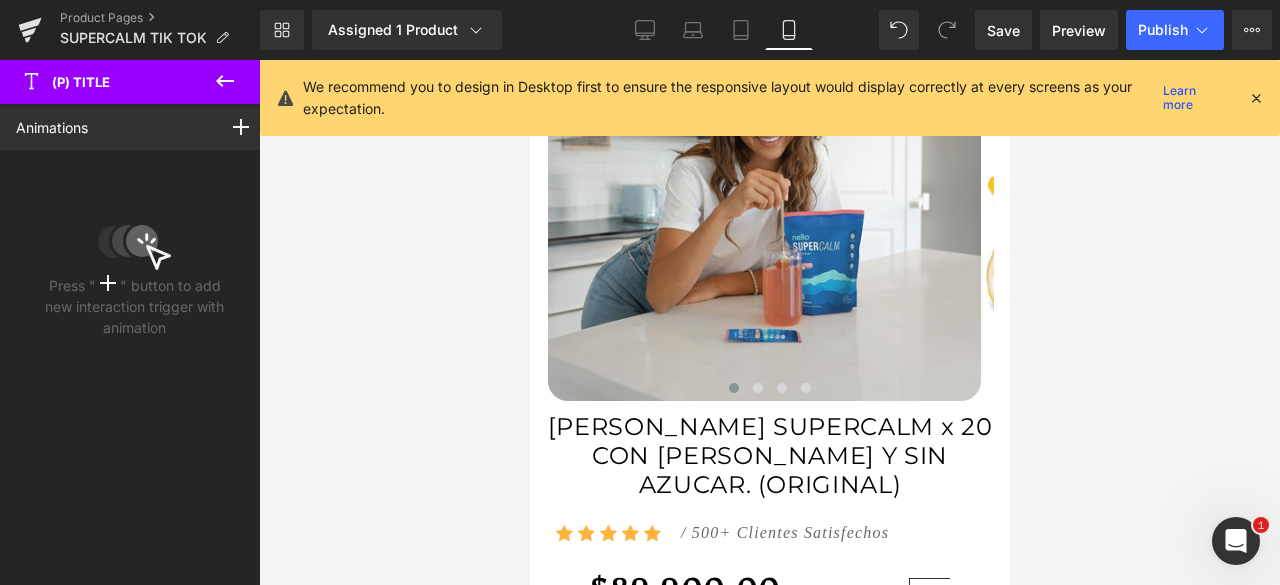 click on "Animations
Mouse Click Mouse Hover Mouse Leave Scroll Into view While scrolling in view After page finish loading
This is the place for explaining how interaction trigger animation" at bounding box center [134, 127] 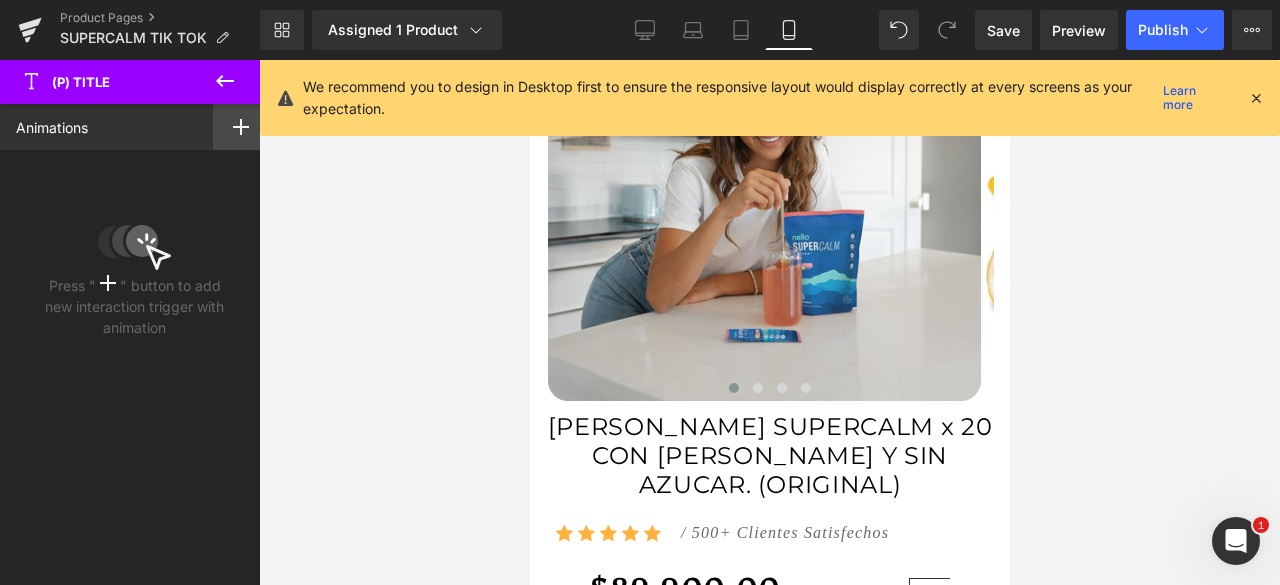 click at bounding box center [241, 127] 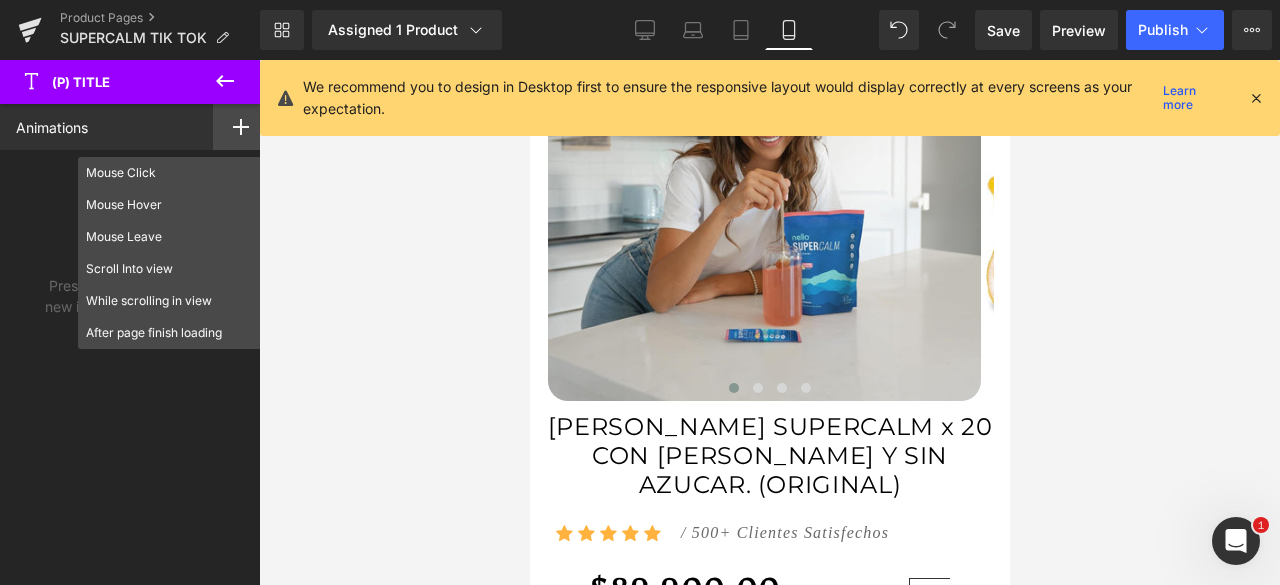 click at bounding box center [529, 60] 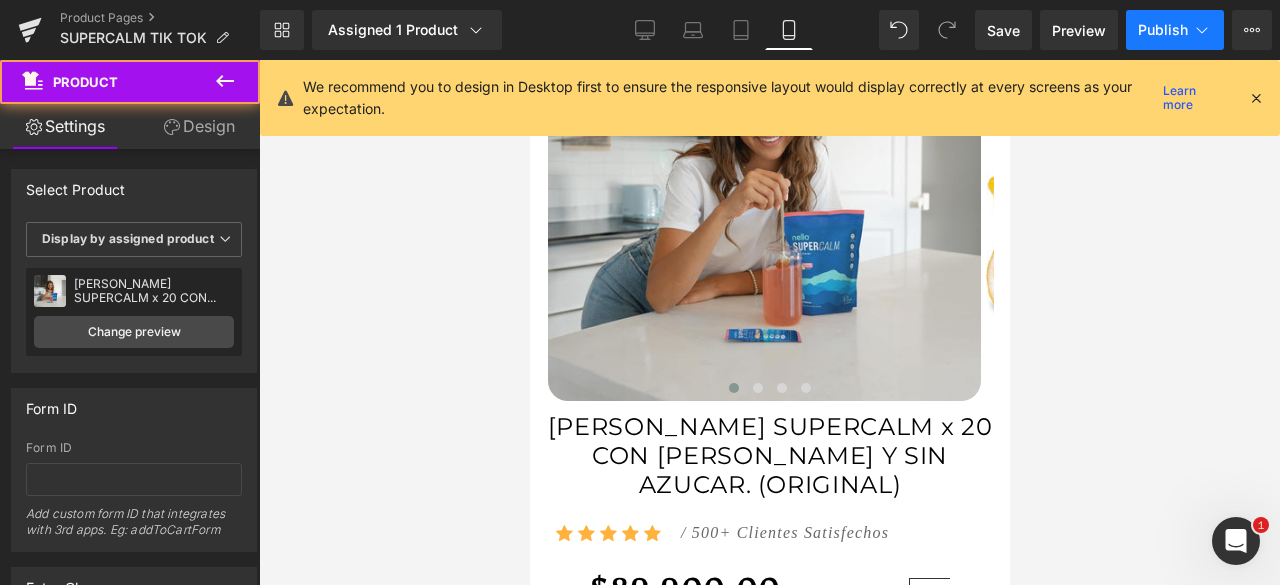 click on "Publish" at bounding box center (1163, 30) 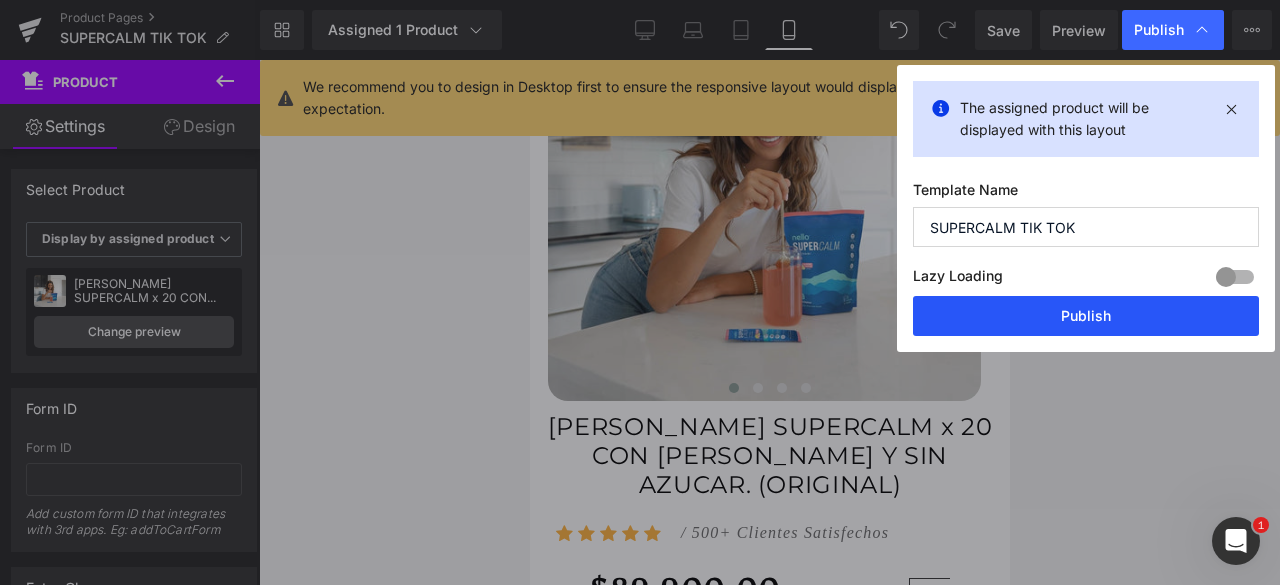 click on "Publish" at bounding box center [1086, 316] 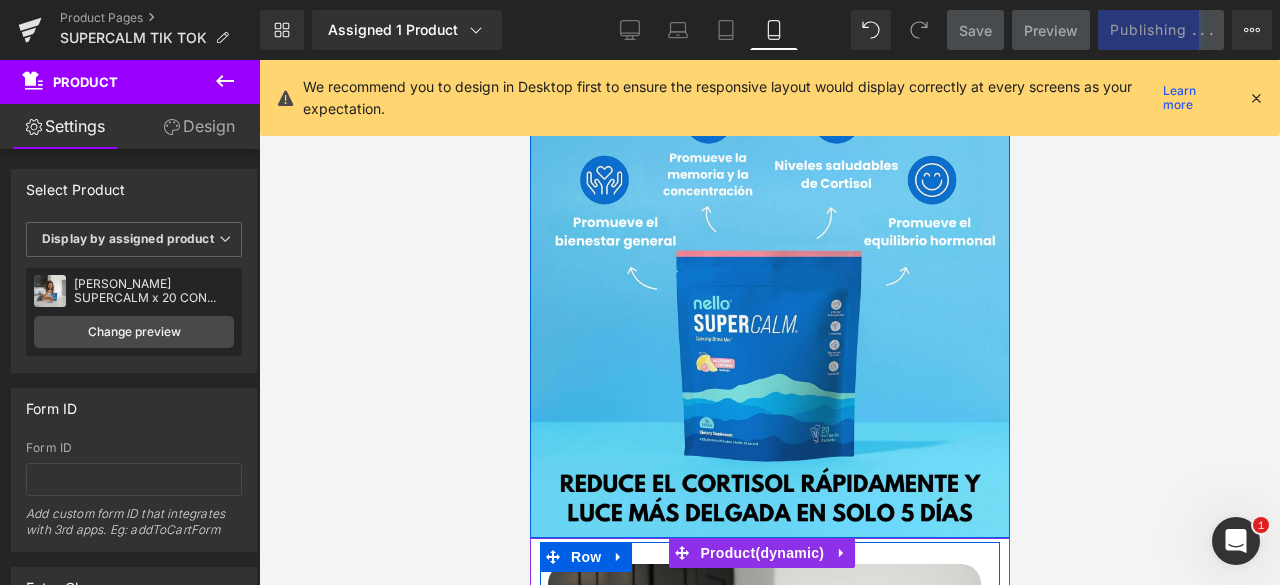 scroll, scrollTop: 0, scrollLeft: 0, axis: both 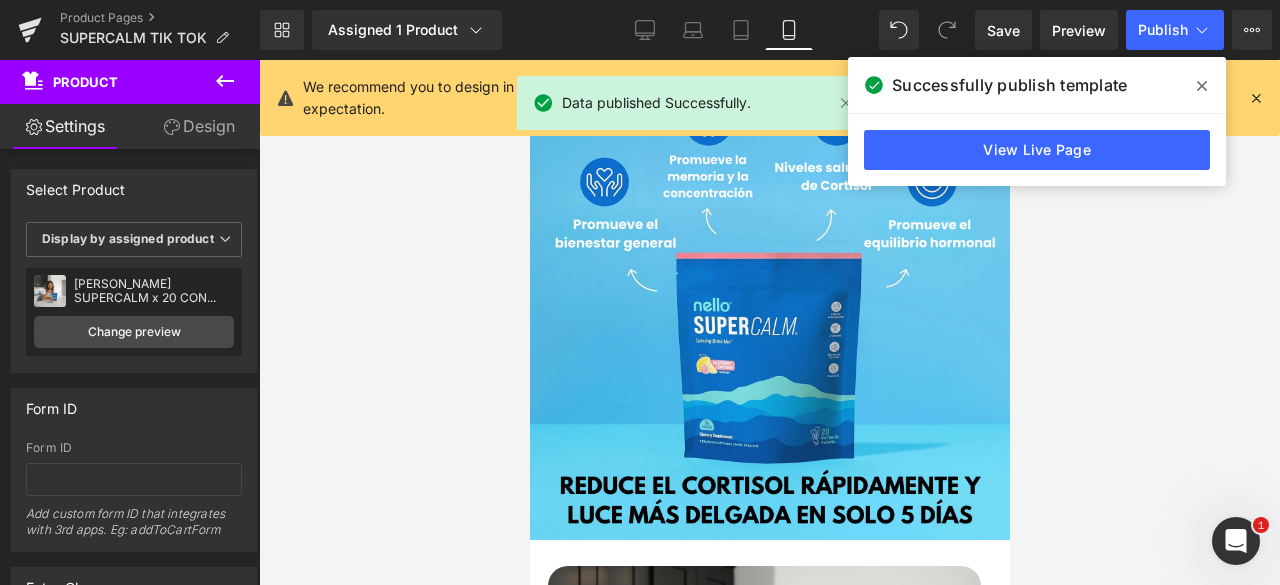 click 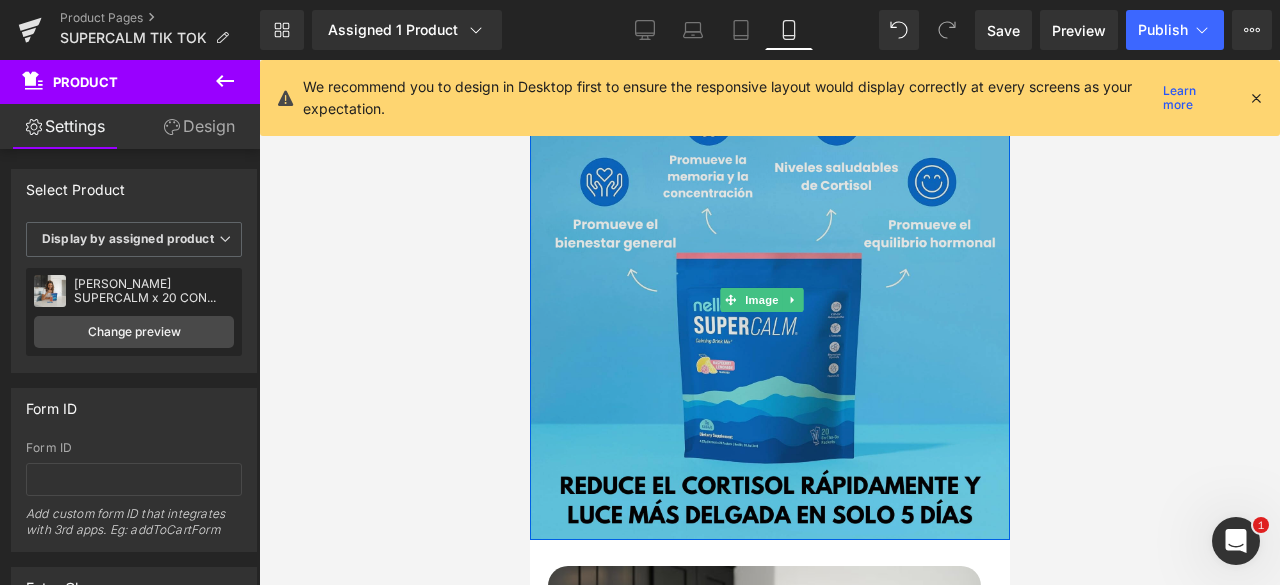 click at bounding box center (769, 300) 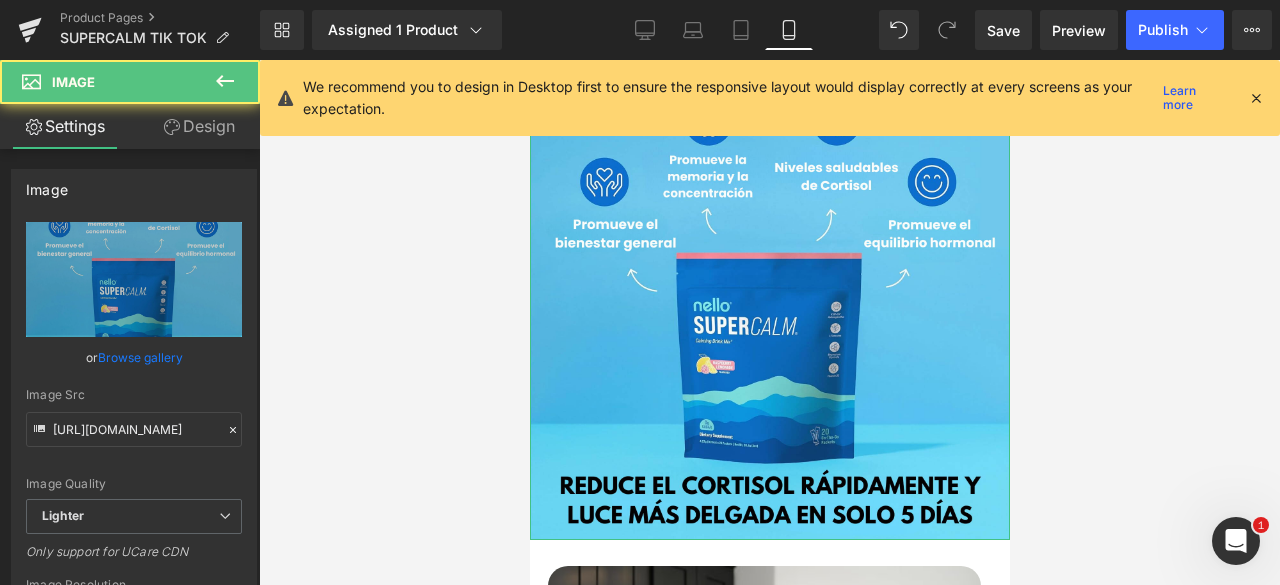 click on "Design" at bounding box center [199, 126] 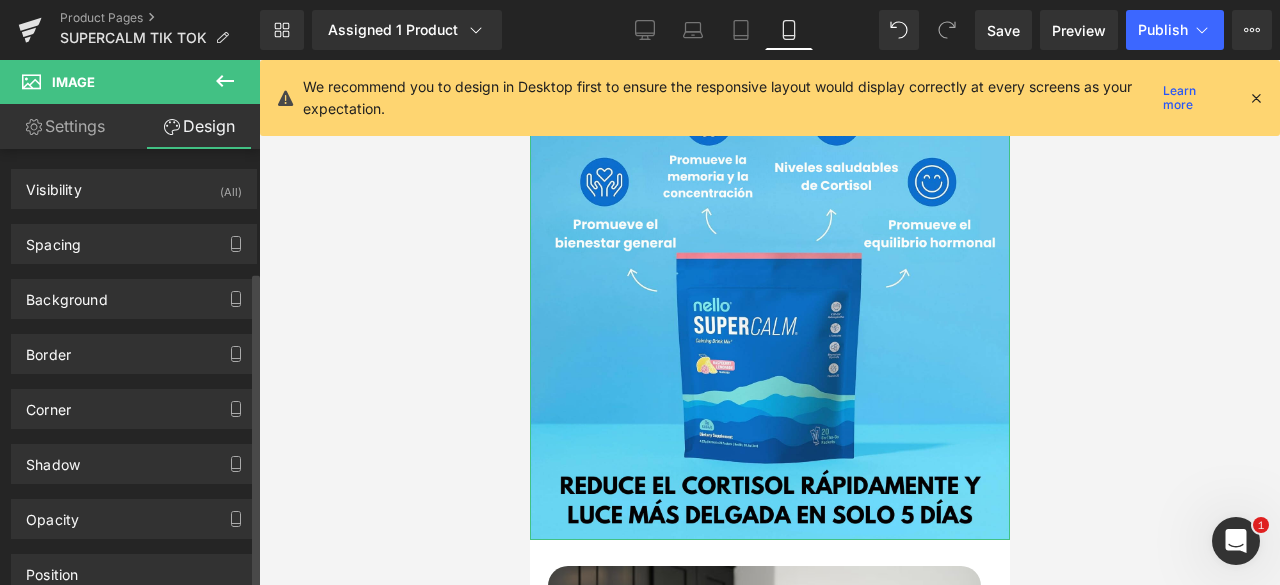 scroll, scrollTop: 168, scrollLeft: 0, axis: vertical 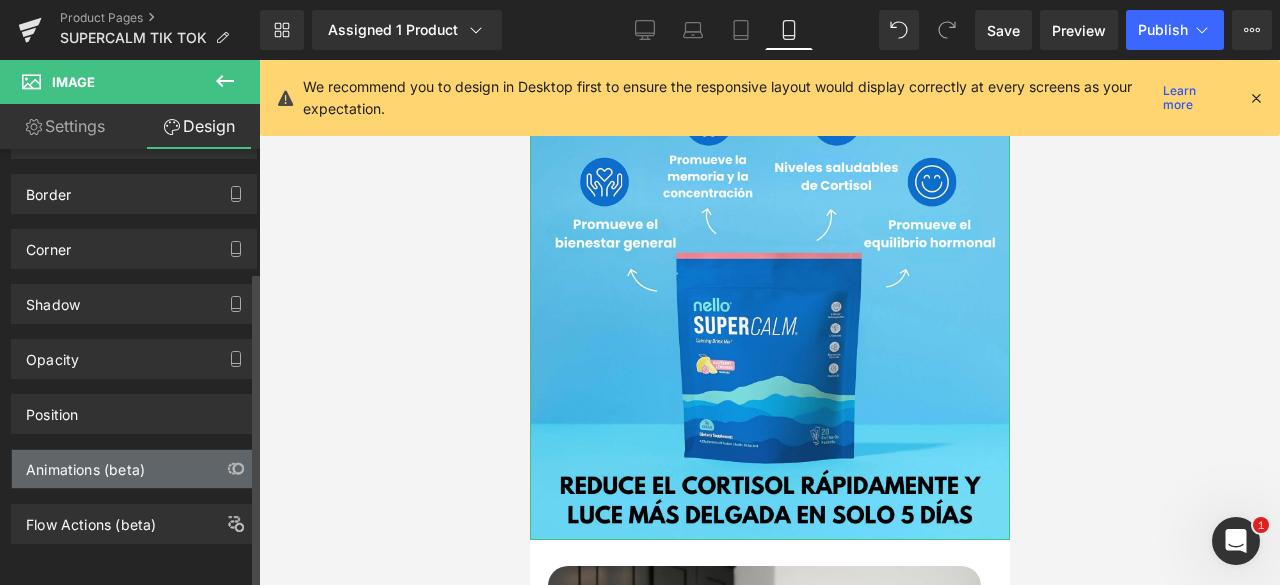 click on "Animations (beta)" at bounding box center [85, 464] 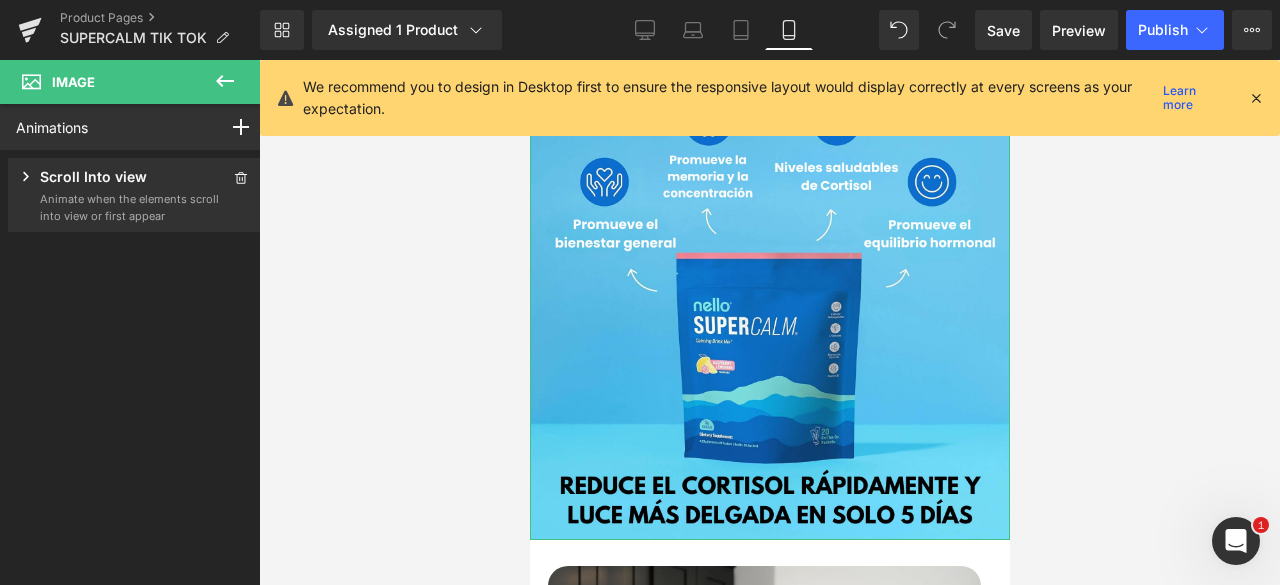 click on "Animate when the elements scroll into view or first appear" at bounding box center (130, 207) 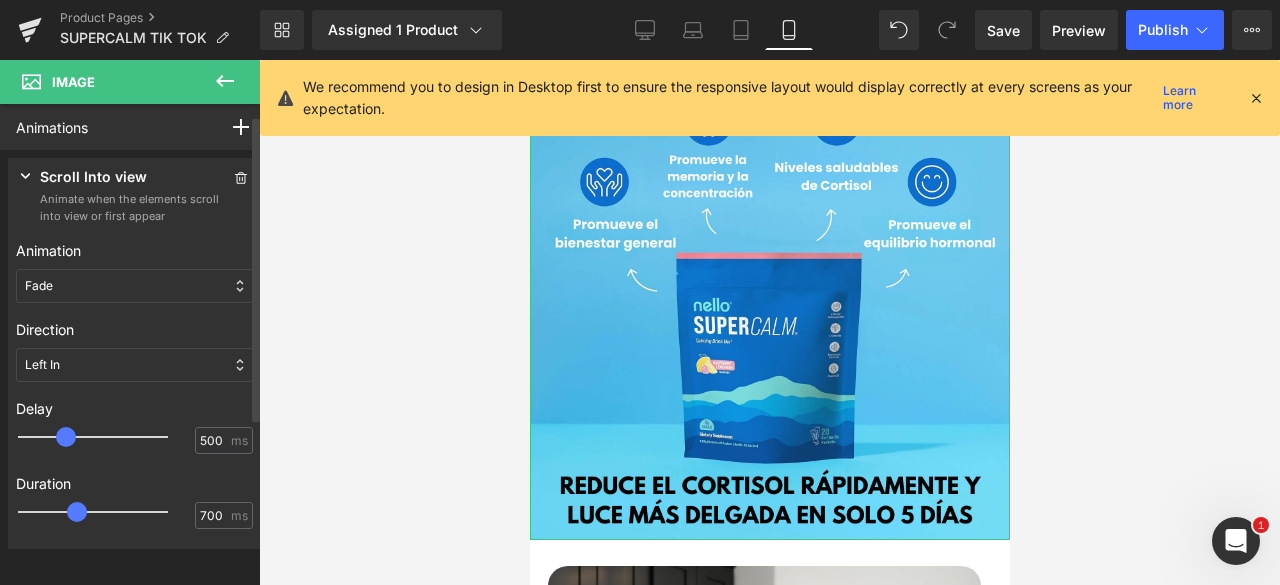 scroll, scrollTop: 197, scrollLeft: 0, axis: vertical 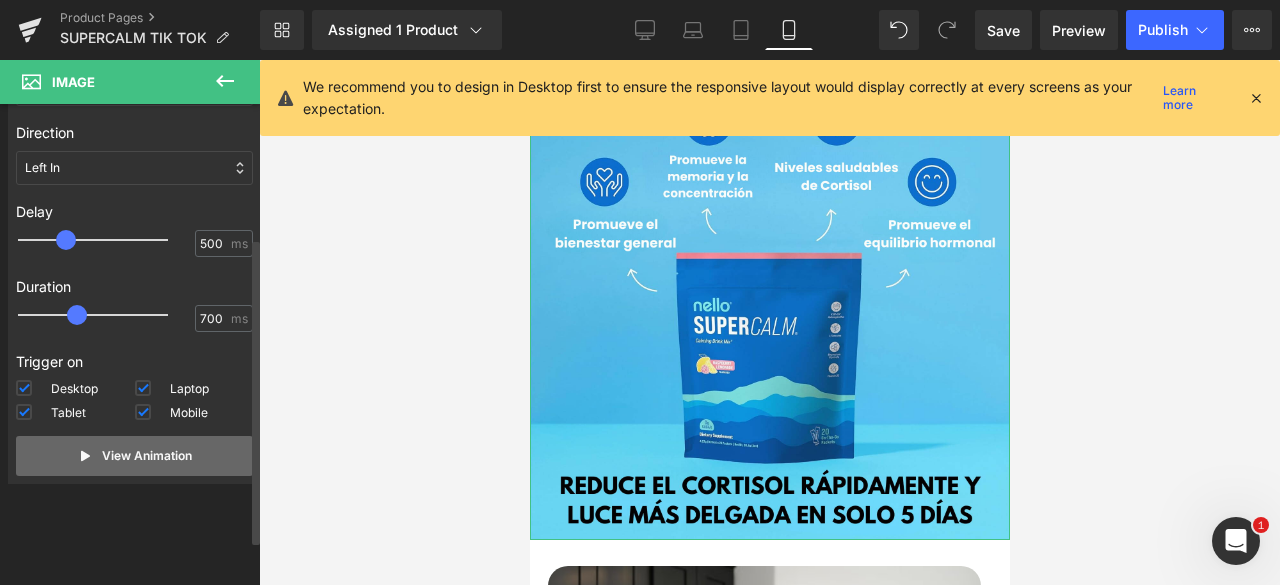 click on "View Animation" at bounding box center [147, 456] 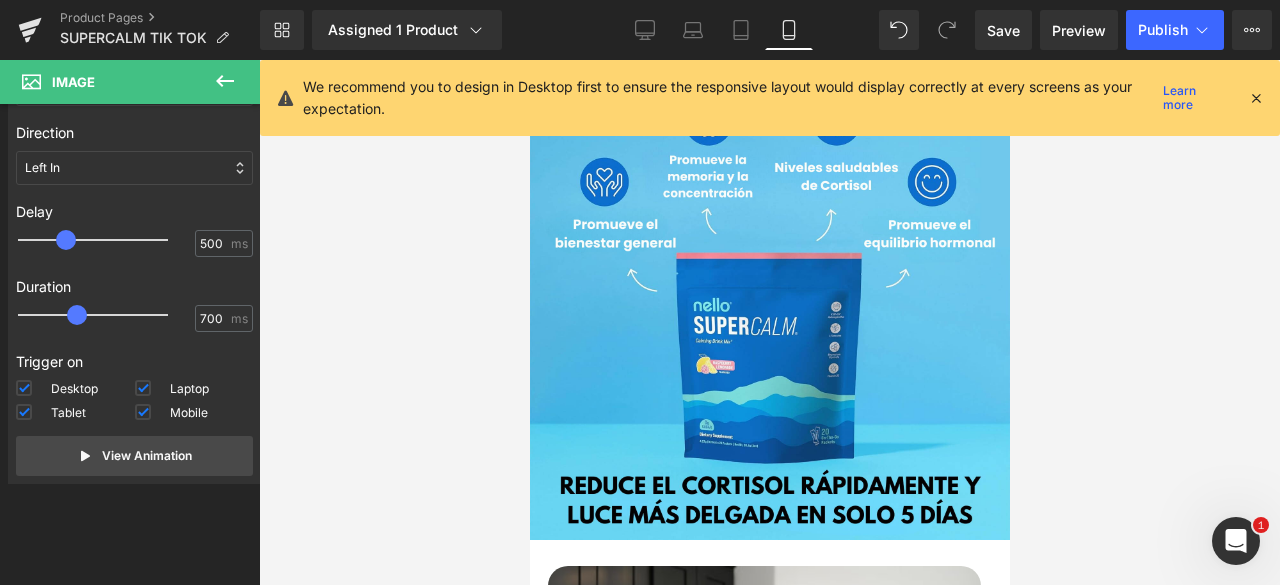 click at bounding box center [529, 60] 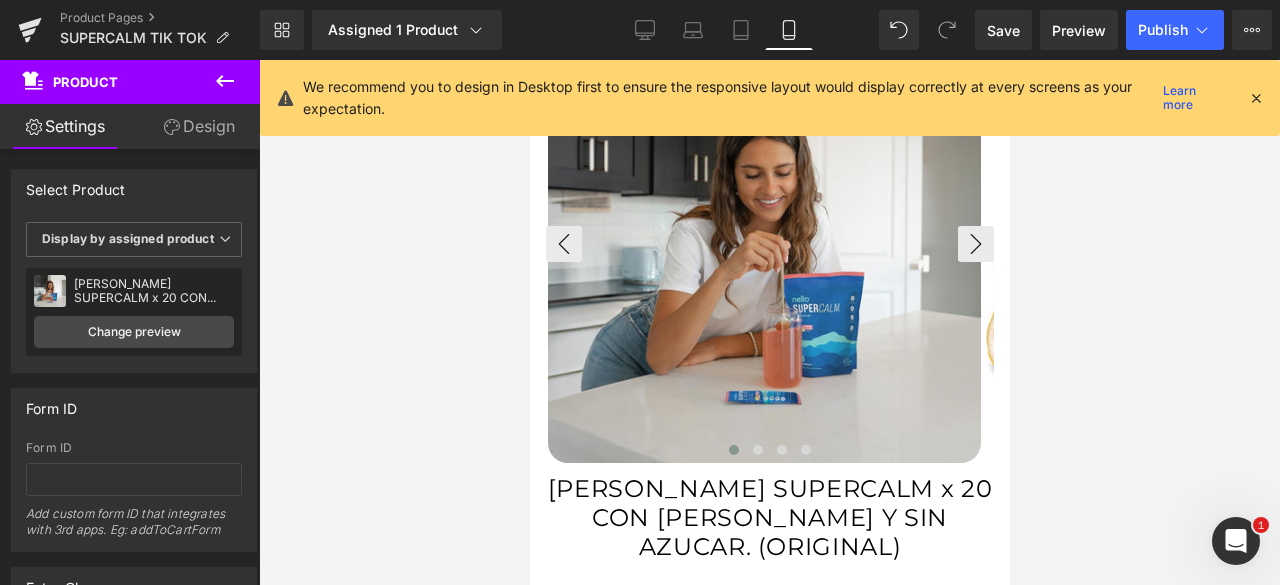 scroll, scrollTop: 600, scrollLeft: 0, axis: vertical 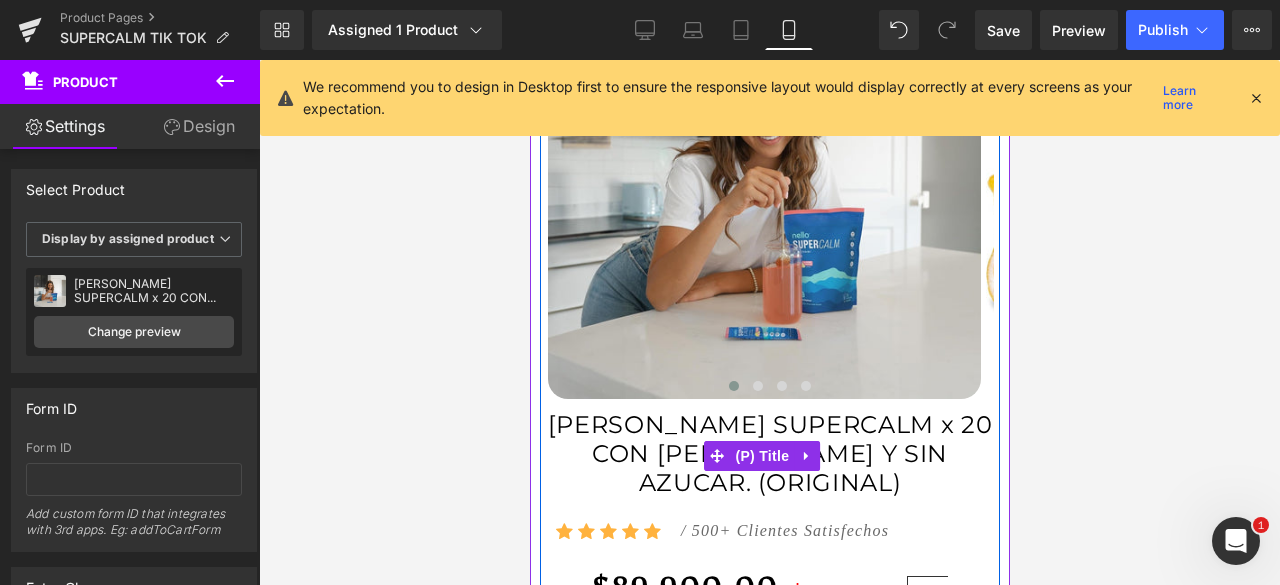 click on "[PERSON_NAME] SUPERCALM x 20 CON [PERSON_NAME] Y SIN AZUCAR. (ORIGINAL)" at bounding box center [769, 454] 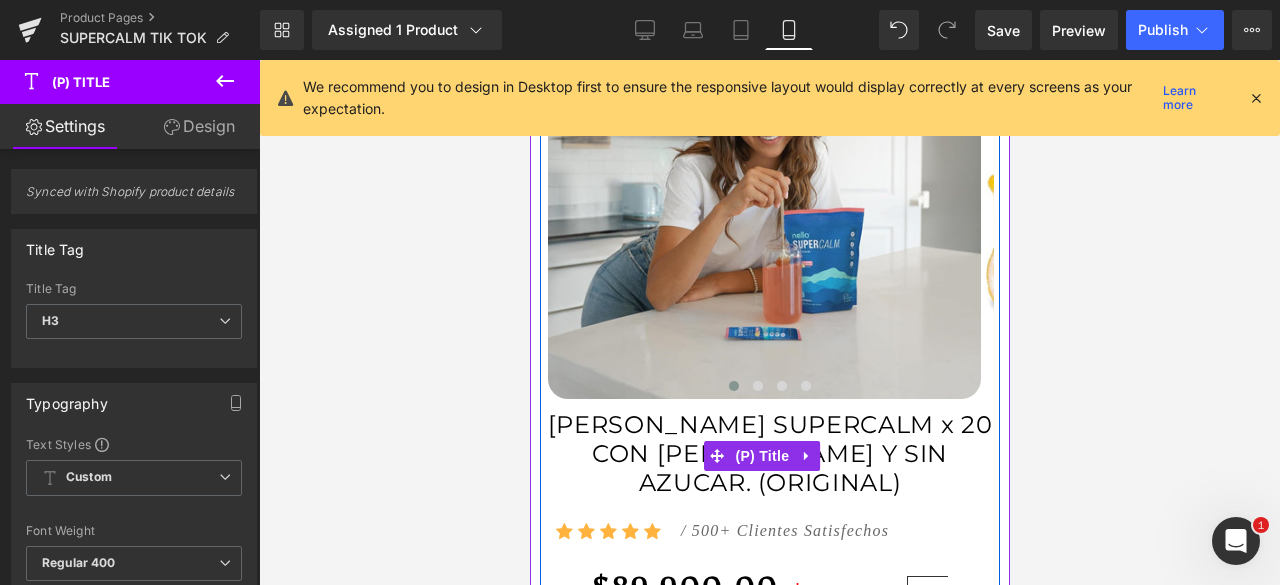 click on "[PERSON_NAME] SUPERCALM x 20 CON [PERSON_NAME] Y SIN AZUCAR. (ORIGINAL)" at bounding box center (769, 454) 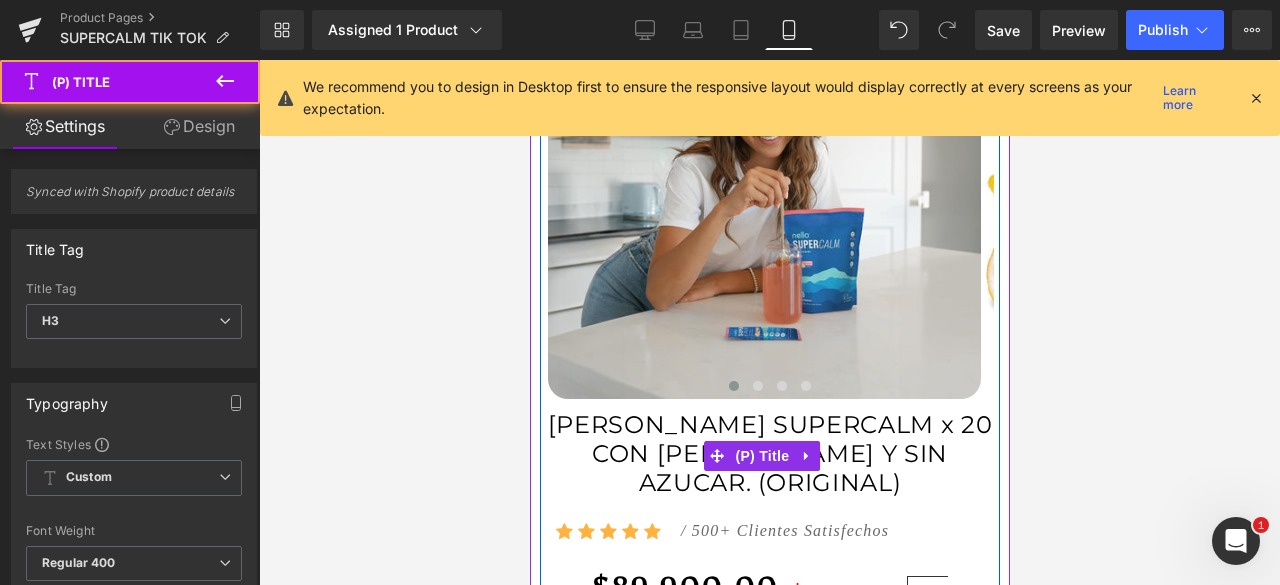 click on "[PERSON_NAME] SUPERCALM x 20 CON [PERSON_NAME] Y SIN AZUCAR. (ORIGINAL)" at bounding box center (769, 454) 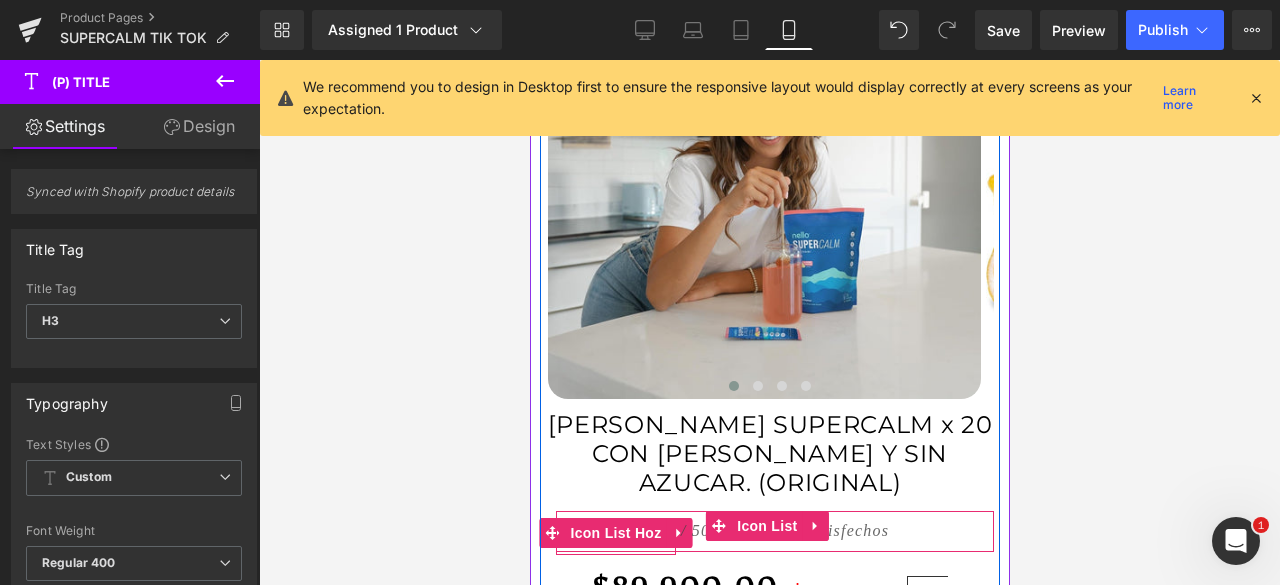 click on "Icon List Hoz" at bounding box center [614, 533] 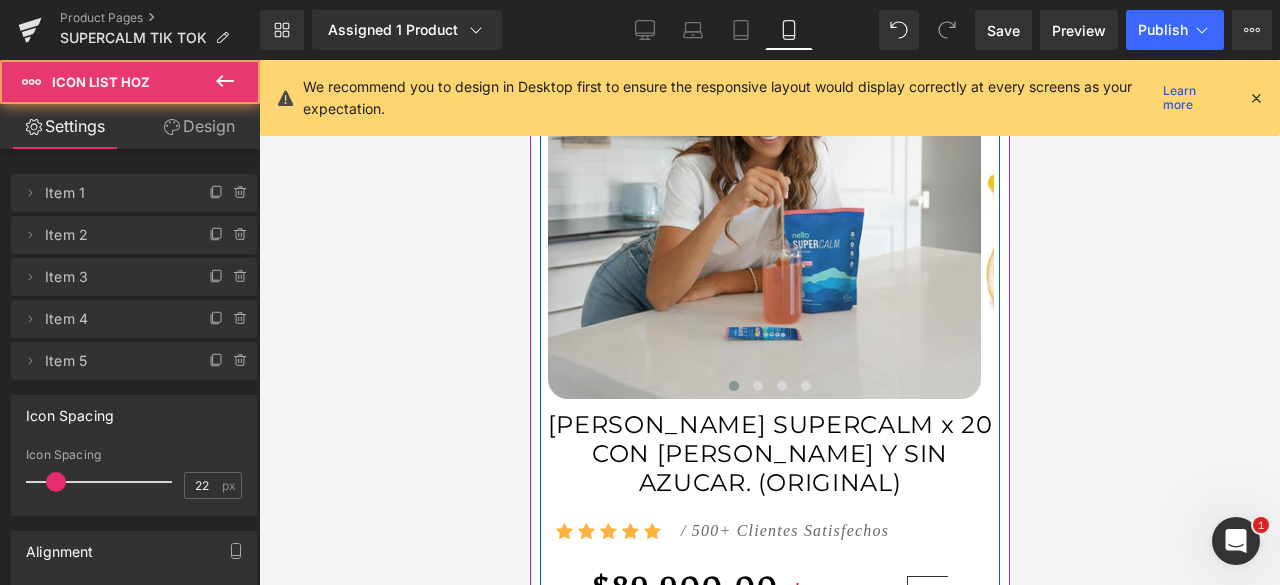 click on "[PERSON_NAME] SUPERCALM x 20 CON [PERSON_NAME] Y SIN AZUCAR. (ORIGINAL)
(P) Title
Icon
Icon
Icon
Icon
Icon
Icon List Hoz
/ 500+ Clientes Satisfechos
Text Block
Icon List
$89,900.00
$119,900.00" at bounding box center (769, 635) 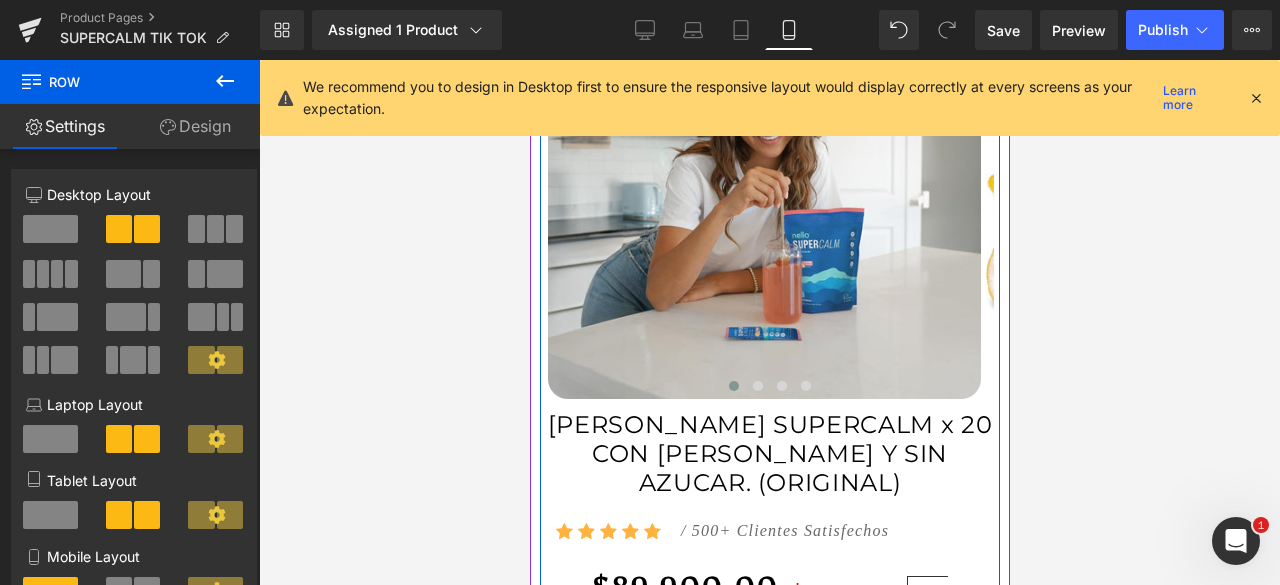 click on "[PERSON_NAME] SUPERCALM x 20 CON [PERSON_NAME] Y SIN AZUCAR. (ORIGINAL)
(P) Title
Icon
Icon
Icon
Icon
Icon
Icon List Hoz
/ 500+ Clientes Satisfechos
Text Block
Icon List
$89,900.00
$119,900.00" at bounding box center [769, 635] 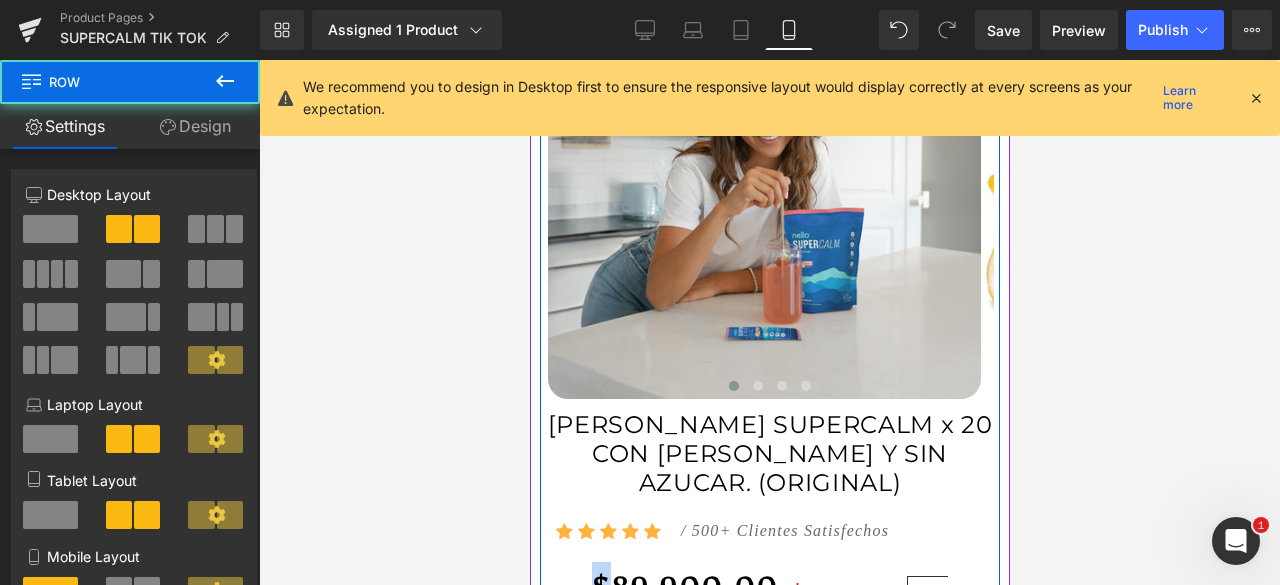 click on "[PERSON_NAME] SUPERCALM x 20 CON [PERSON_NAME] Y SIN AZUCAR. (ORIGINAL)
(P) Title
Icon
Icon
Icon
Icon
Icon
Icon List Hoz
/ 500+ Clientes Satisfechos
Text Block
Icon List
$89,900.00
$119,900.00" at bounding box center (769, 635) 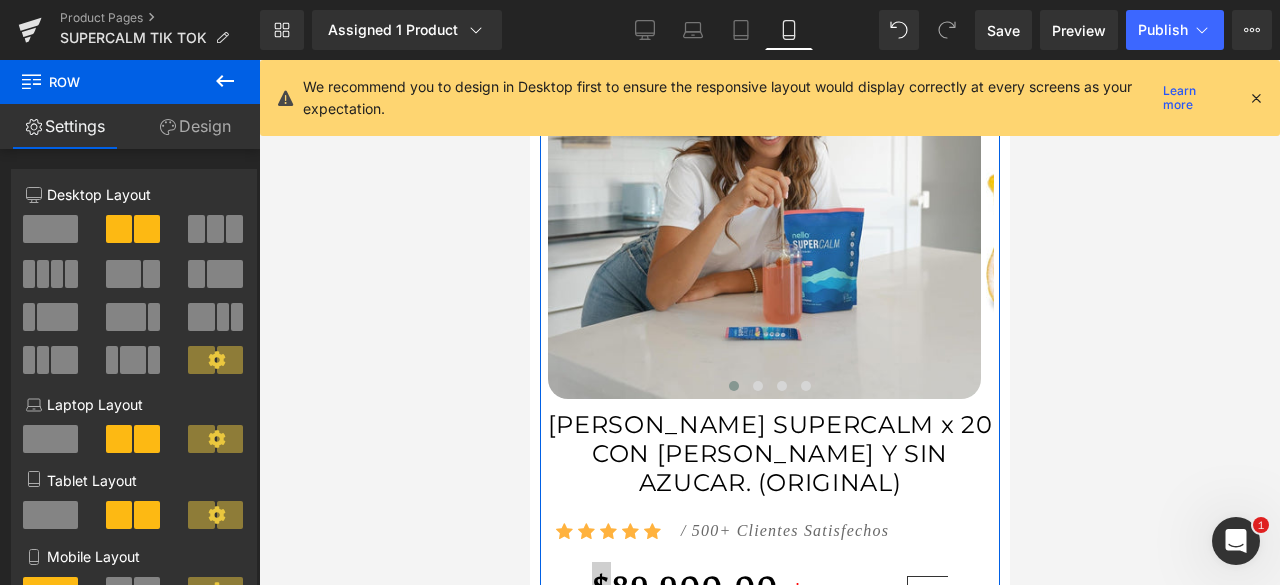 drag, startPoint x: 209, startPoint y: 123, endPoint x: 153, endPoint y: 357, distance: 240.60756 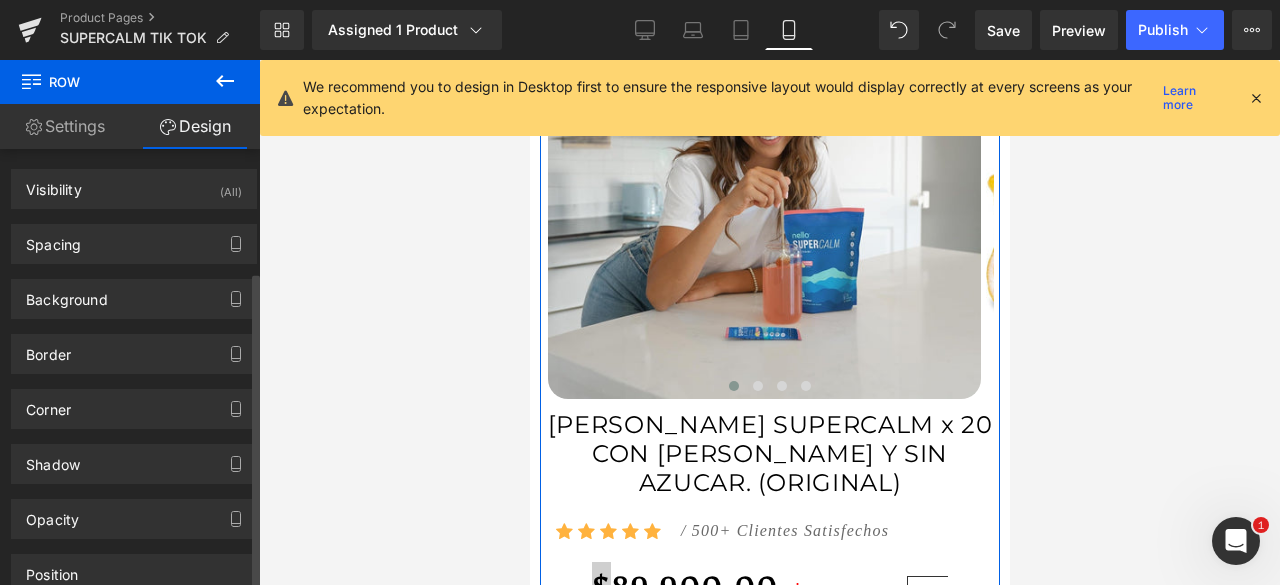 scroll, scrollTop: 168, scrollLeft: 0, axis: vertical 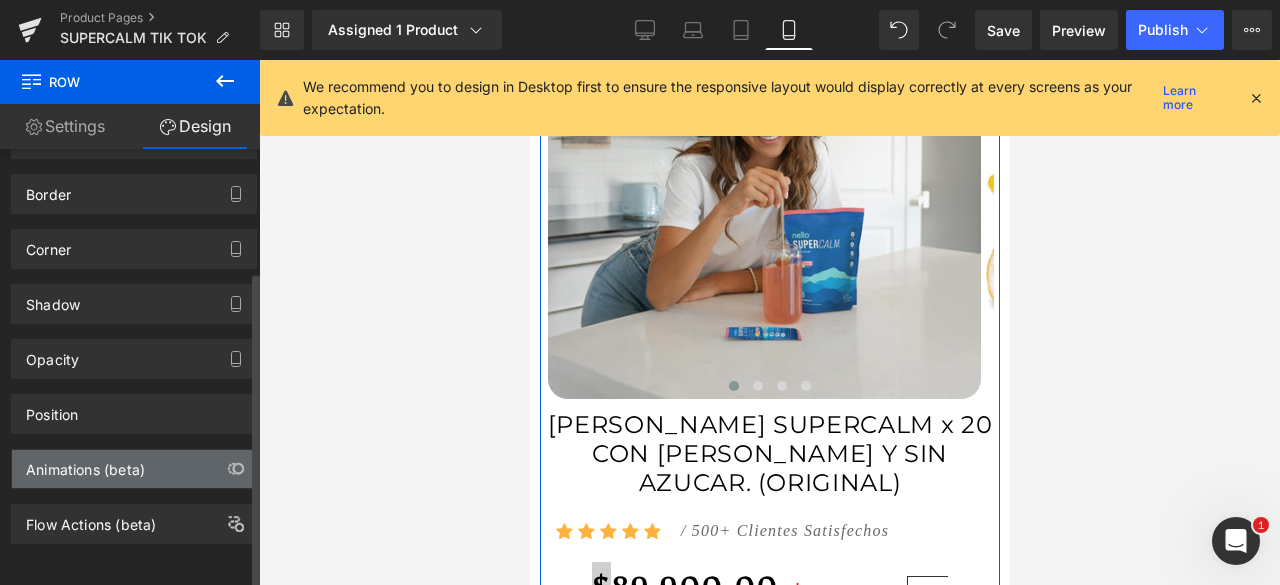 click on "Animations (beta)" at bounding box center (134, 469) 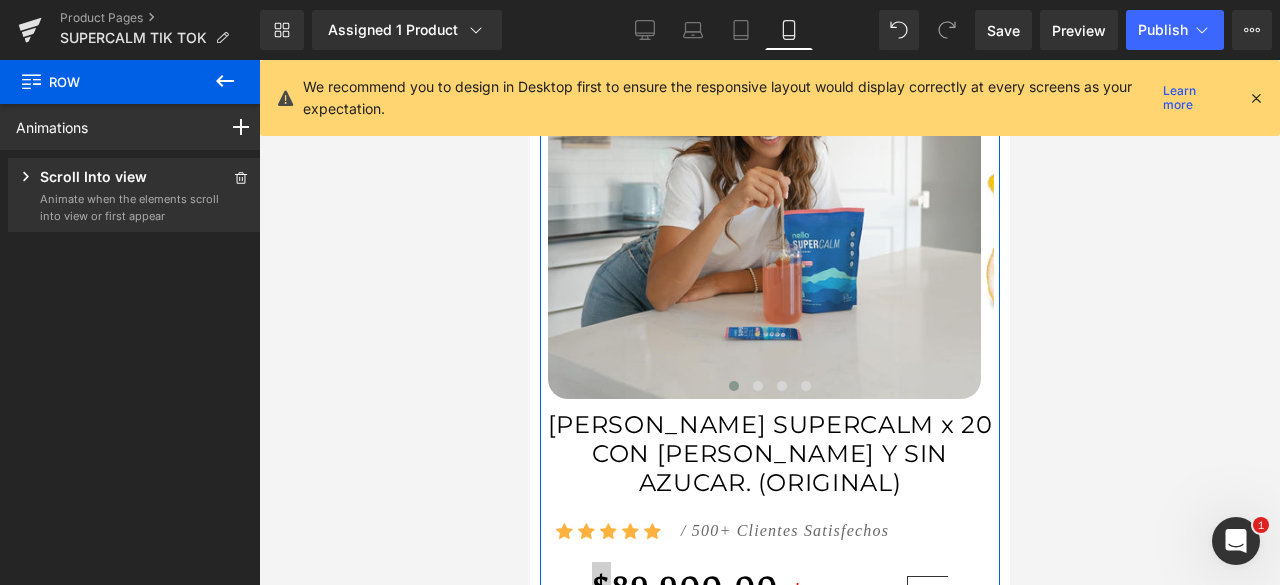 click on "Scroll Into view" at bounding box center (93, 178) 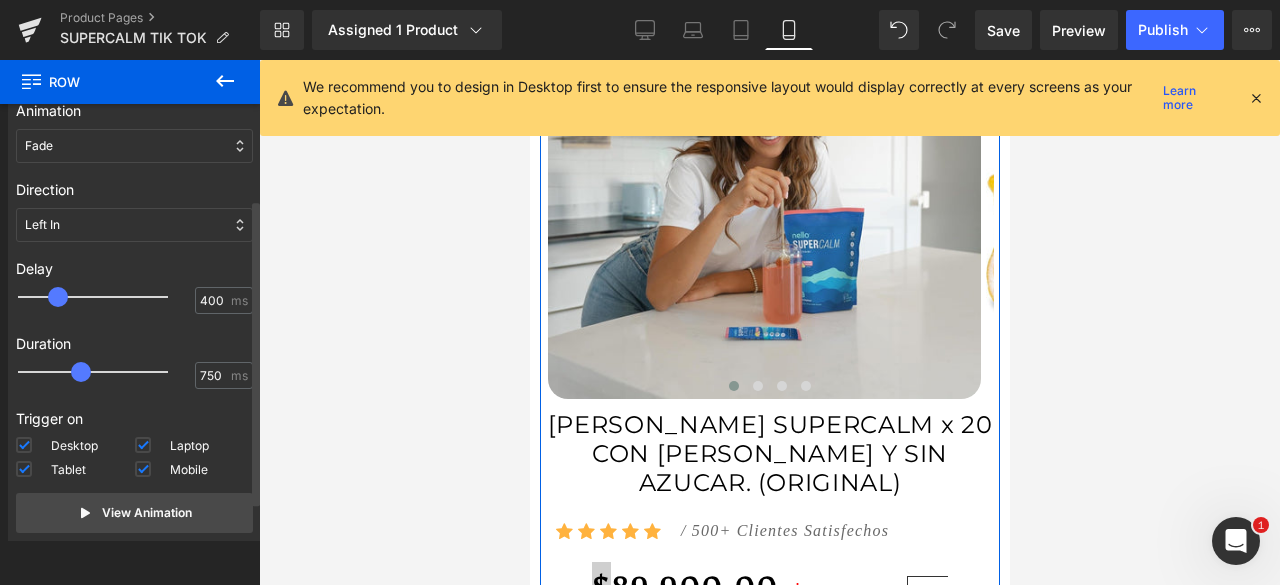 scroll, scrollTop: 197, scrollLeft: 0, axis: vertical 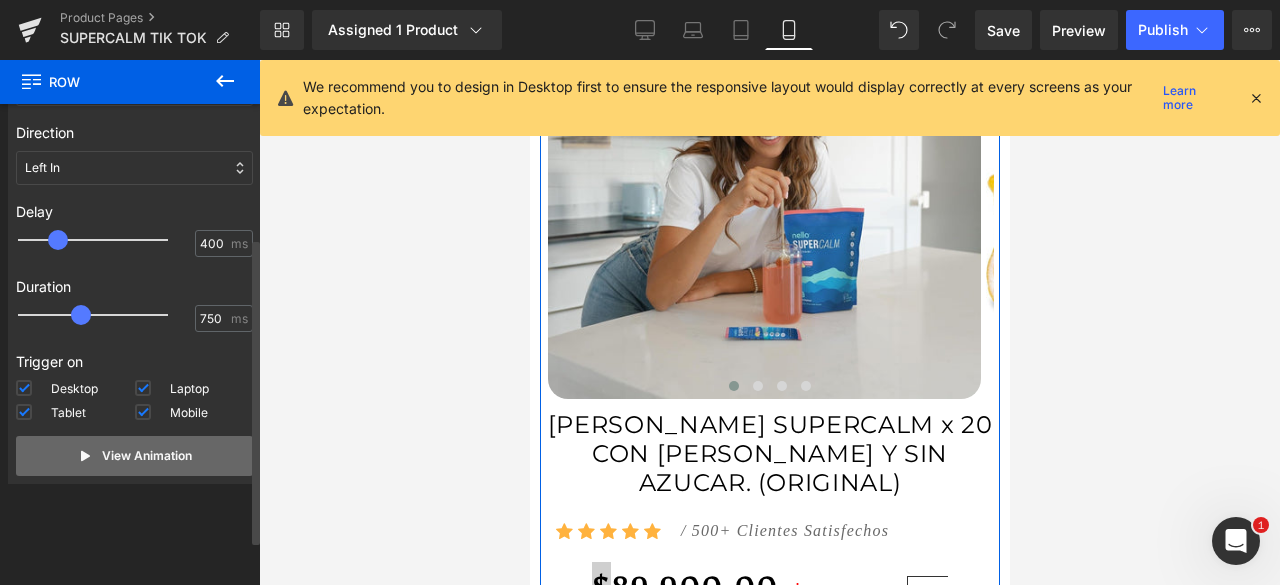 click on "View Animation" at bounding box center [147, 456] 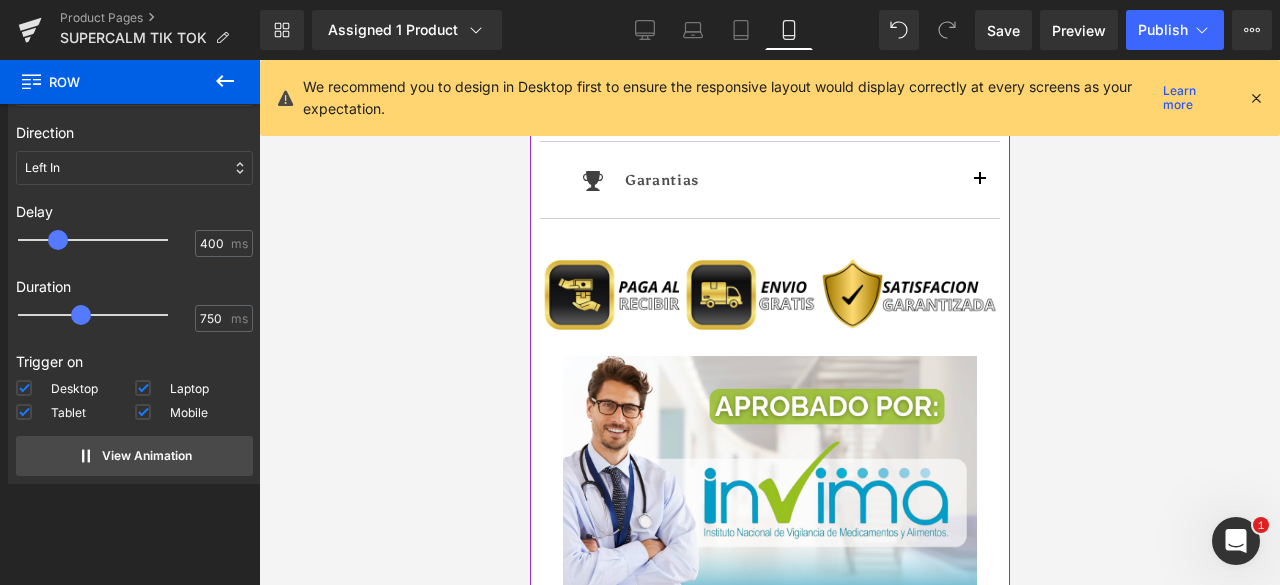 scroll, scrollTop: 1800, scrollLeft: 0, axis: vertical 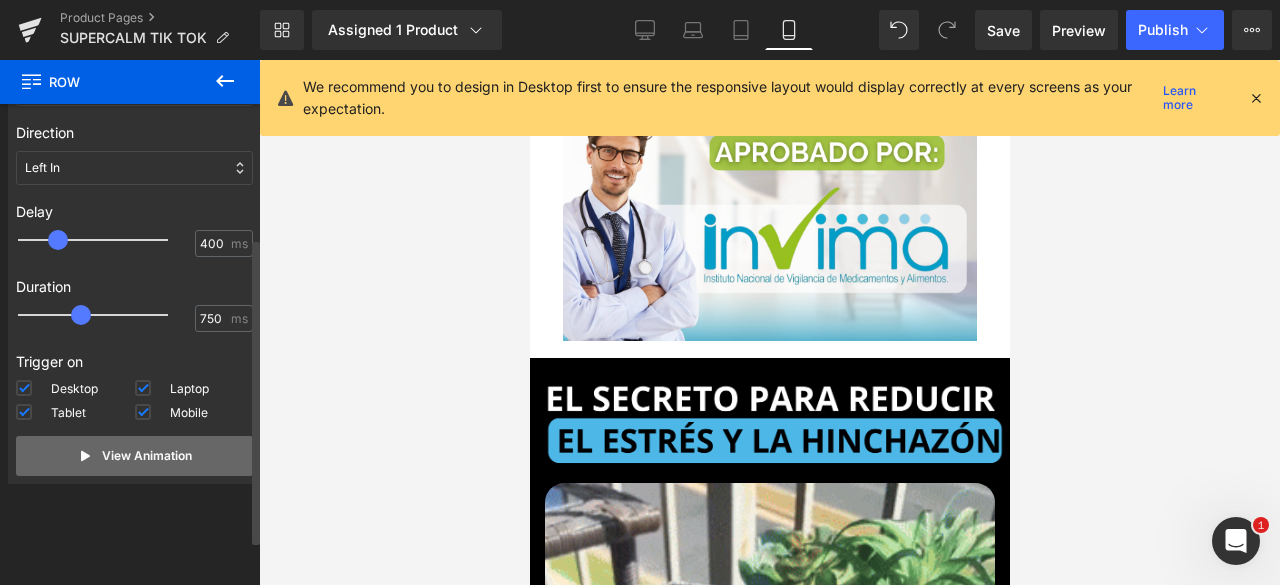click on "View Animation" at bounding box center (147, 456) 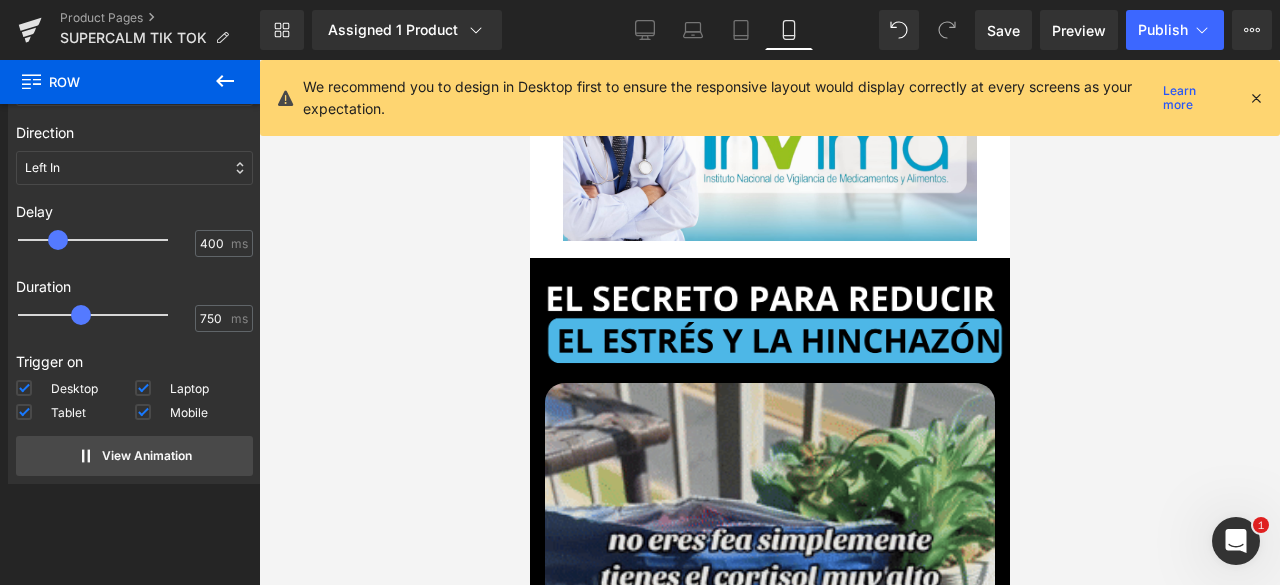 scroll, scrollTop: 2100, scrollLeft: 0, axis: vertical 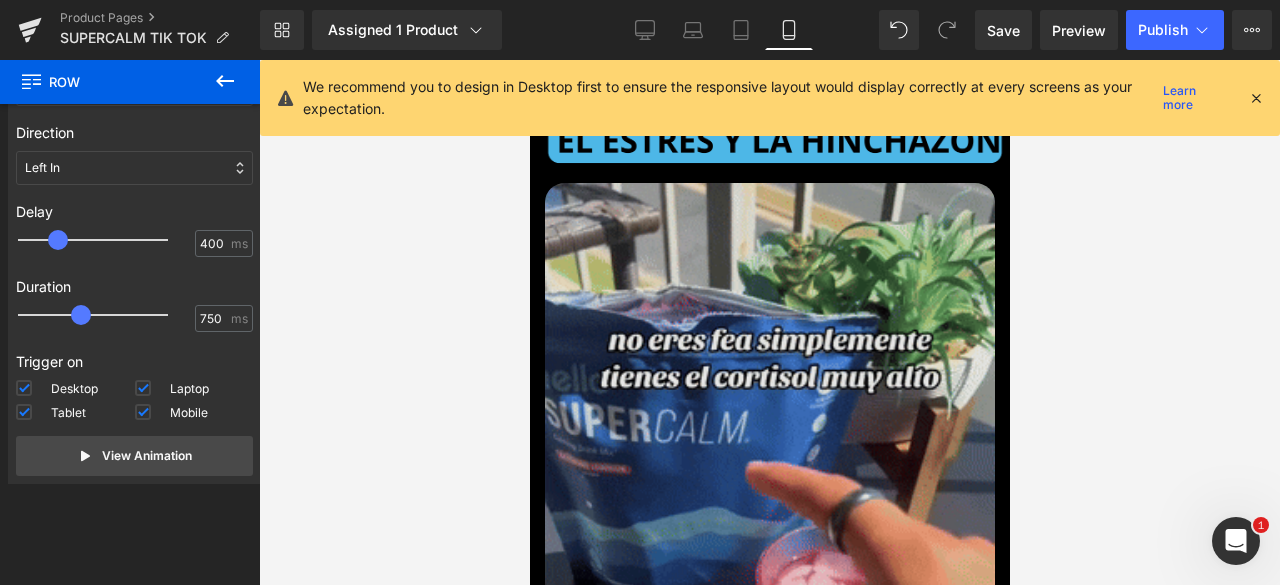 click at bounding box center (769, 582) 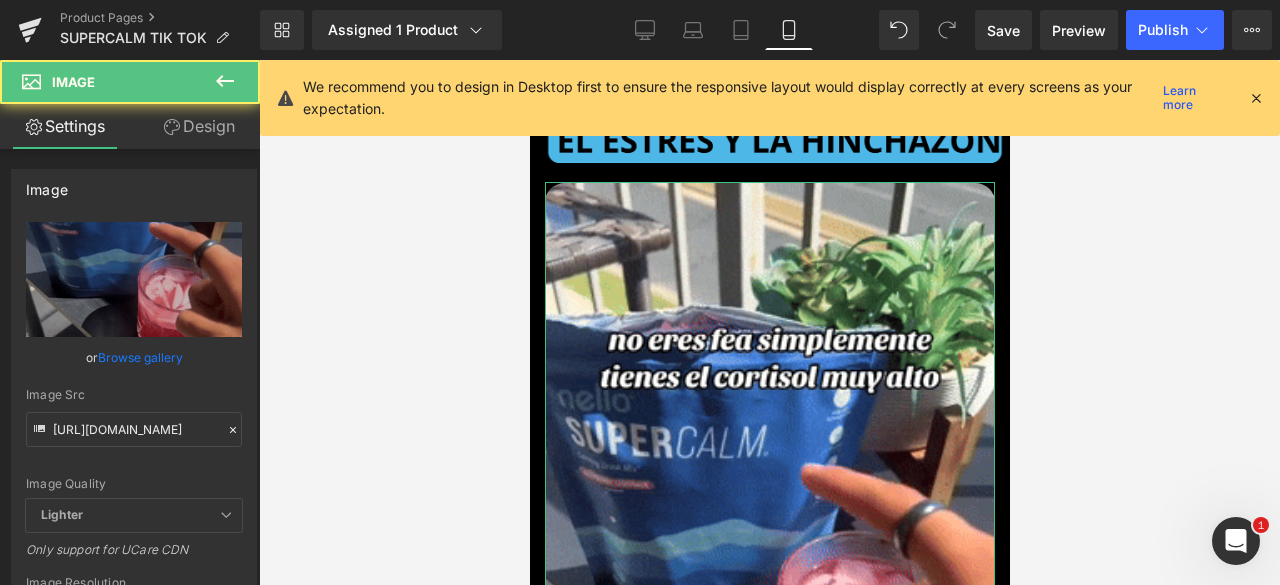 click on "Design" at bounding box center [199, 126] 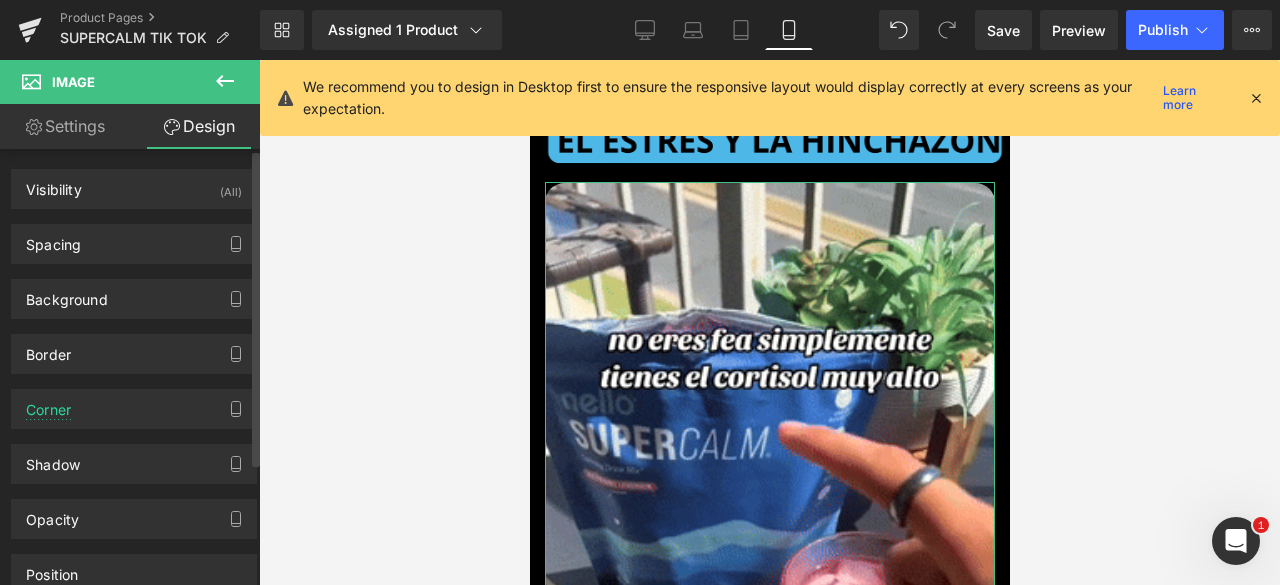 click on "Animations (beta)" at bounding box center [134, 629] 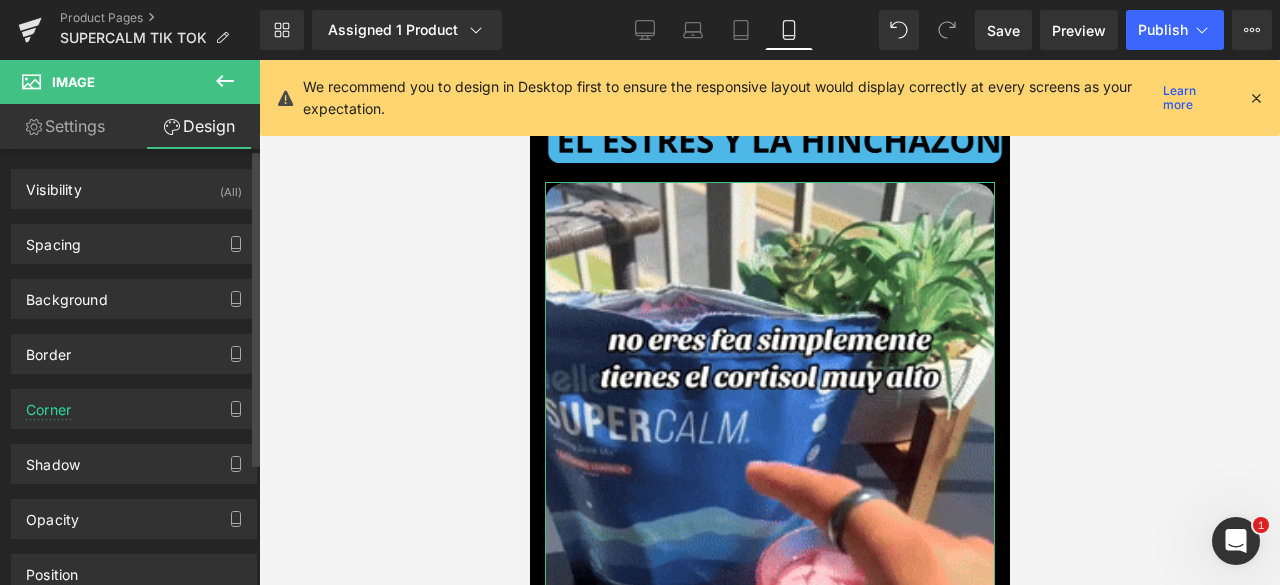 scroll, scrollTop: 0, scrollLeft: 0, axis: both 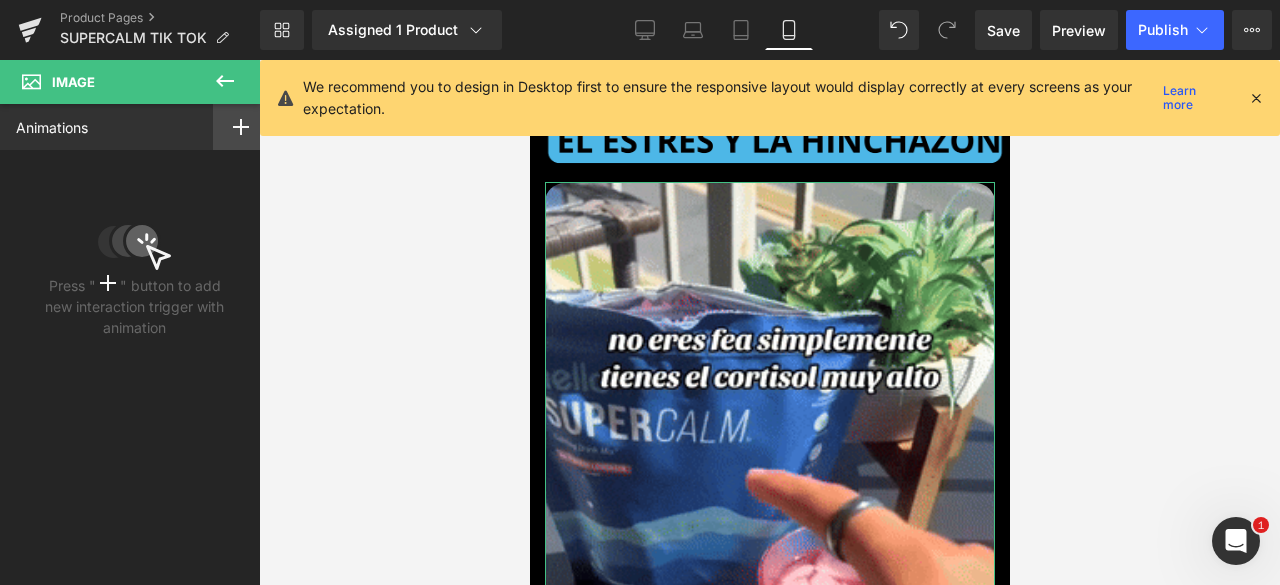 click 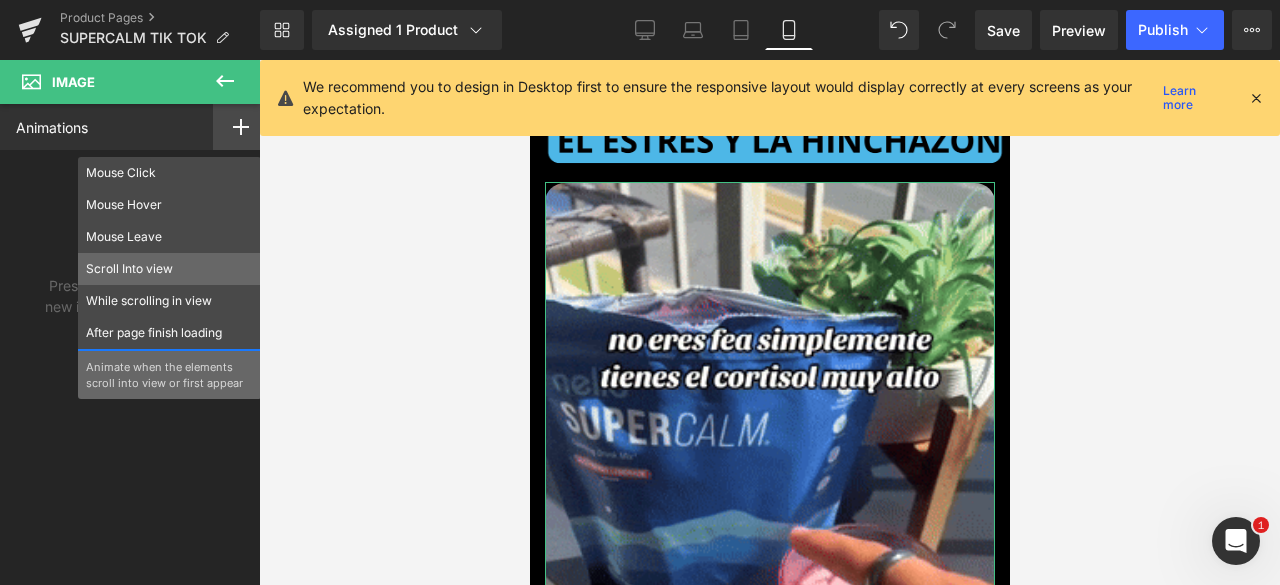 click on "Scroll Into view" at bounding box center [169, 269] 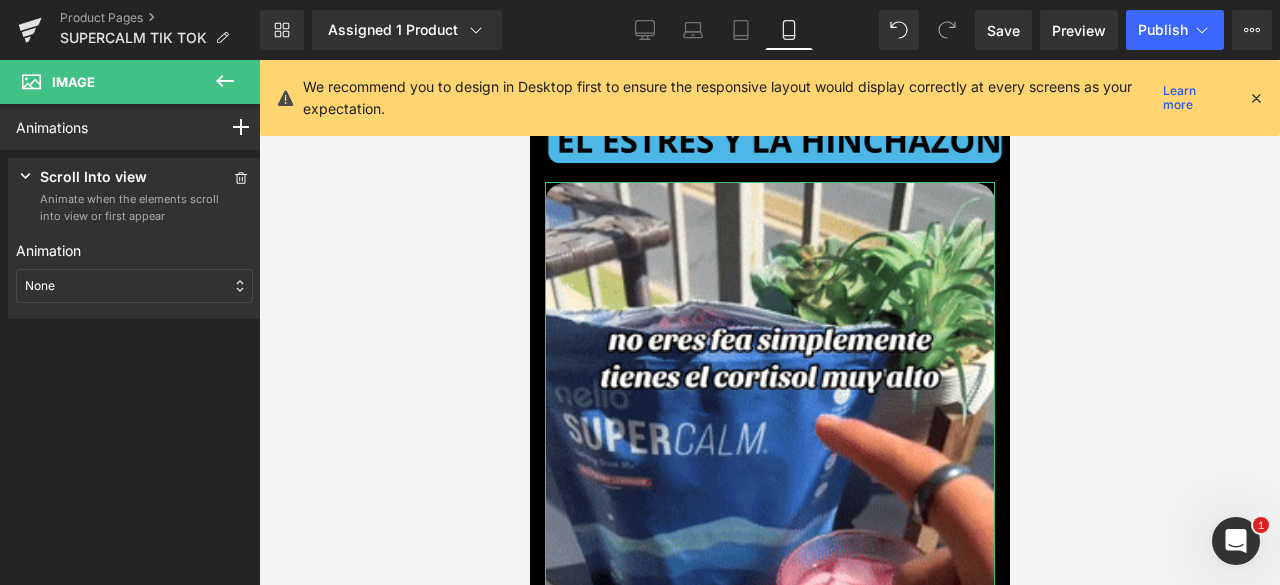 click on "None" at bounding box center (134, 286) 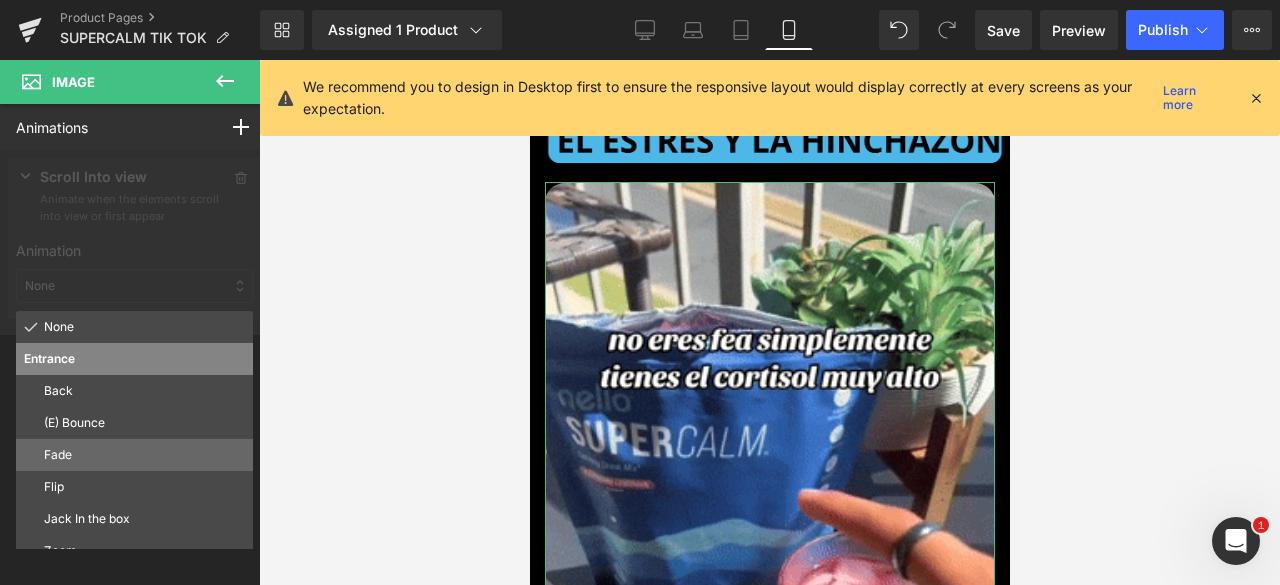 click on "Fade" at bounding box center [144, 455] 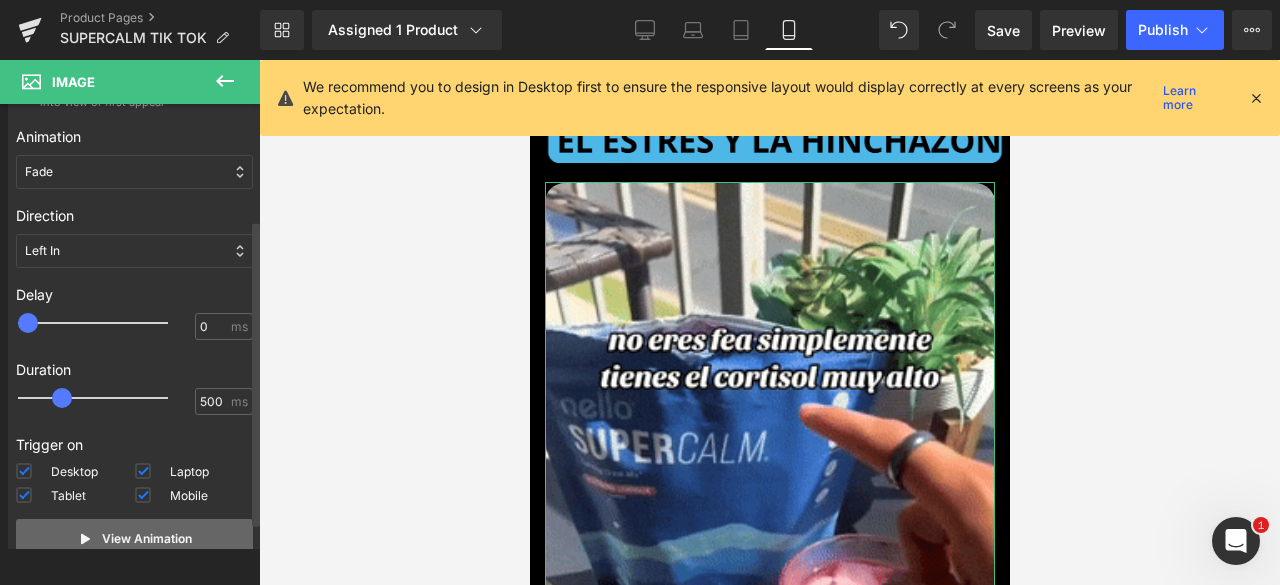 scroll, scrollTop: 197, scrollLeft: 0, axis: vertical 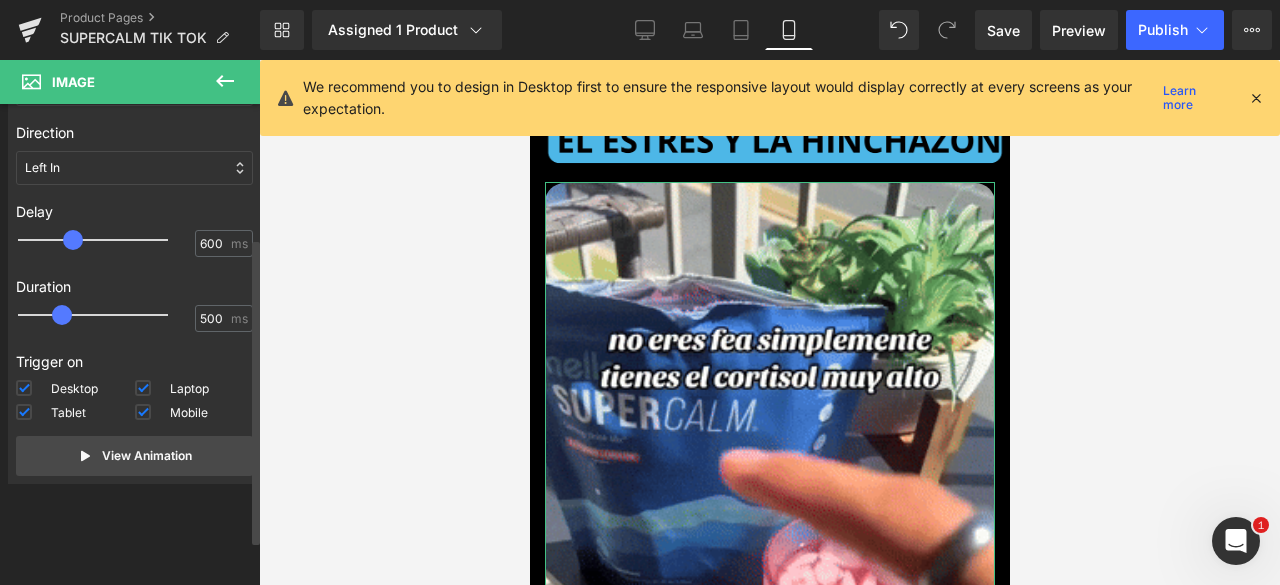 click at bounding box center [107, 240] 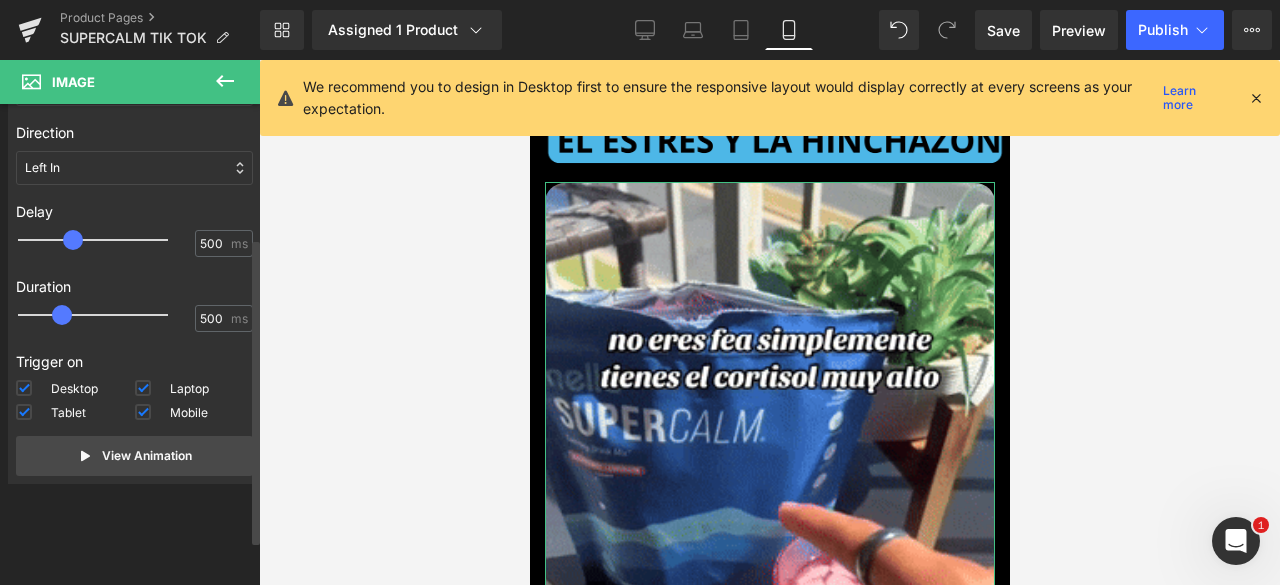 type on "400" 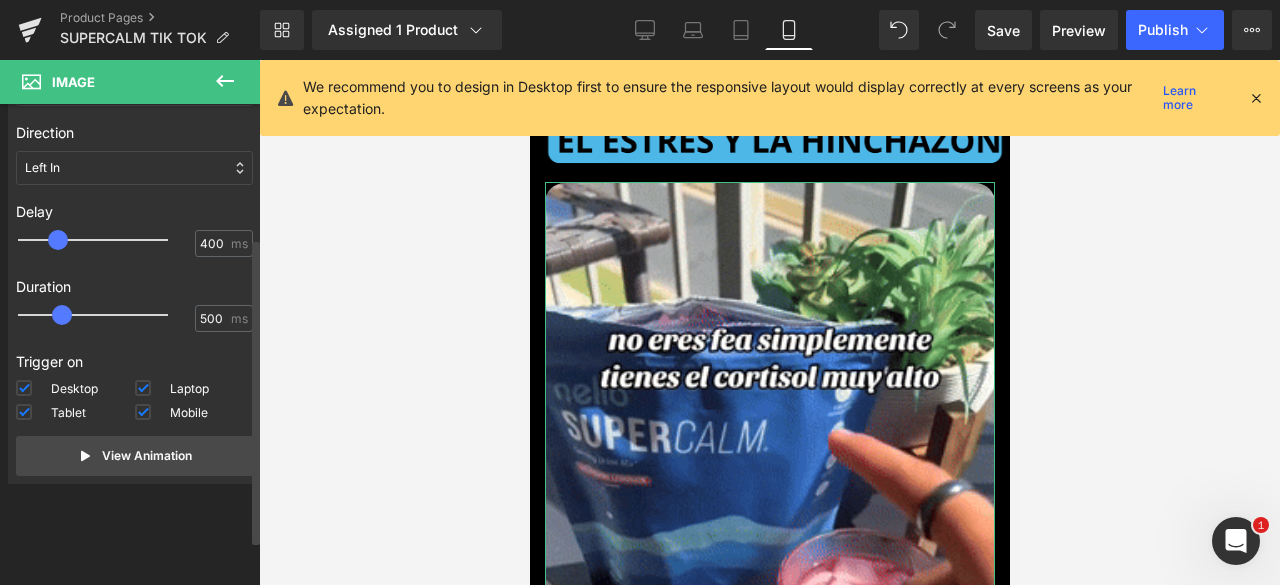 click at bounding box center [58, 240] 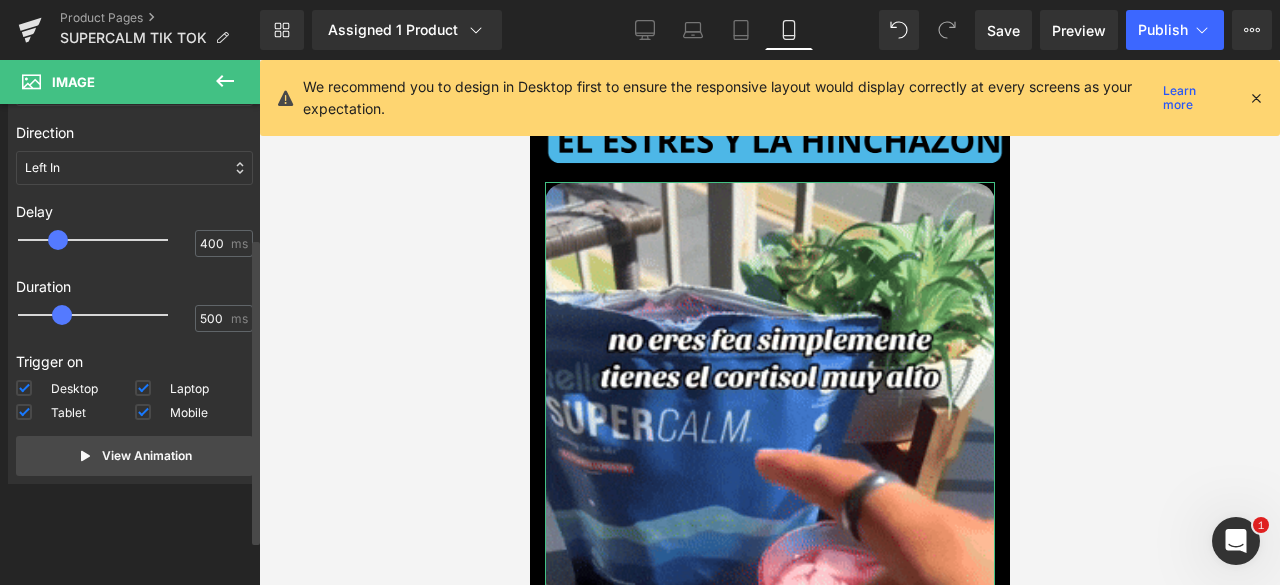 type on "800" 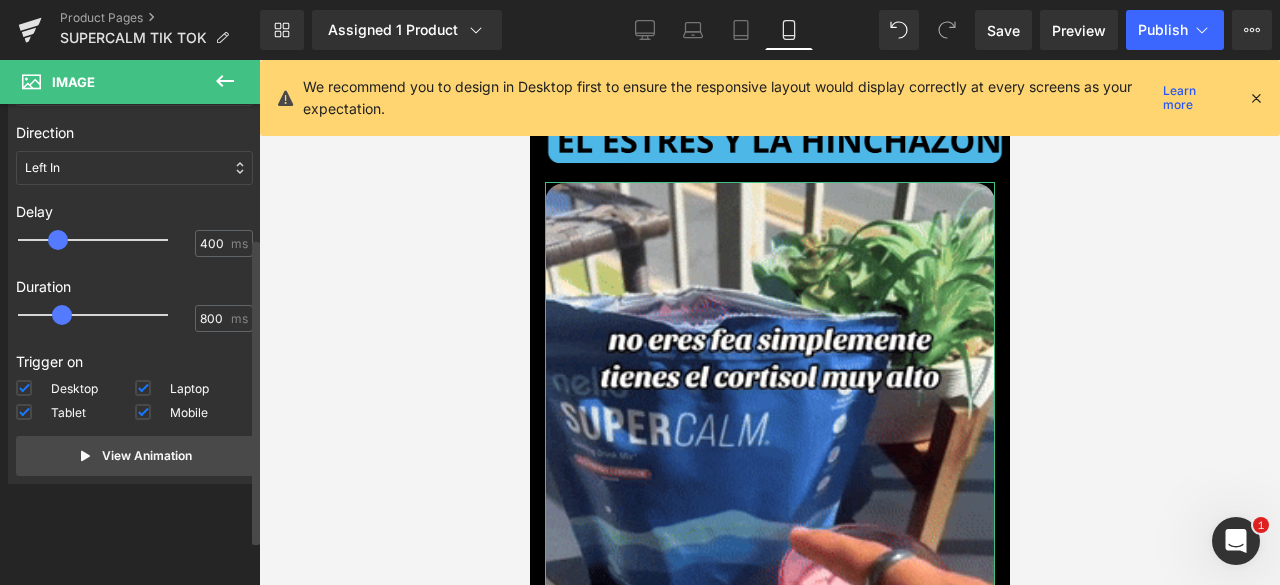 click at bounding box center (107, 315) 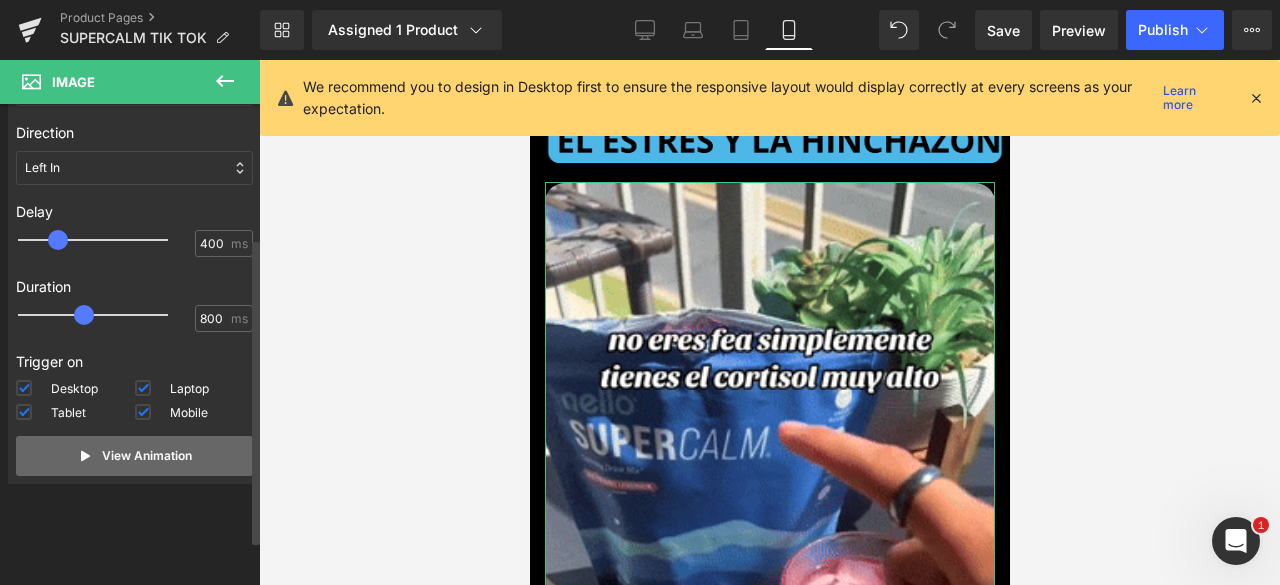 click on "View Animation" at bounding box center (147, 456) 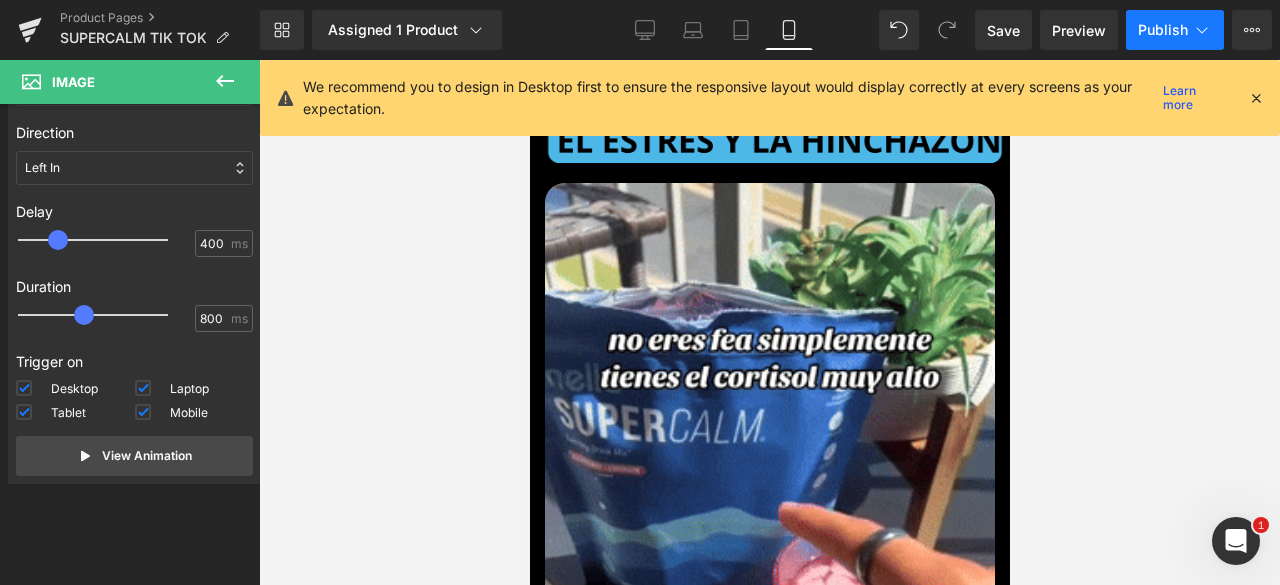 click on "Publish" at bounding box center [1163, 30] 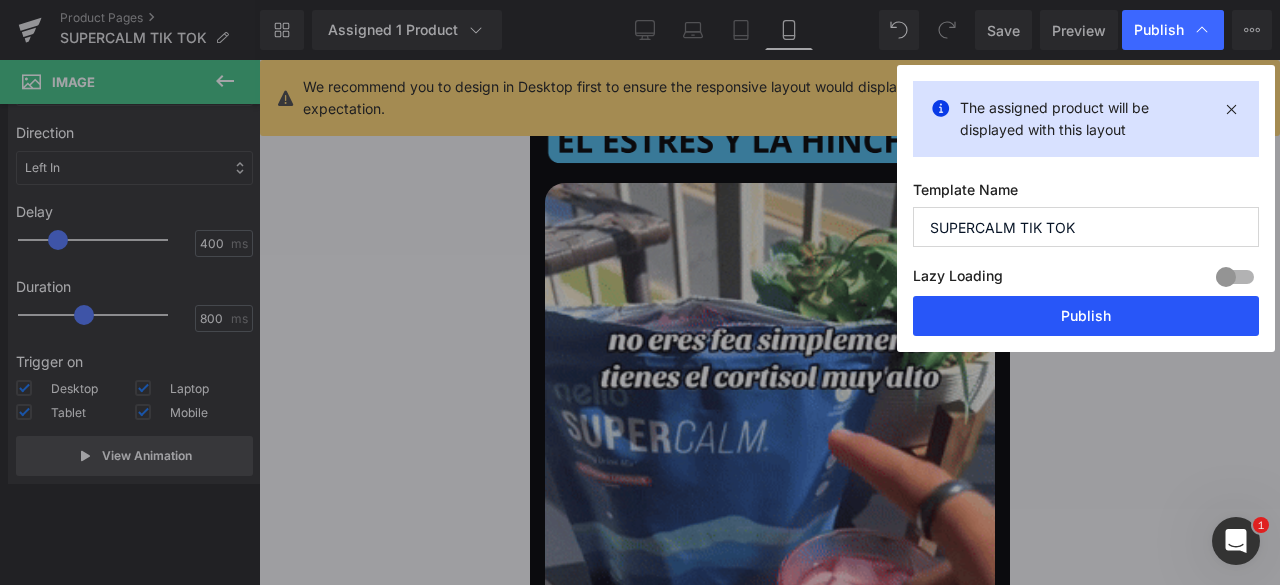 click on "Publish" at bounding box center (1086, 316) 